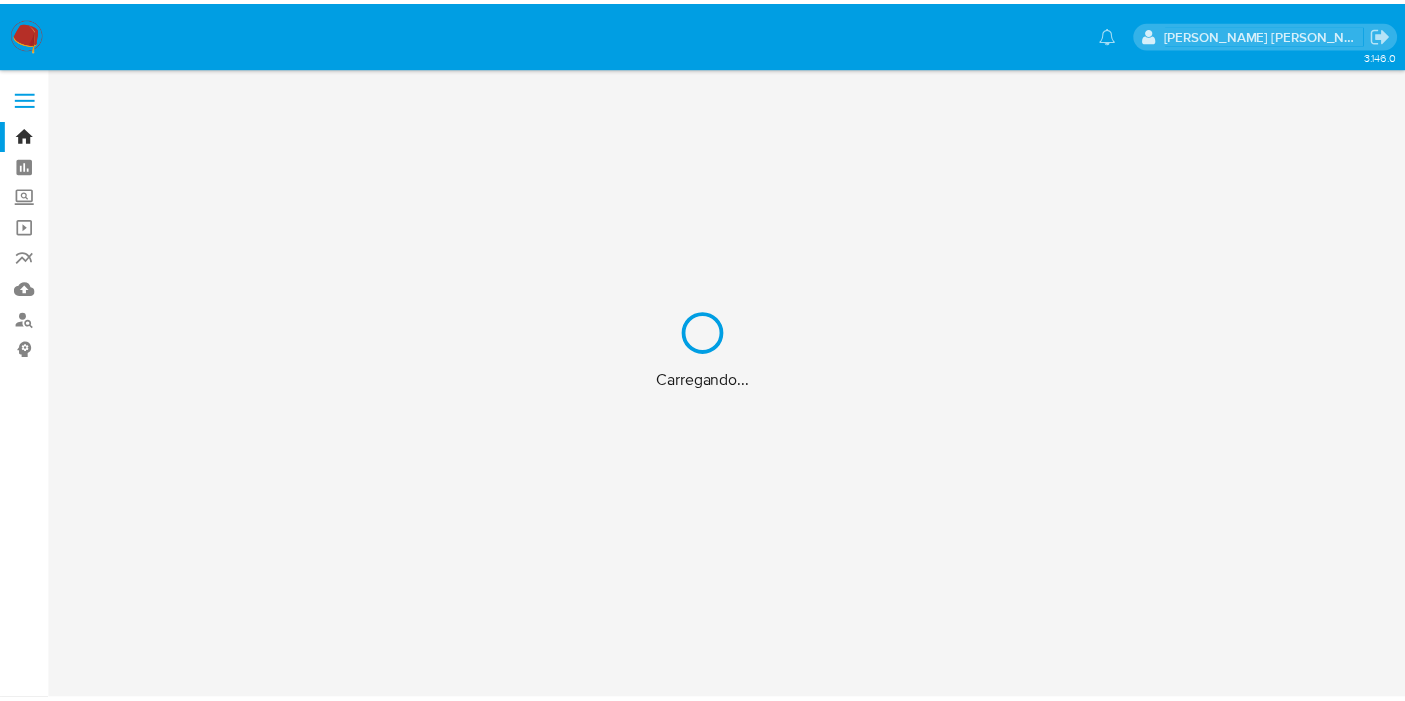 scroll, scrollTop: 0, scrollLeft: 0, axis: both 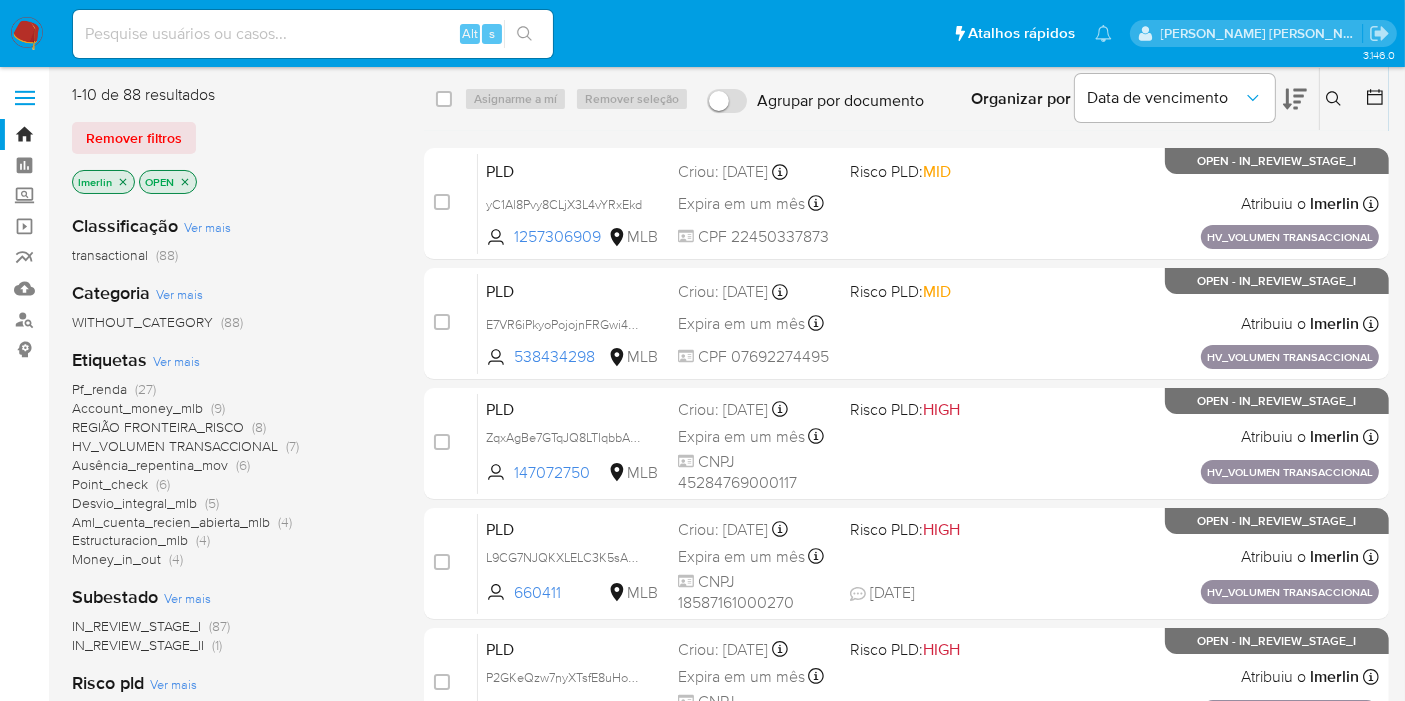 click 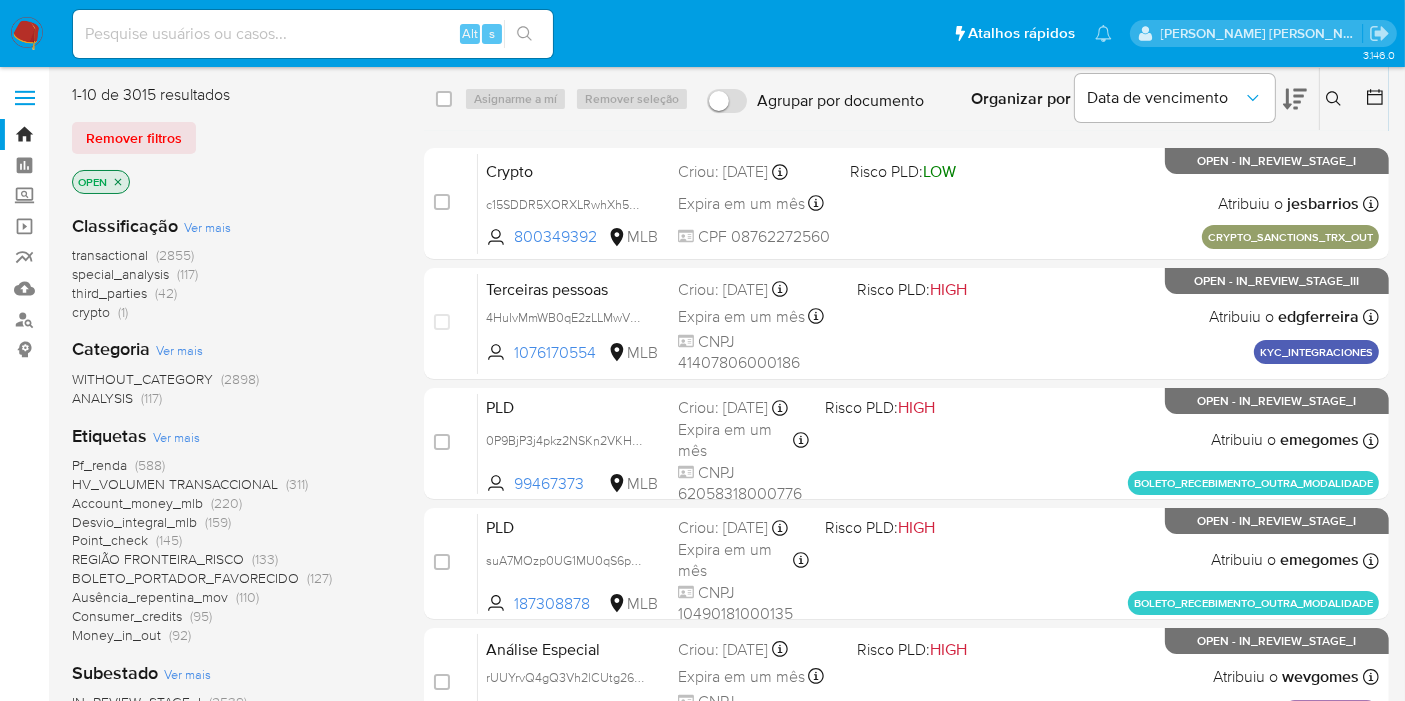 click at bounding box center (313, 34) 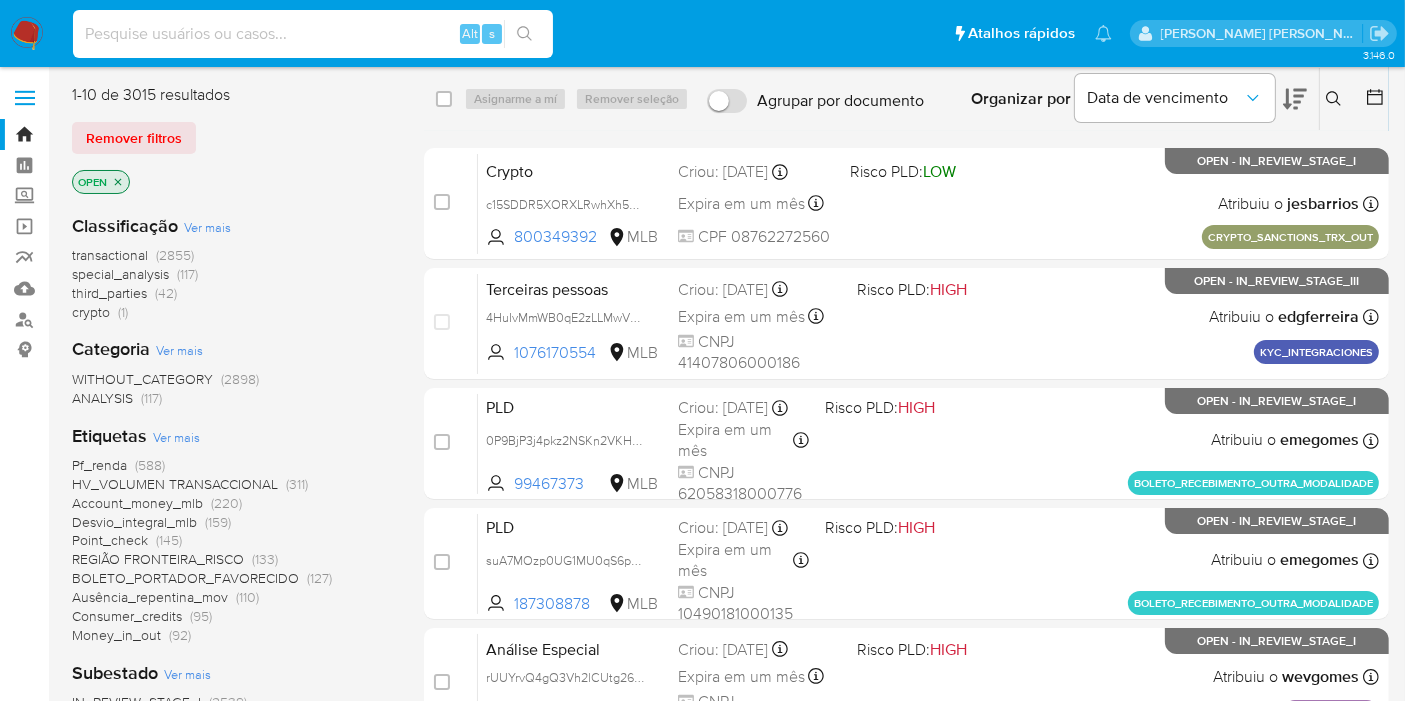 paste on "566182181" 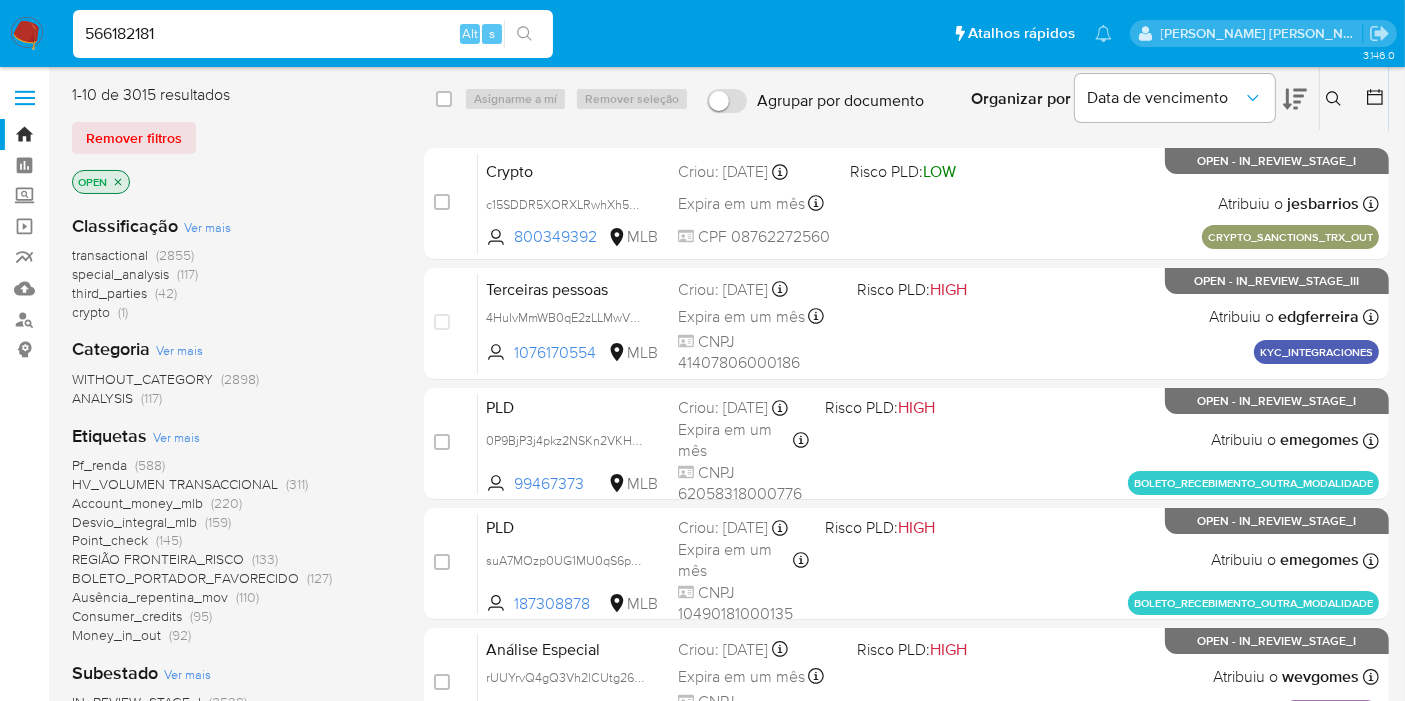 type on "566182181" 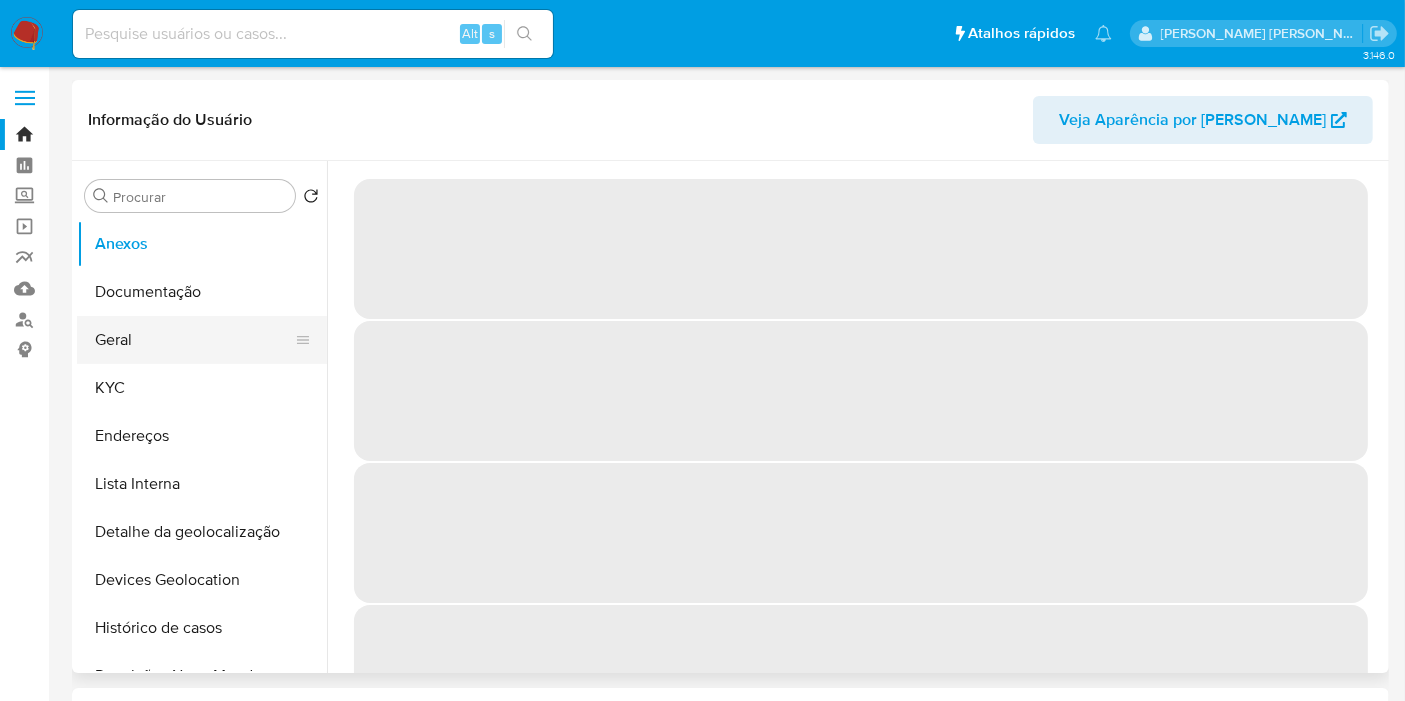 click on "Geral" at bounding box center (194, 340) 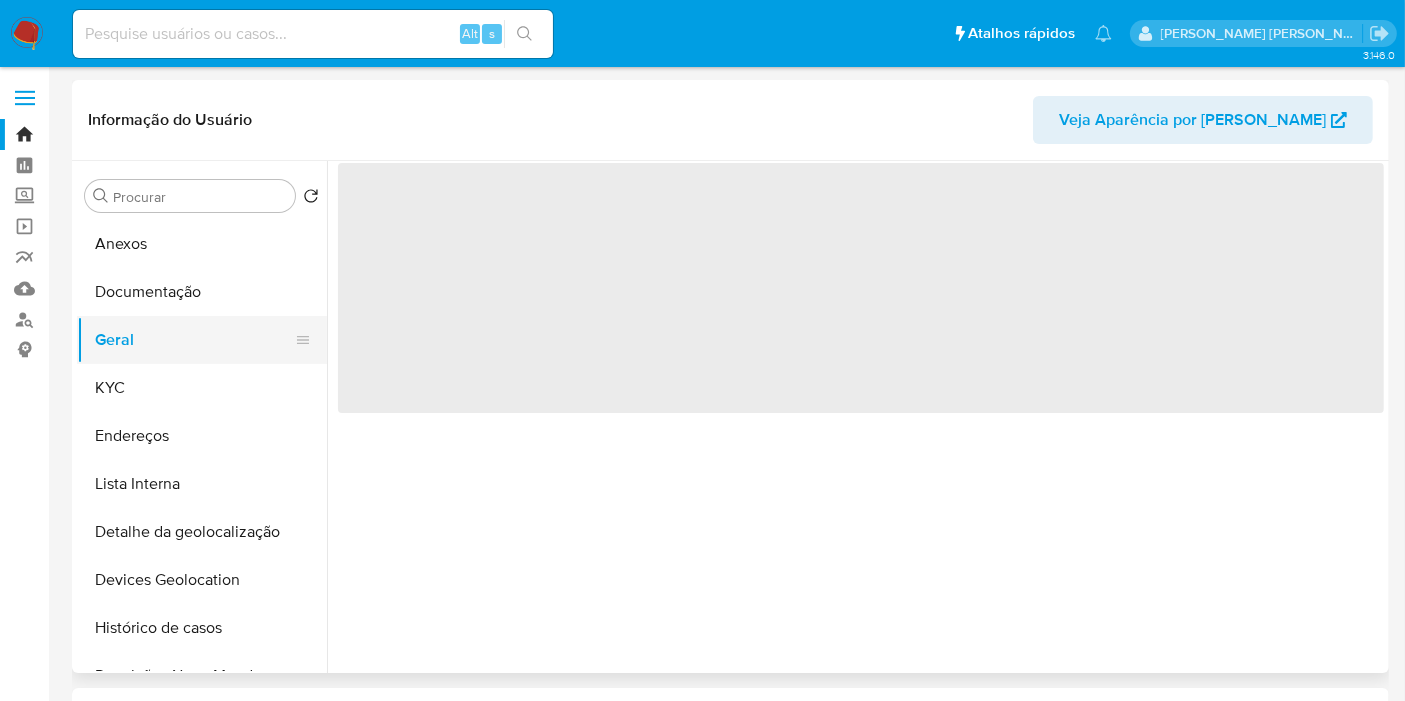 select on "10" 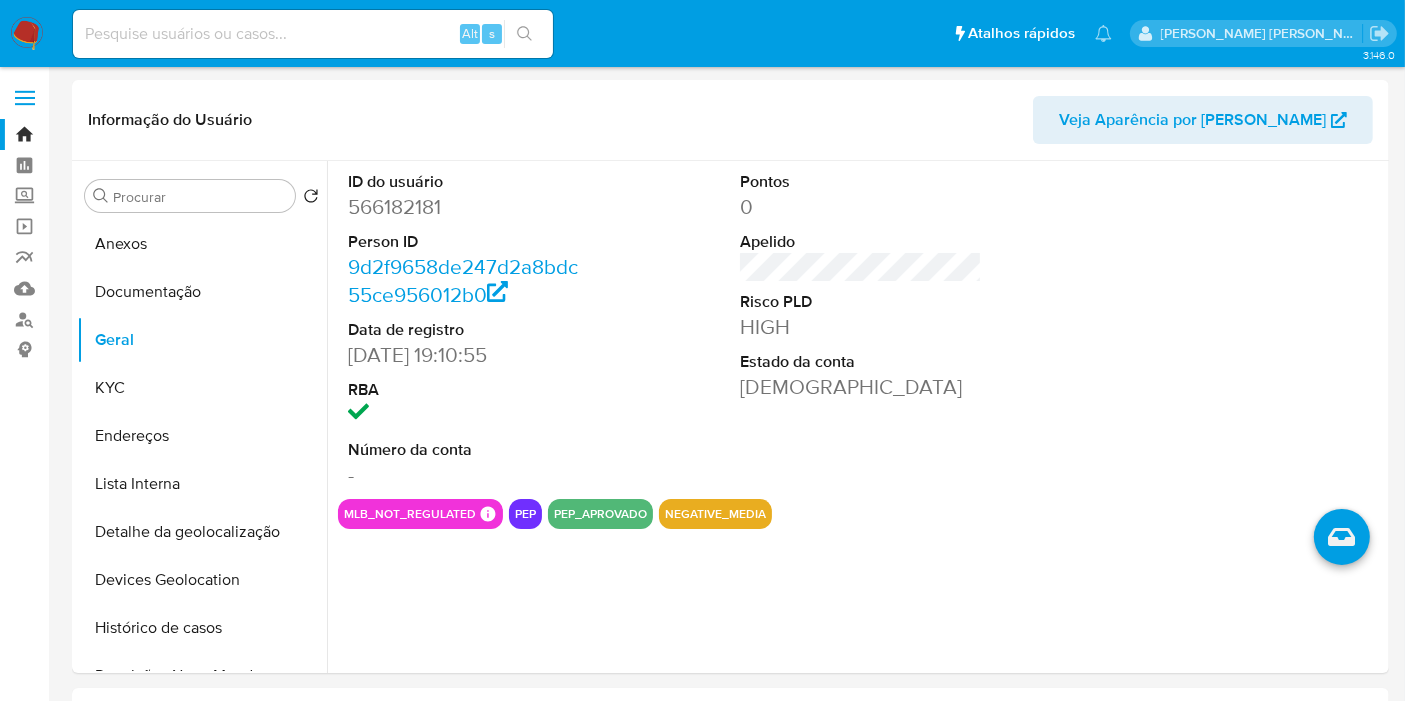 click at bounding box center [313, 34] 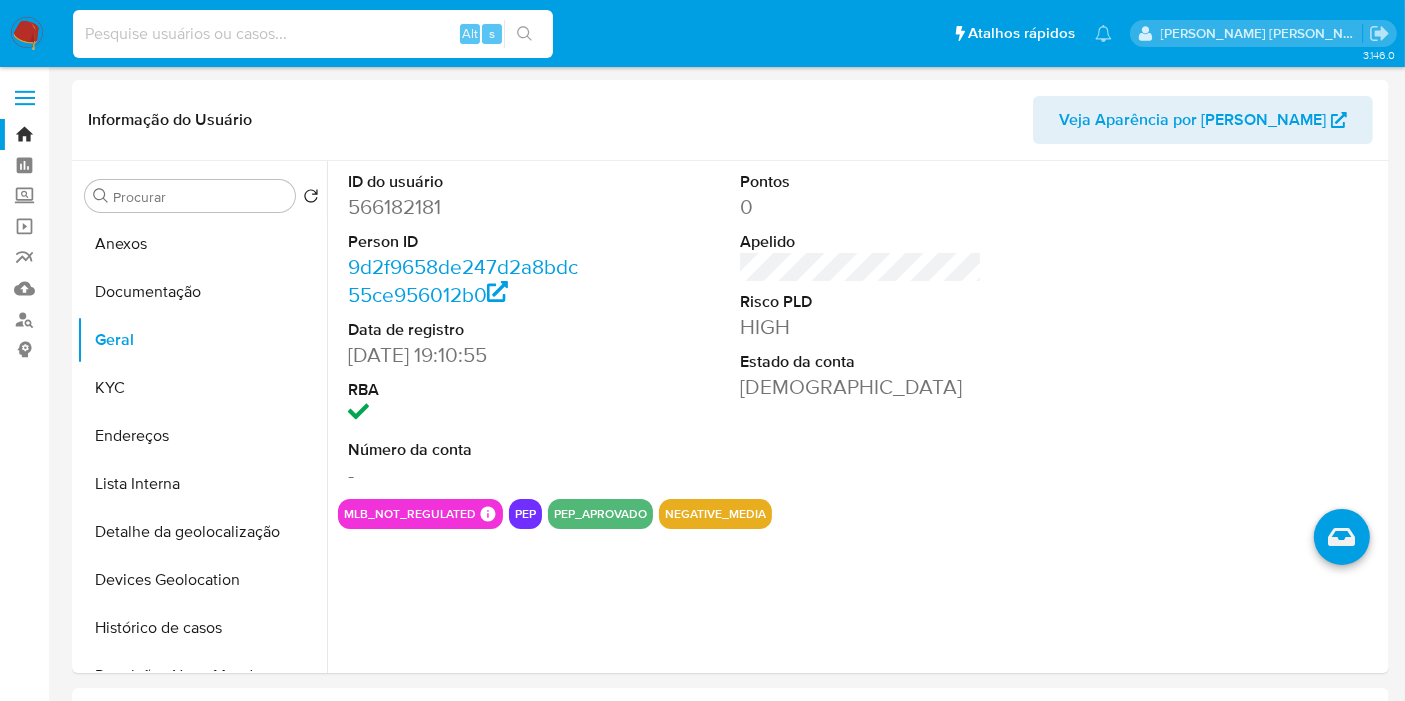 paste on "2534506401" 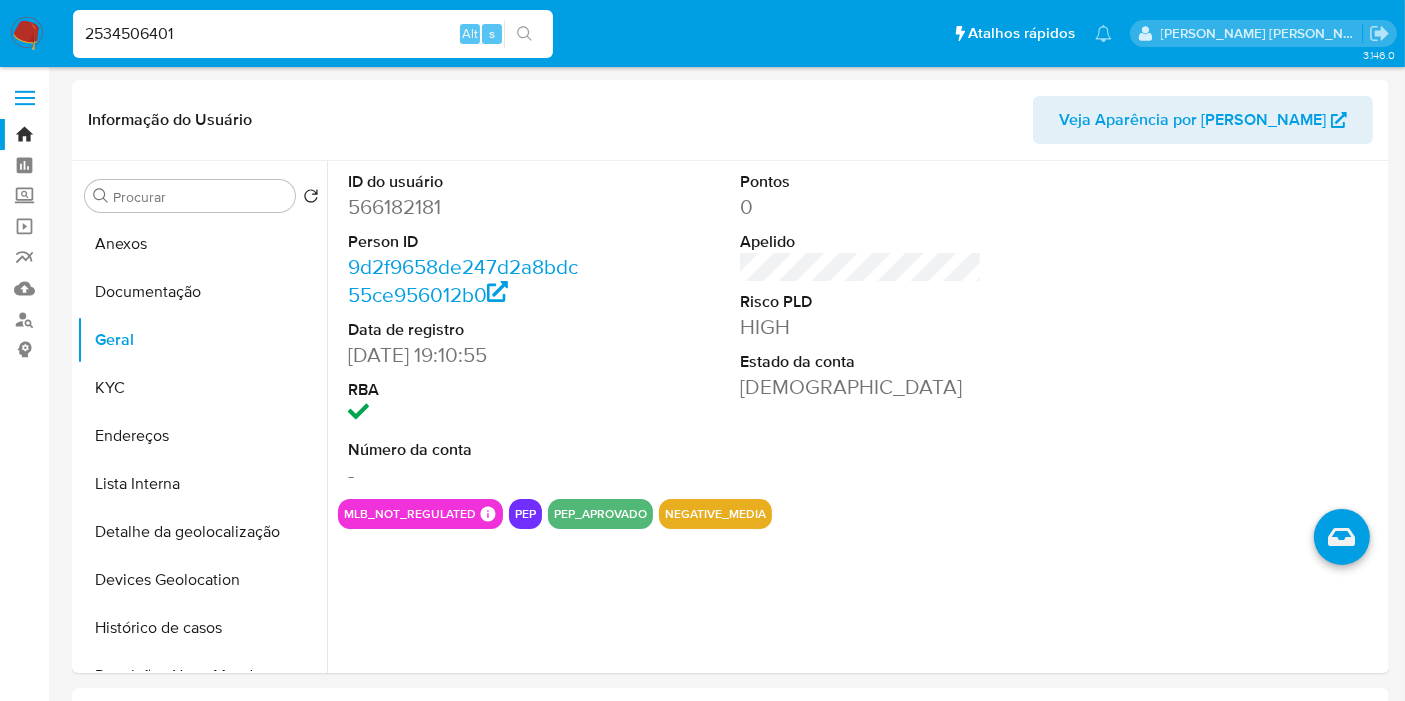 type on "2534506401" 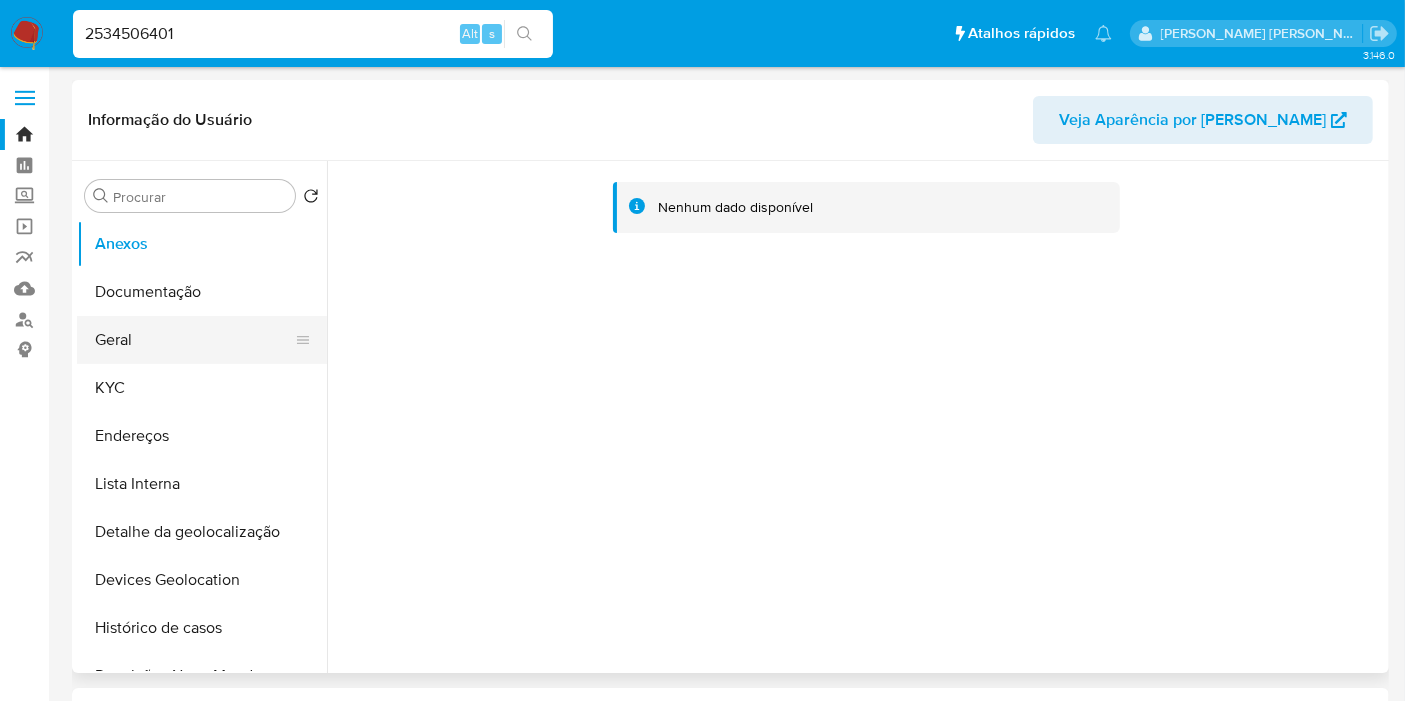 select on "10" 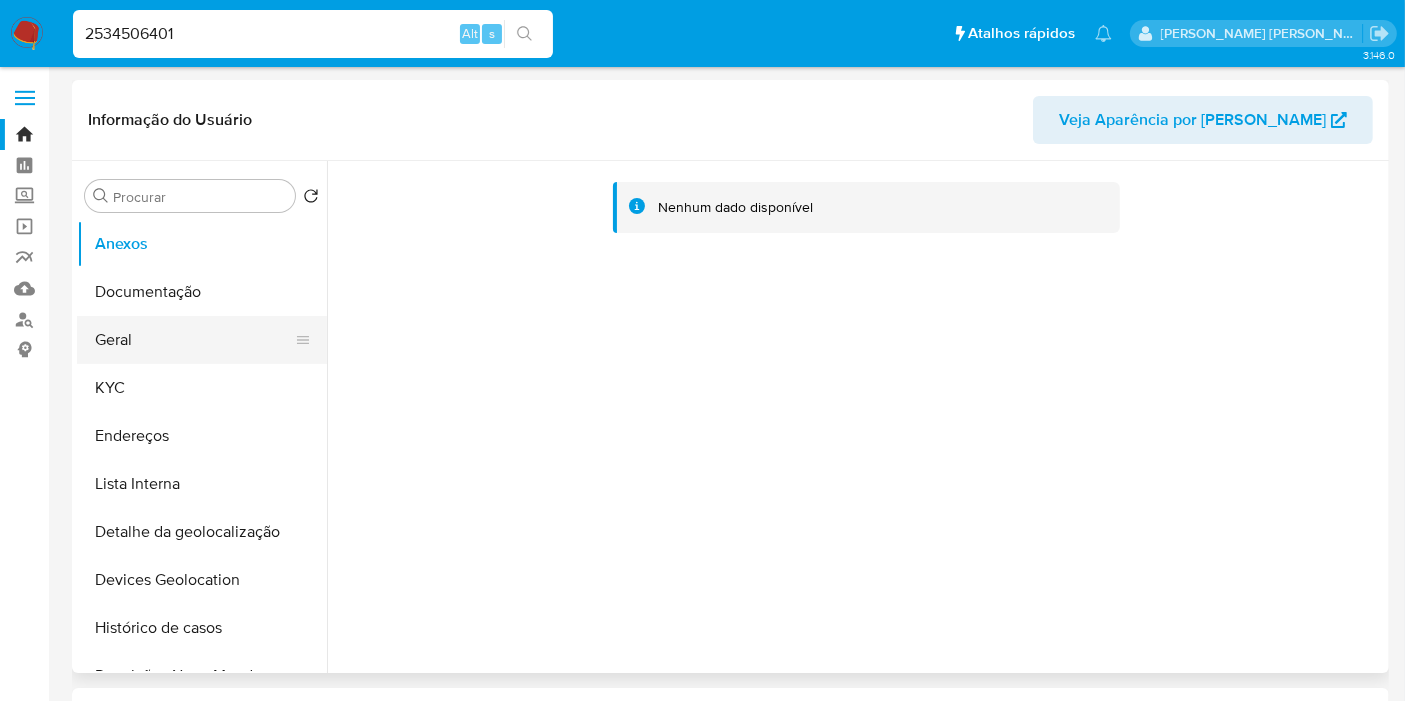 click on "Geral" at bounding box center (194, 340) 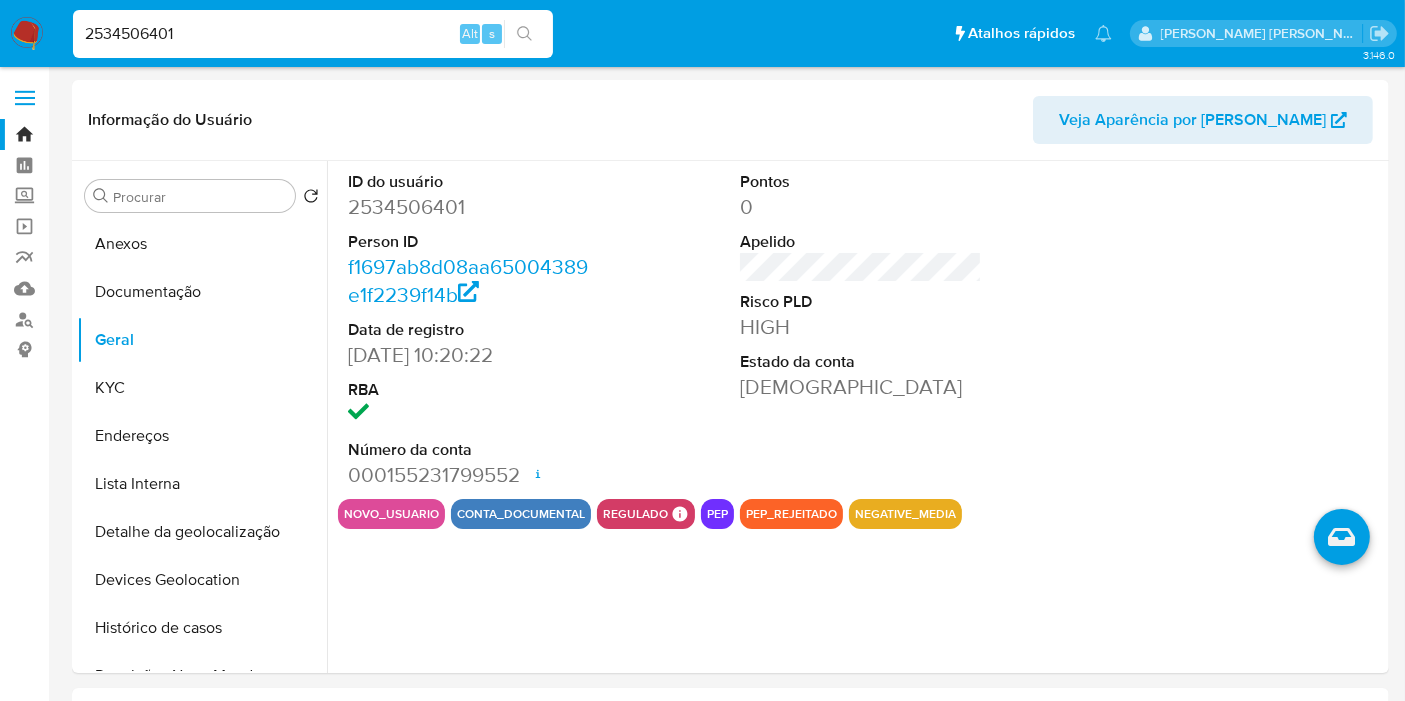 click at bounding box center [27, 34] 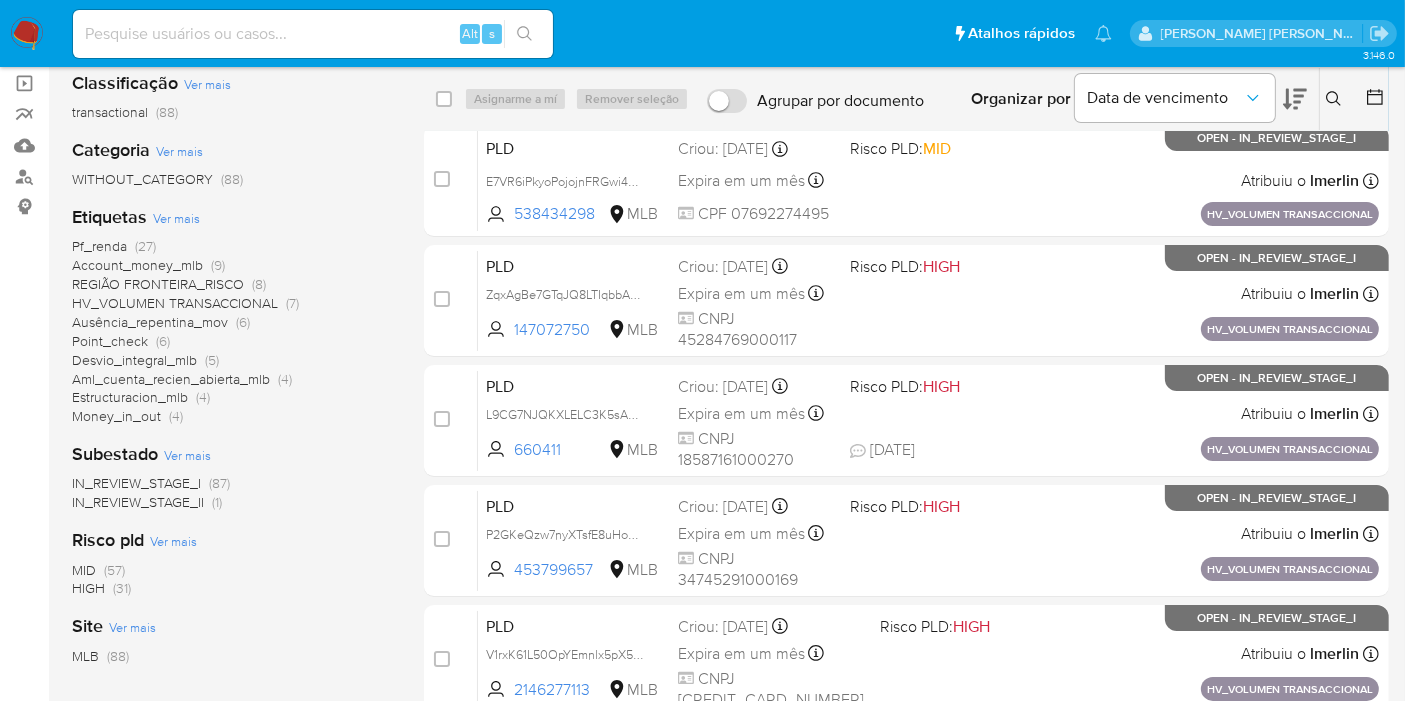 scroll, scrollTop: 222, scrollLeft: 0, axis: vertical 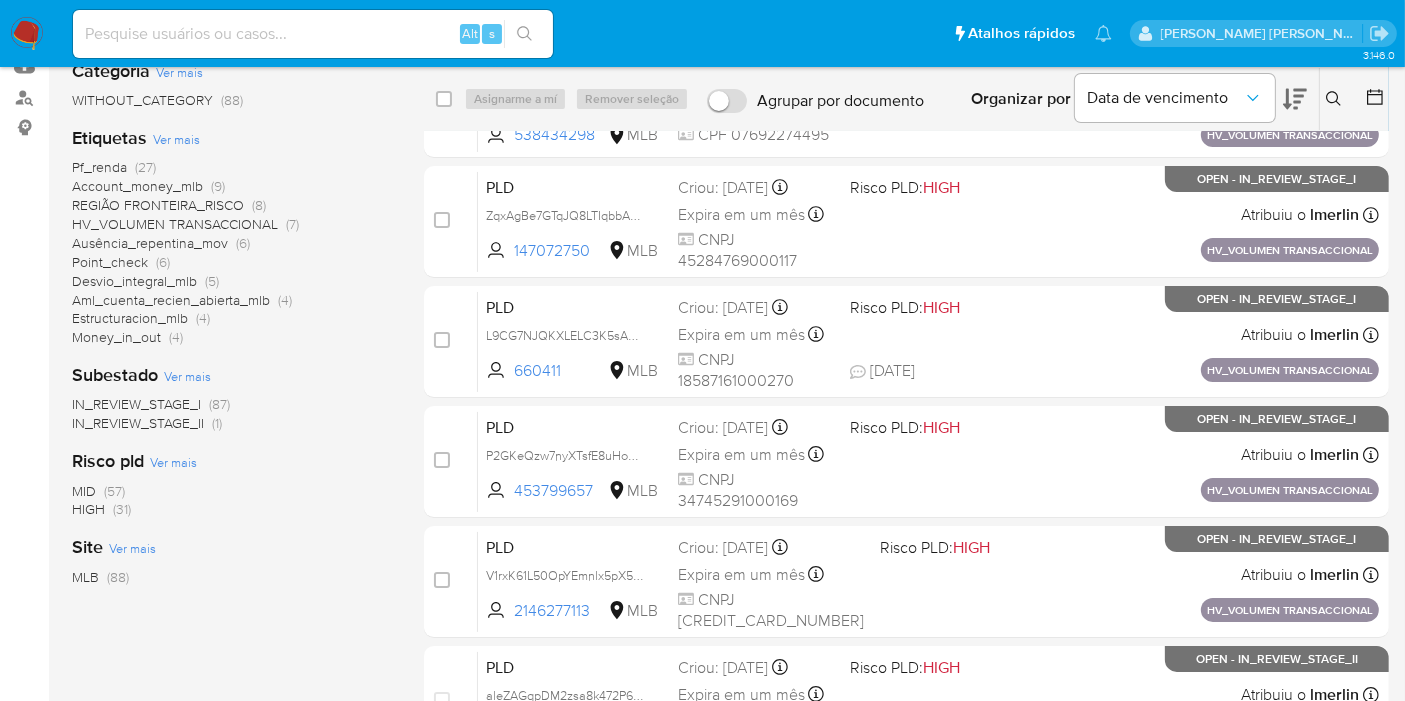 click on "HIGH (31)" at bounding box center (101, 509) 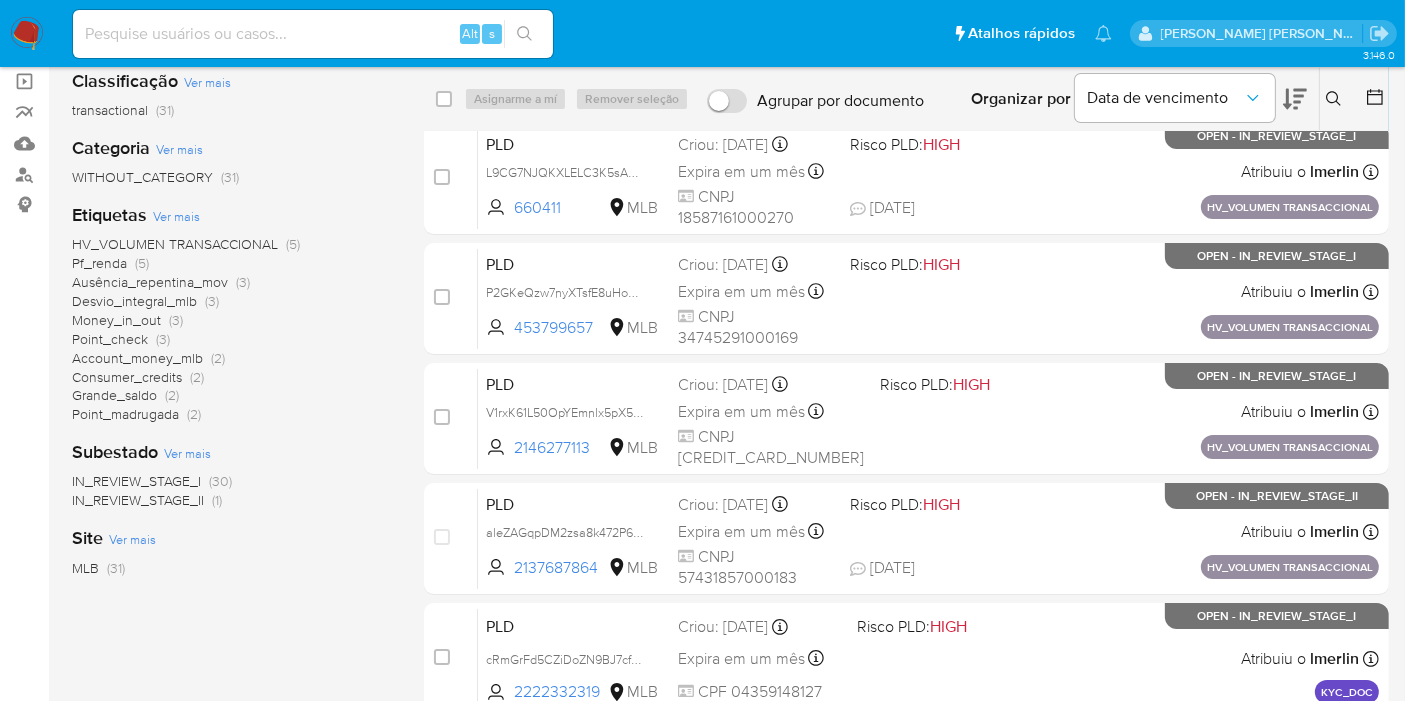 scroll, scrollTop: 111, scrollLeft: 0, axis: vertical 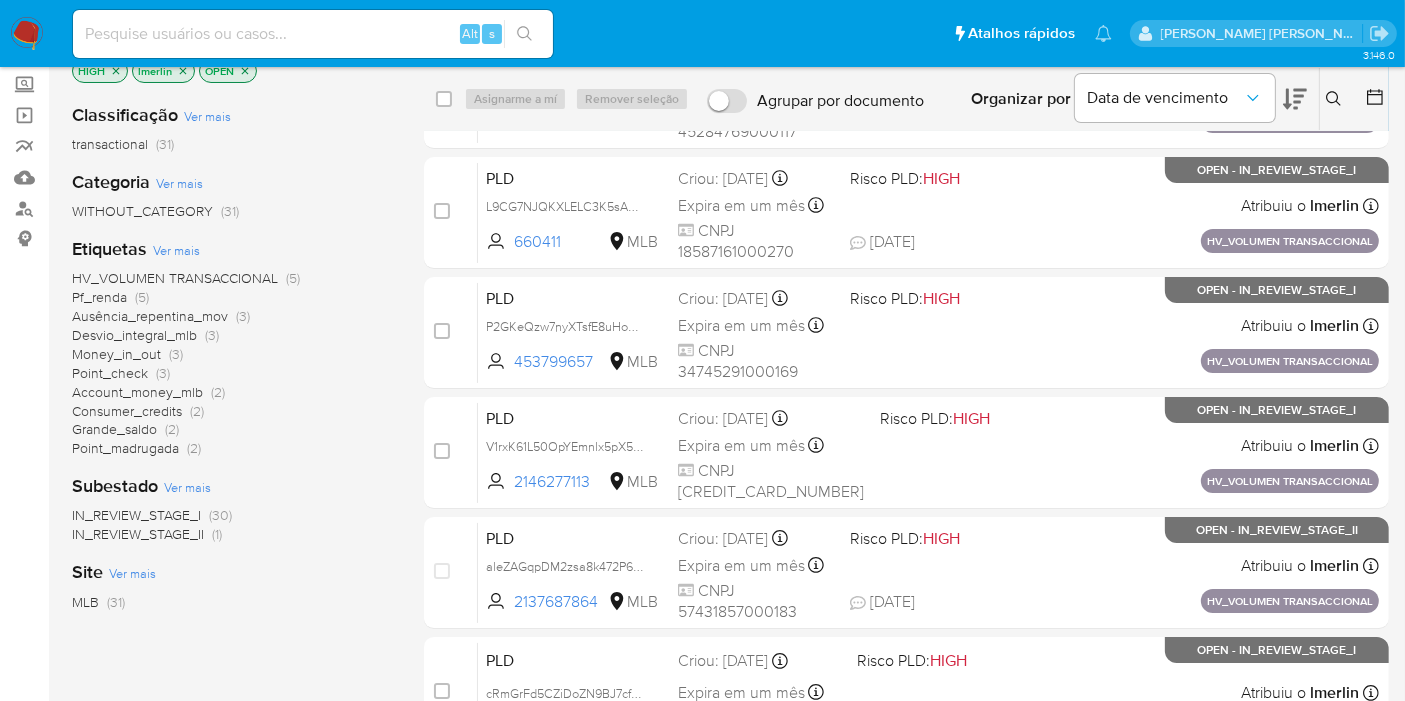 click on "Pf_renda" at bounding box center (99, 297) 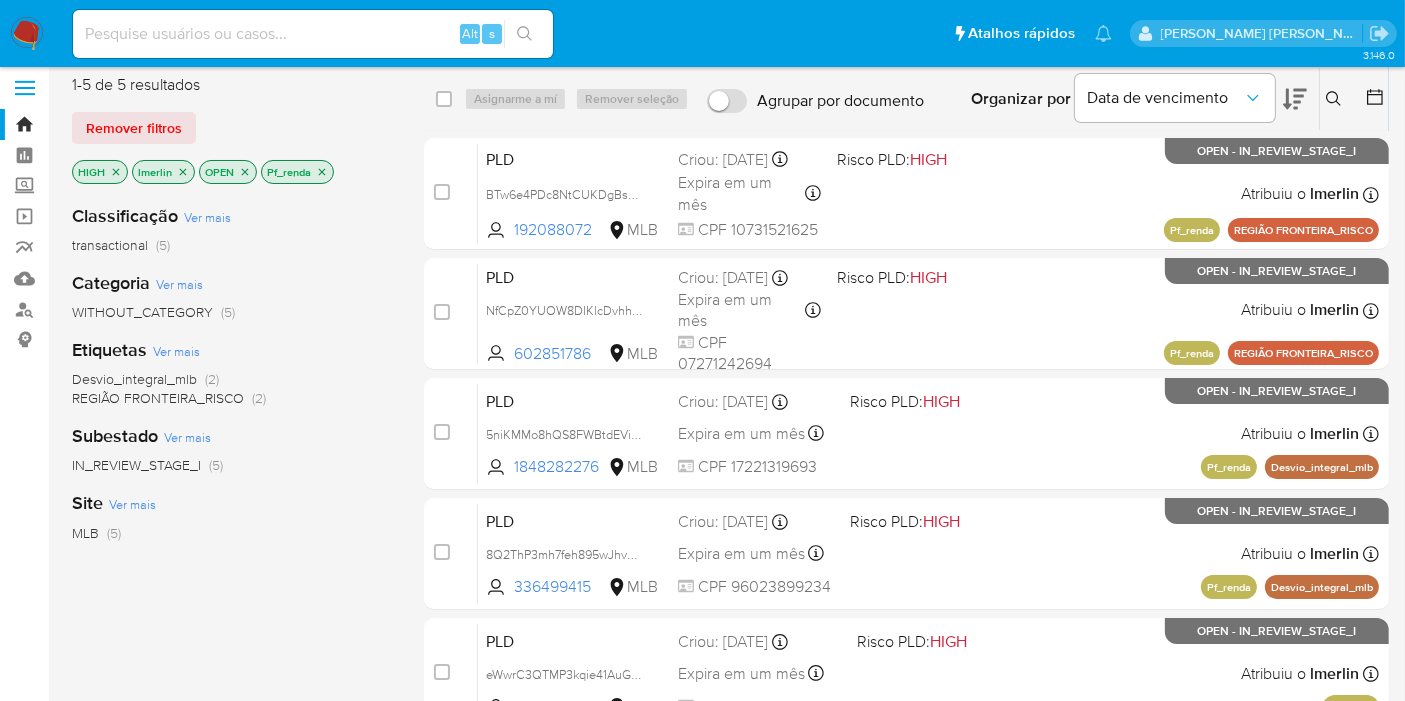 scroll, scrollTop: 0, scrollLeft: 0, axis: both 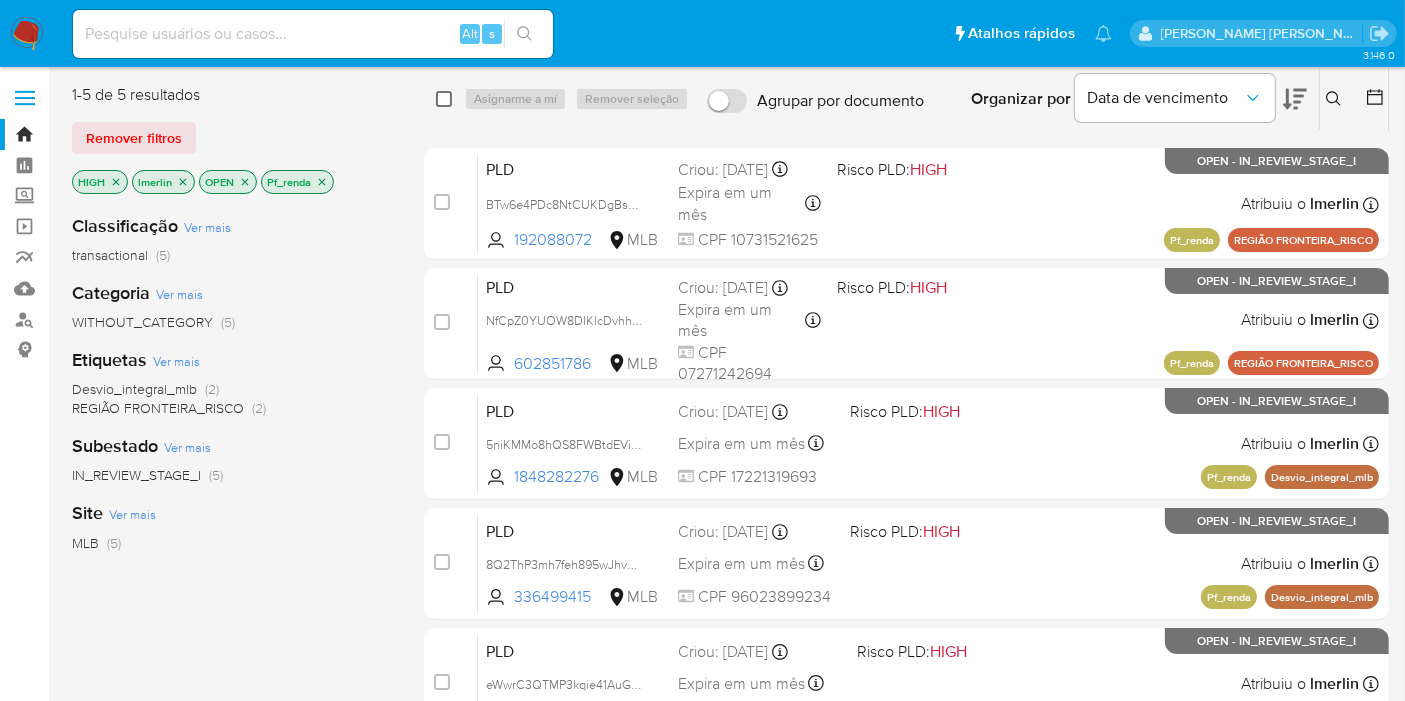 click at bounding box center [444, 99] 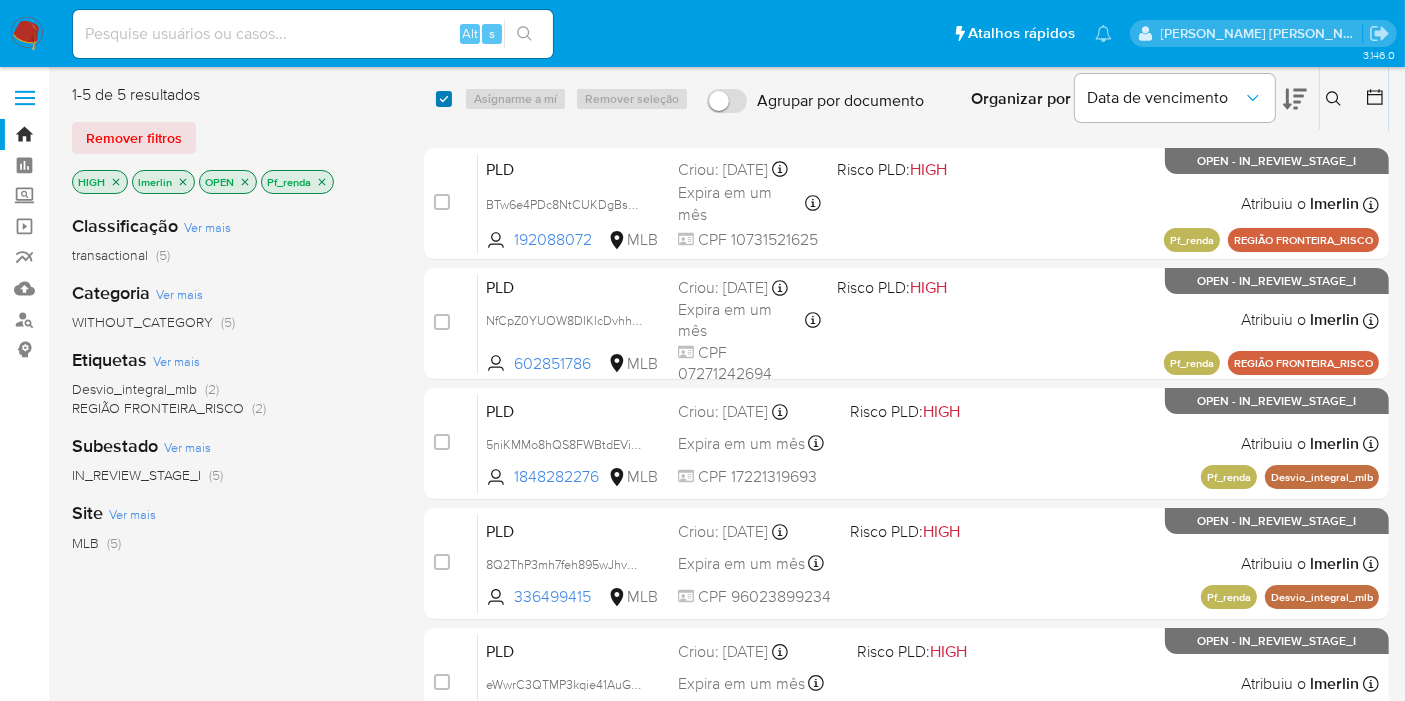 checkbox on "true" 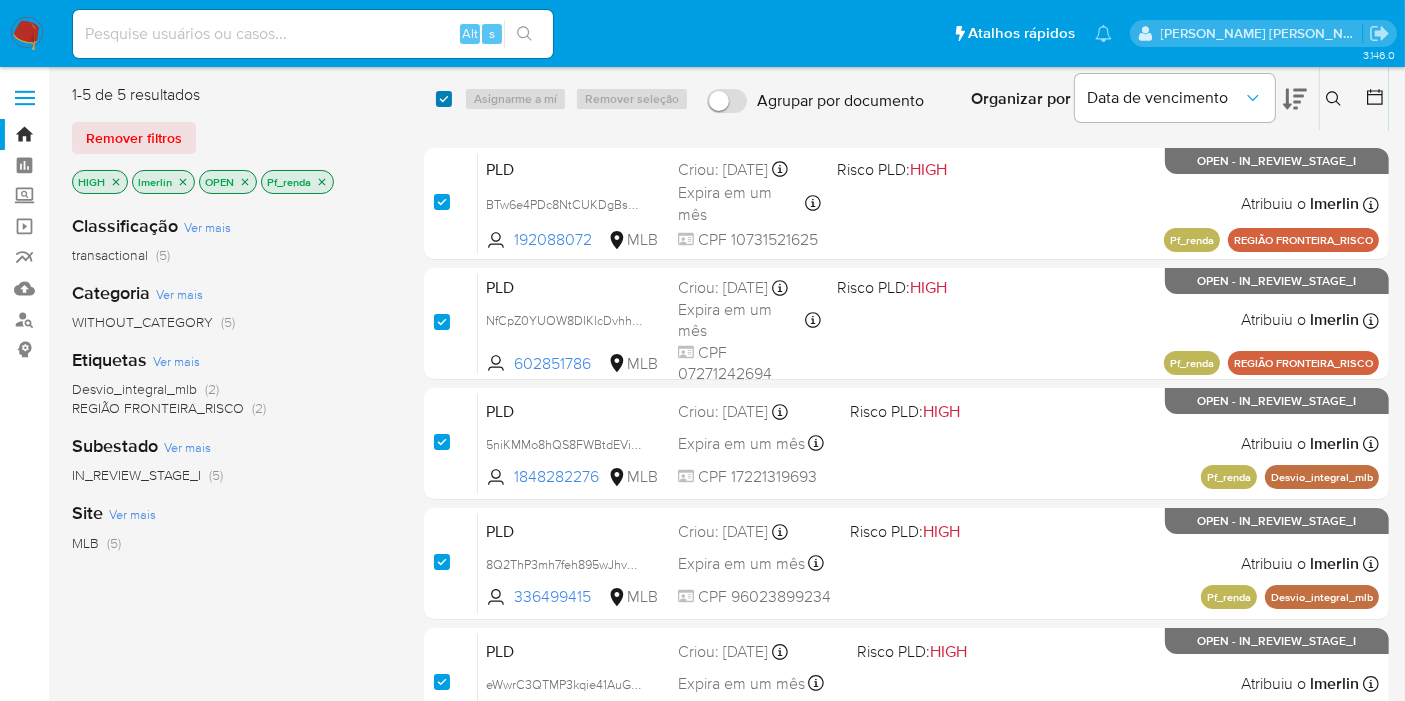 checkbox on "true" 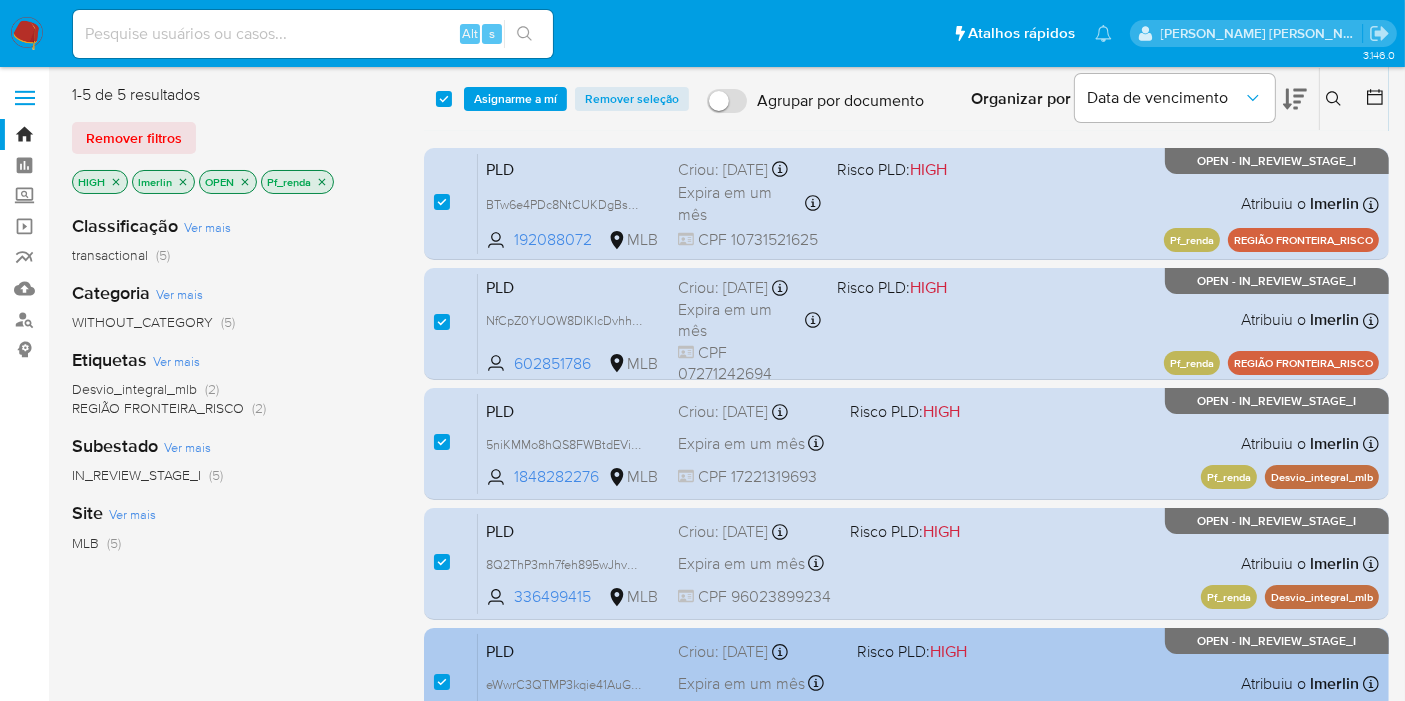 click at bounding box center (442, 682) 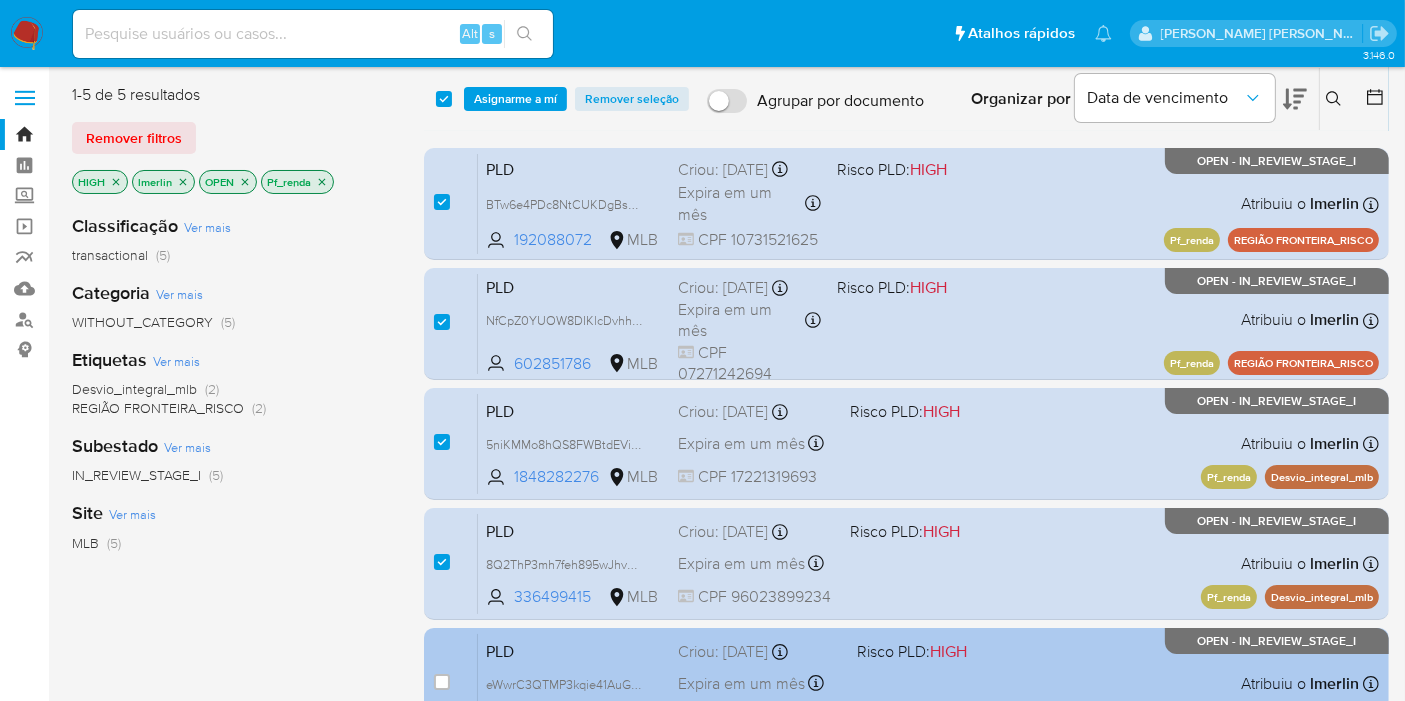 checkbox on "false" 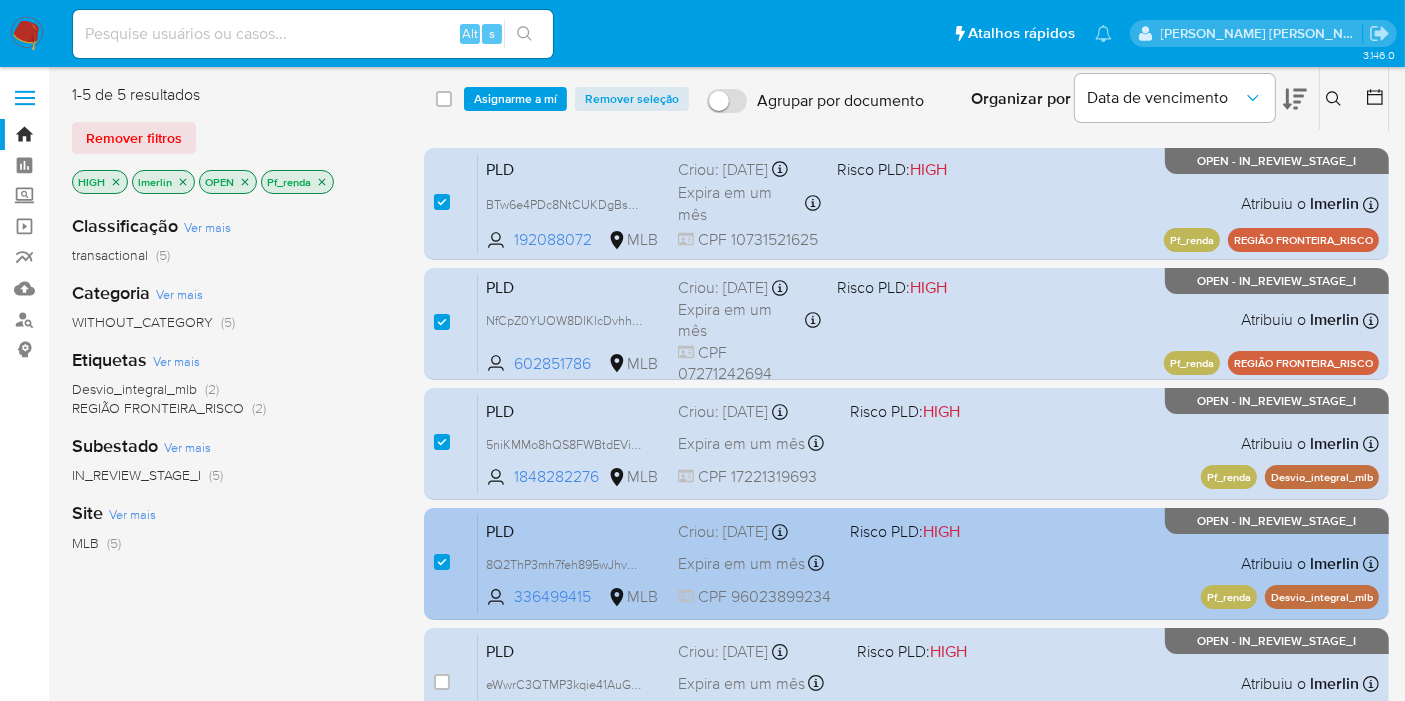 checkbox on "false" 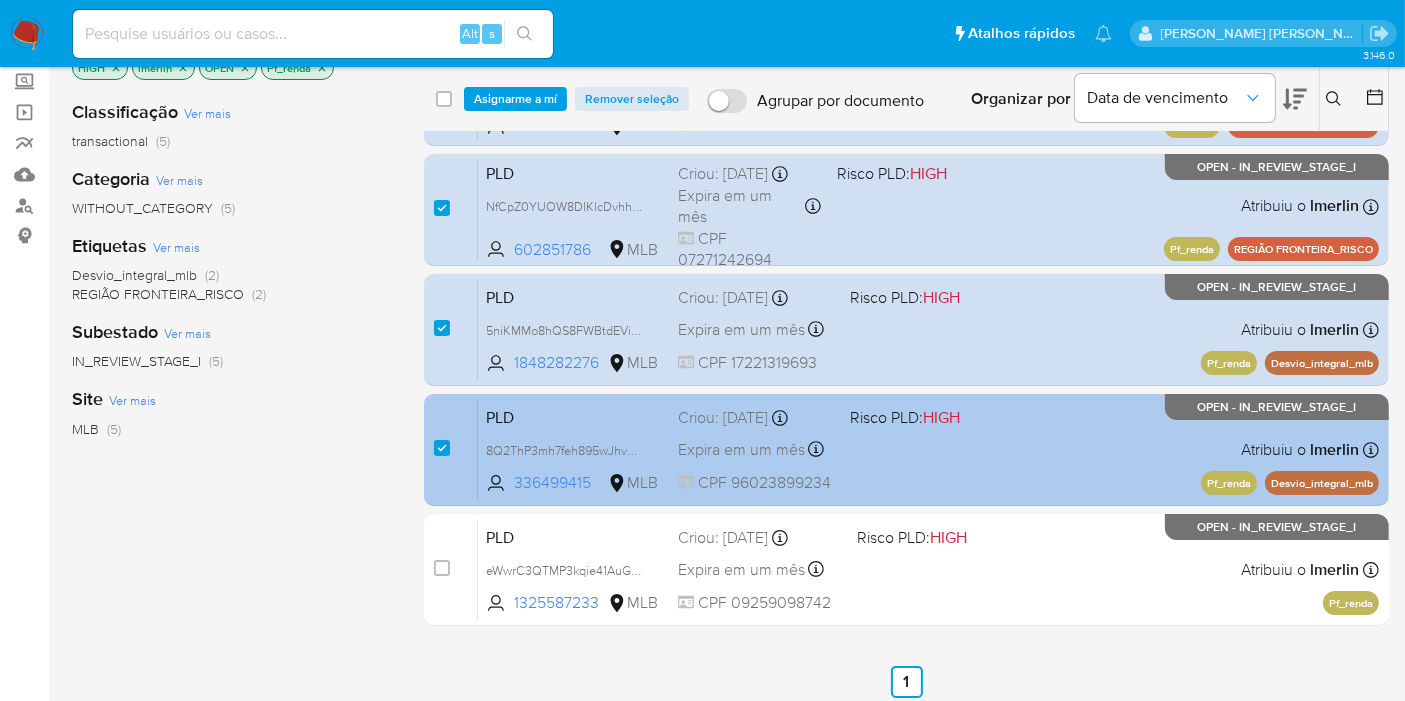 scroll, scrollTop: 222, scrollLeft: 0, axis: vertical 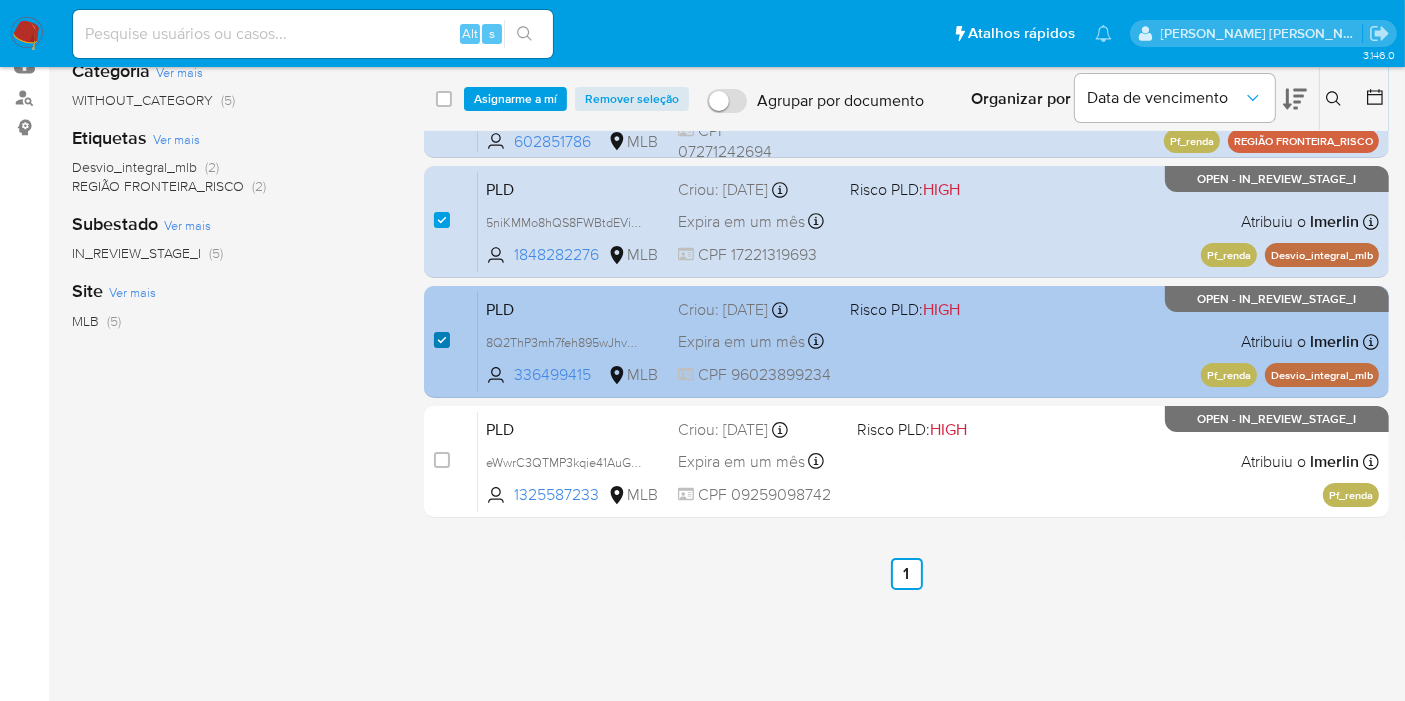 click at bounding box center (442, 340) 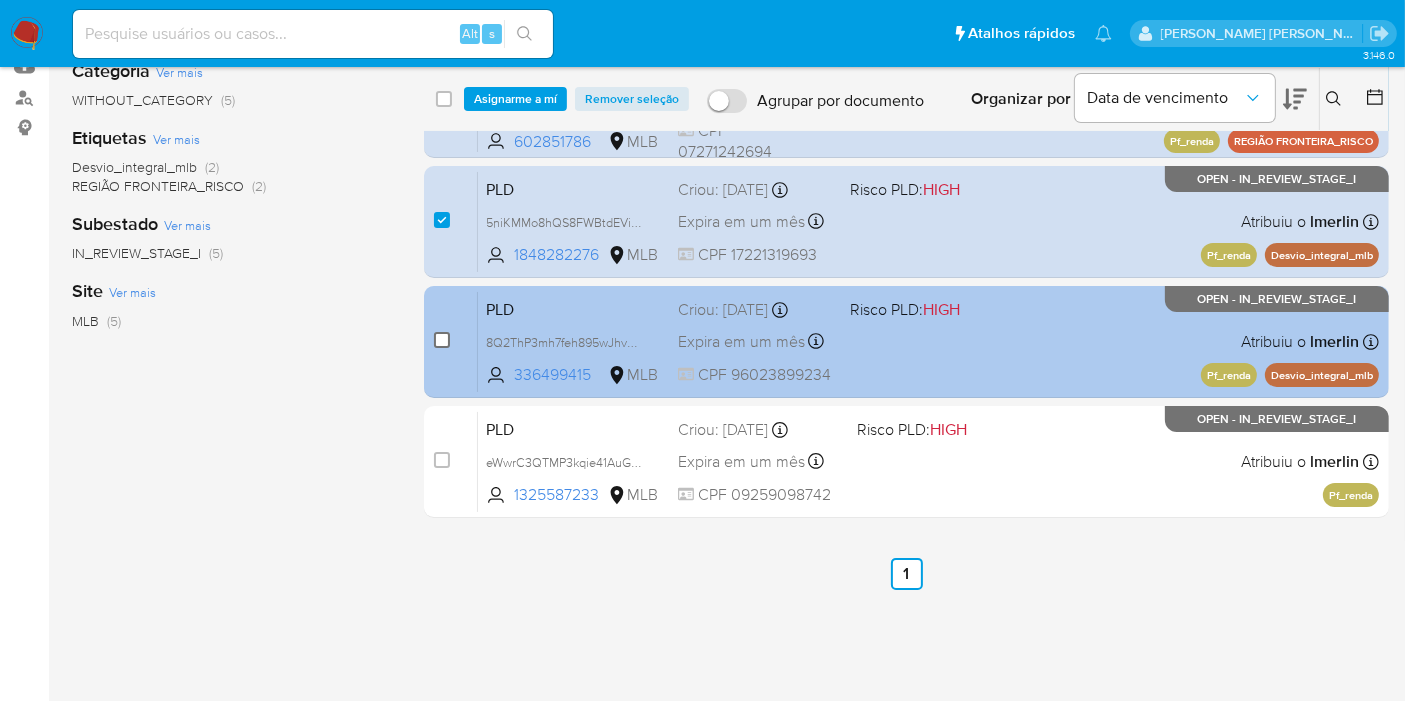 checkbox on "false" 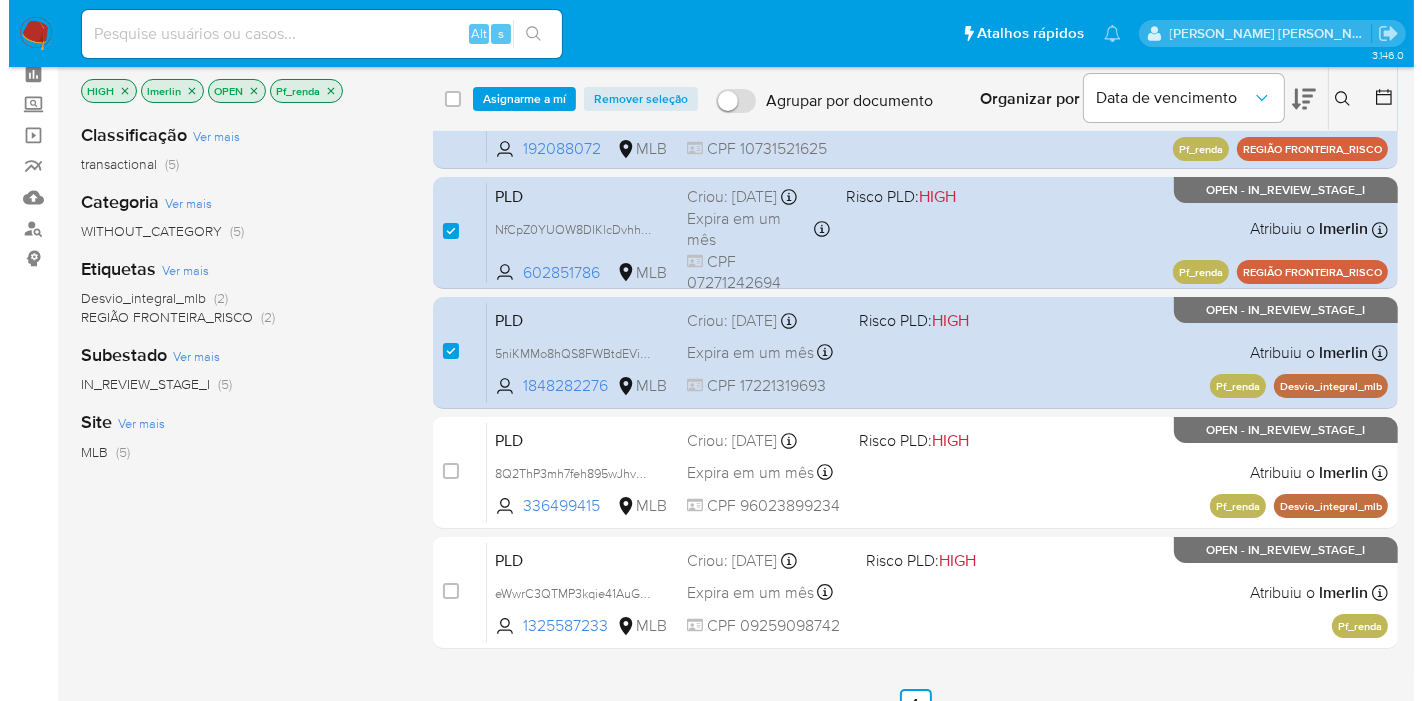 scroll, scrollTop: 0, scrollLeft: 0, axis: both 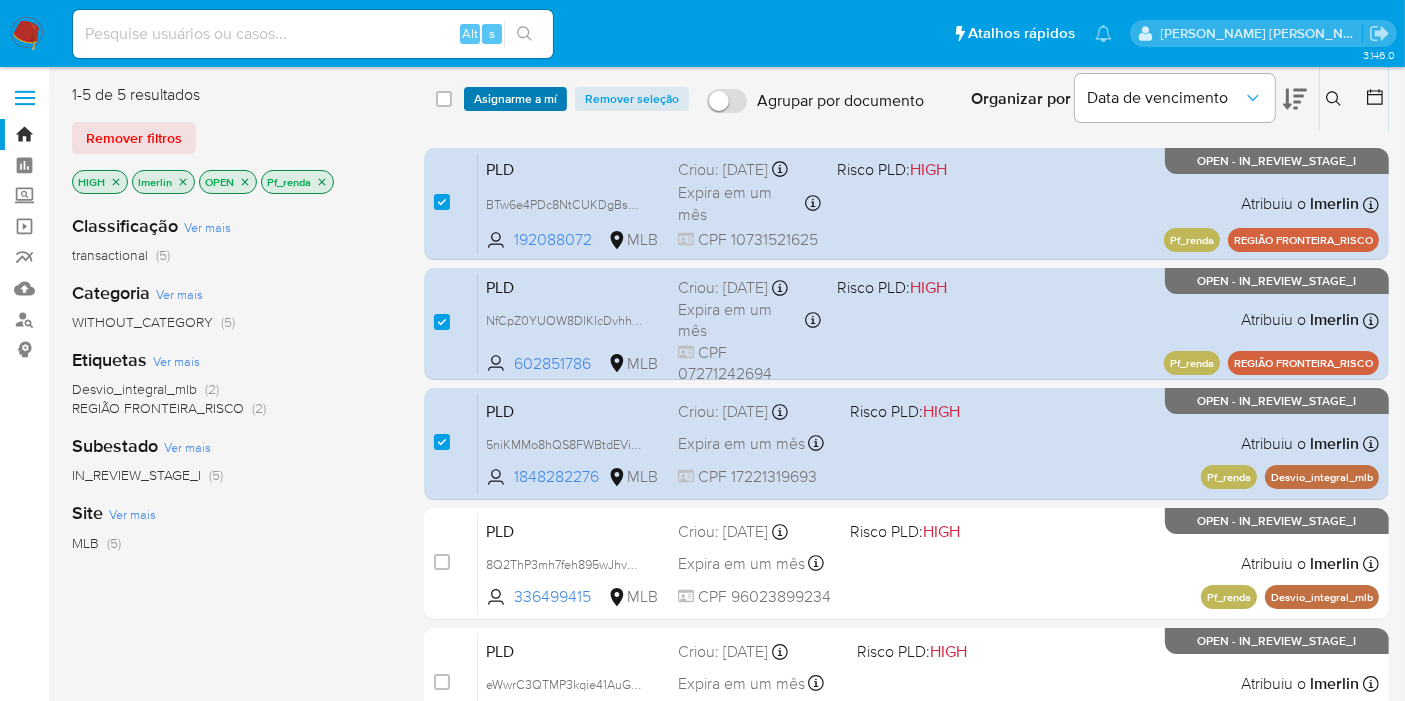 click on "Asignarme a mí" at bounding box center [515, 99] 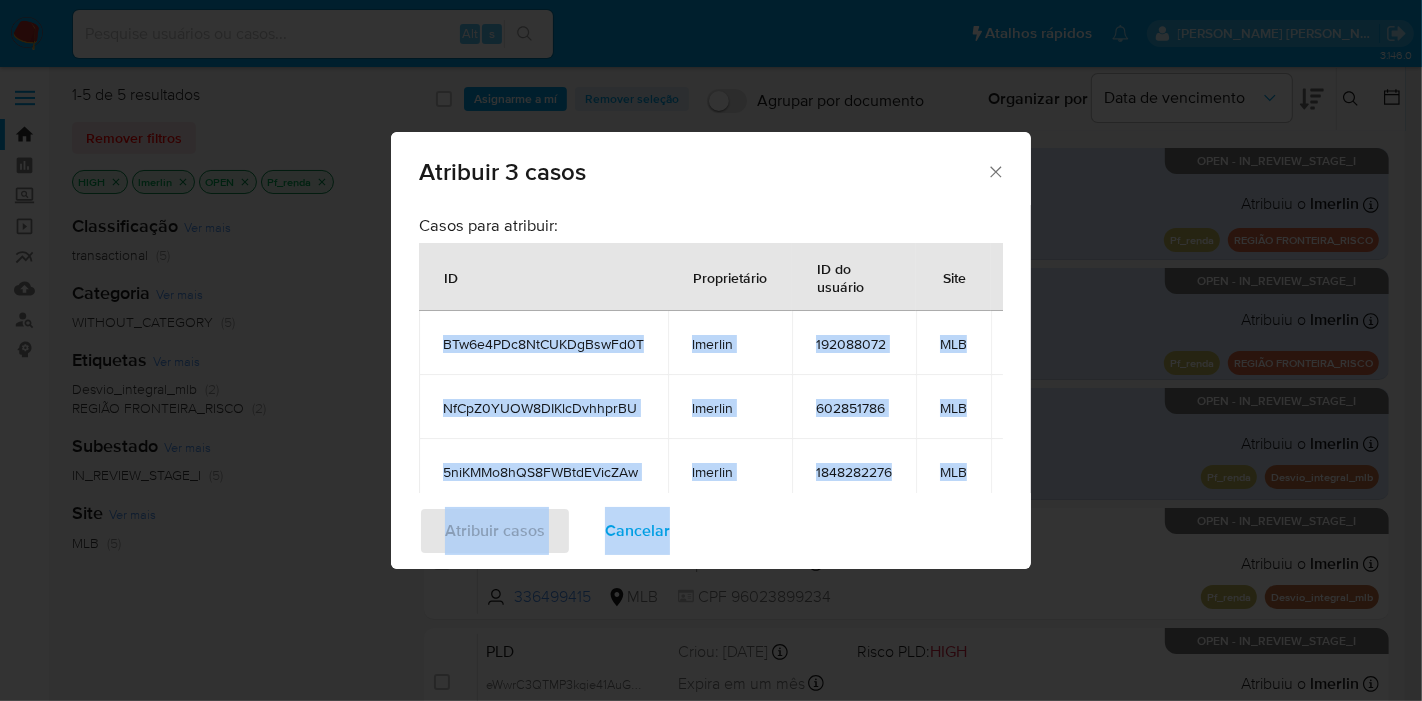 scroll, scrollTop: 195, scrollLeft: 0, axis: vertical 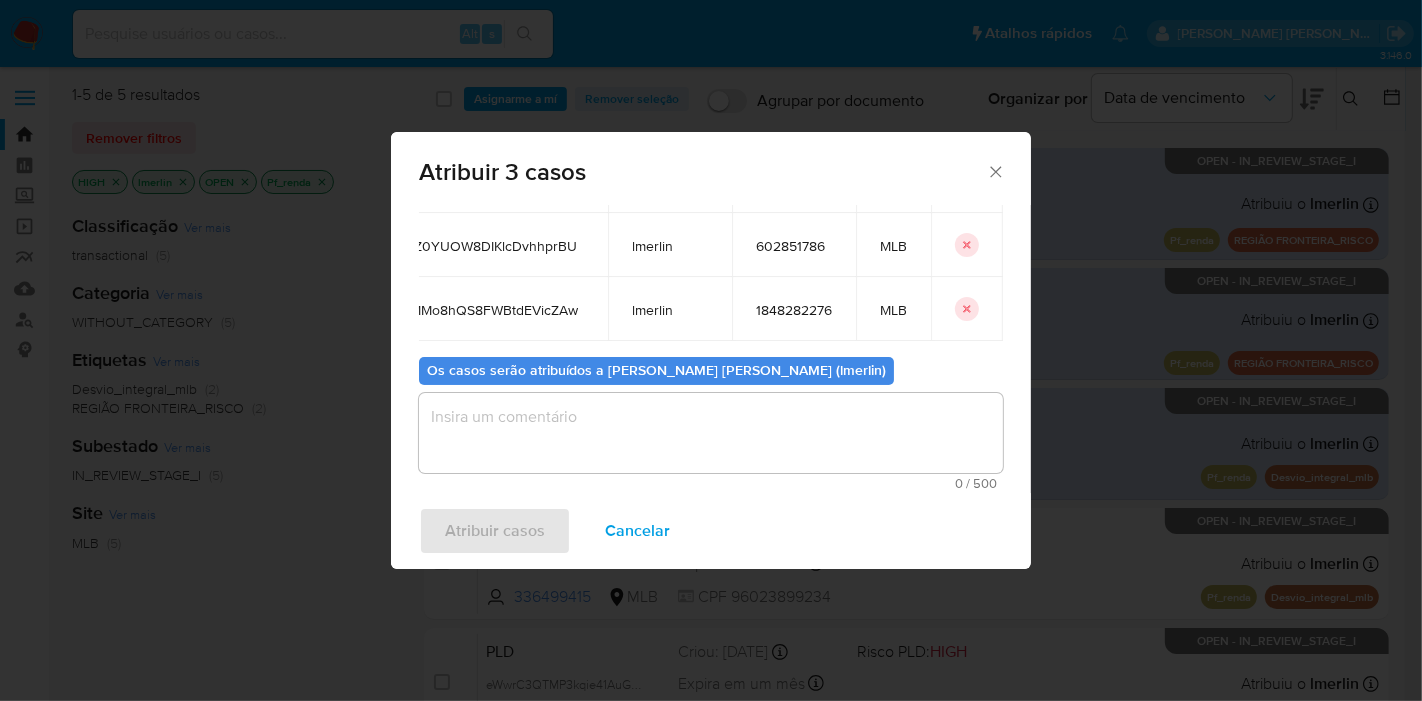 drag, startPoint x: 744, startPoint y: 350, endPoint x: 1010, endPoint y: 267, distance: 278.64853 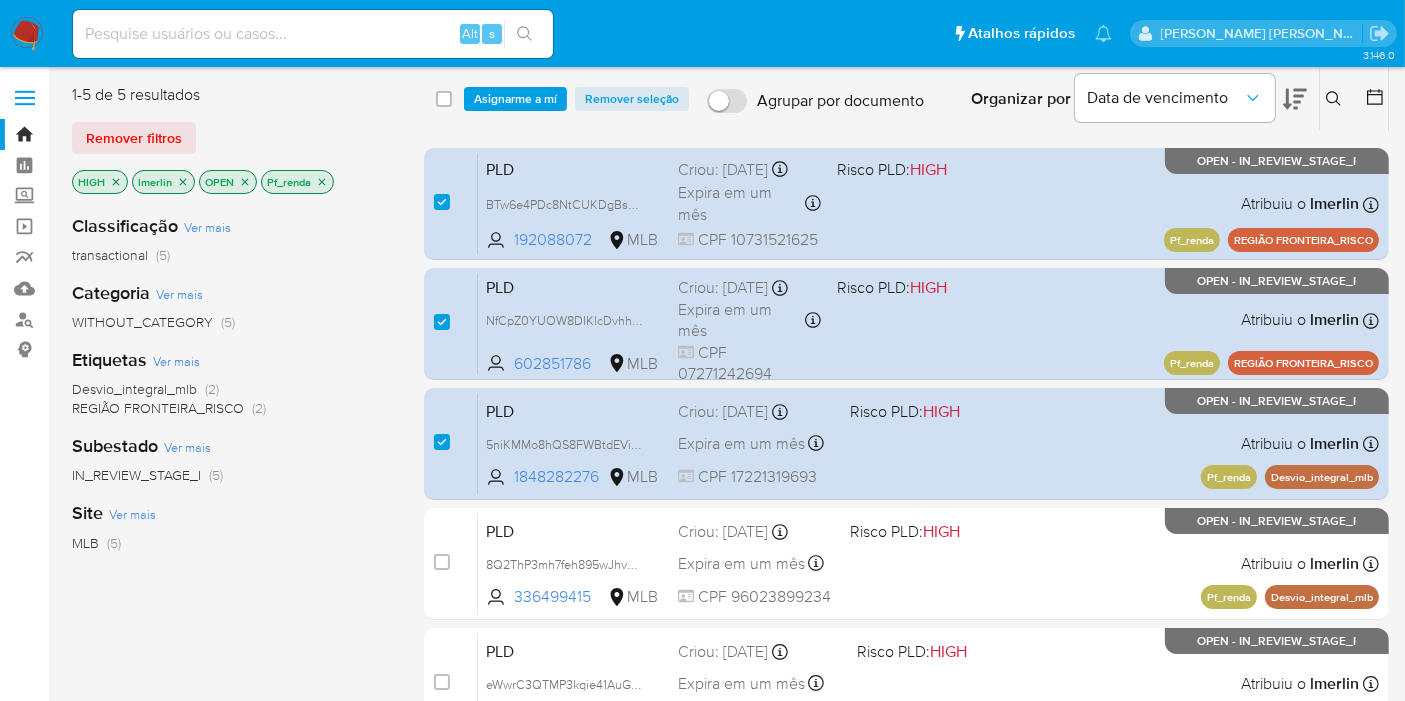 click 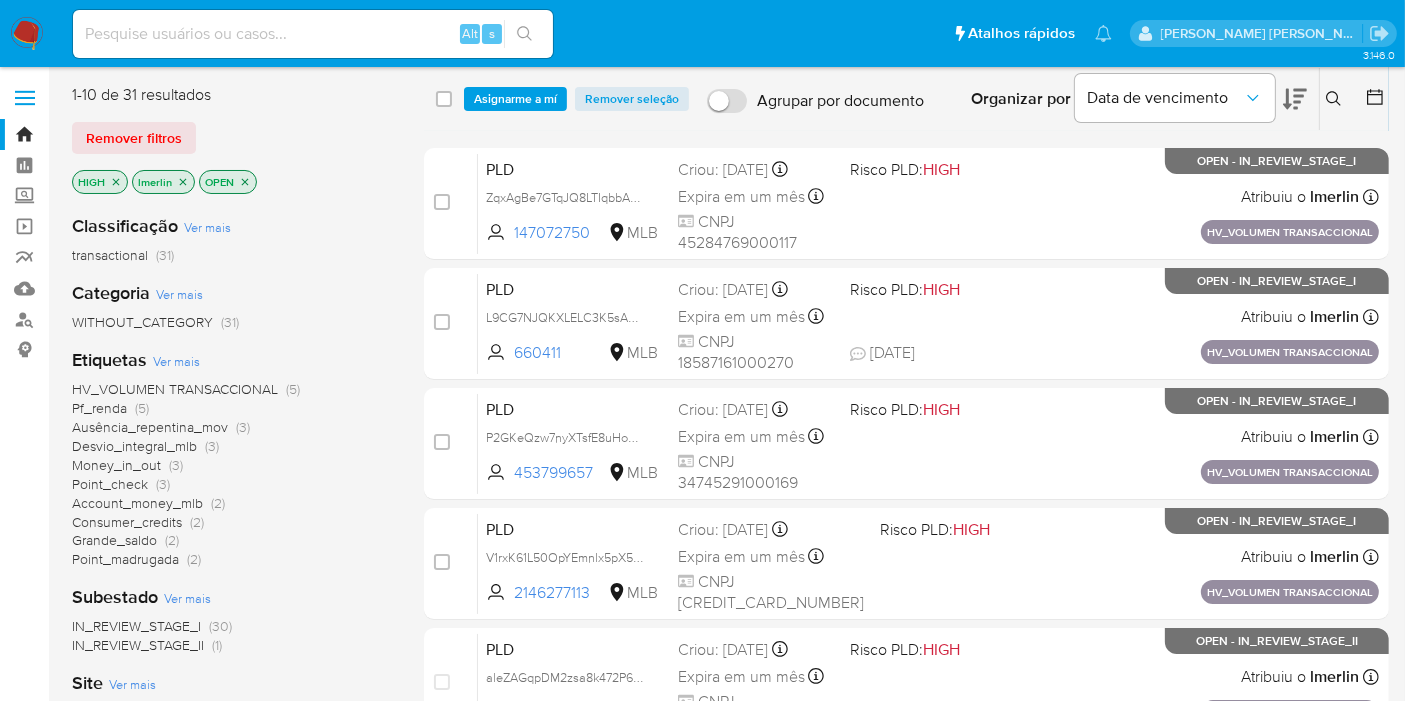 click on "Pf_renda (5)" at bounding box center (110, 408) 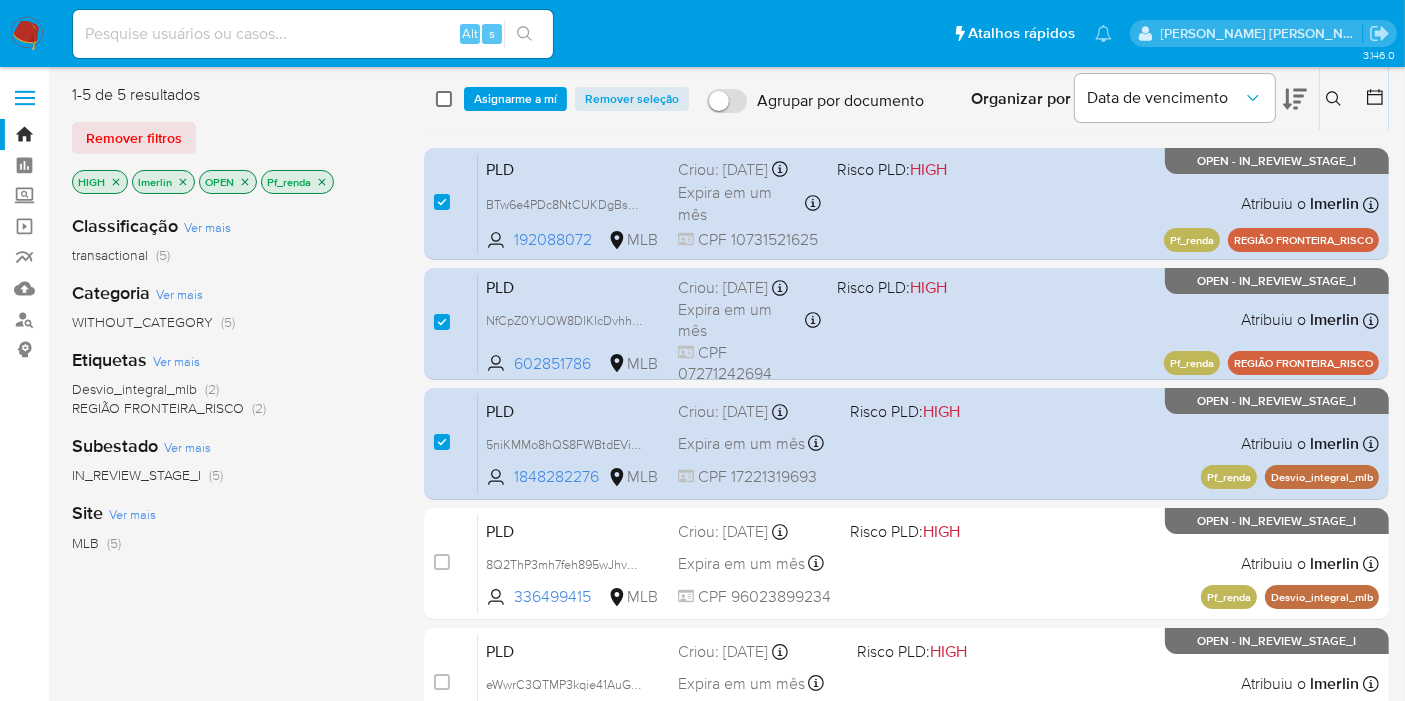 click at bounding box center [444, 99] 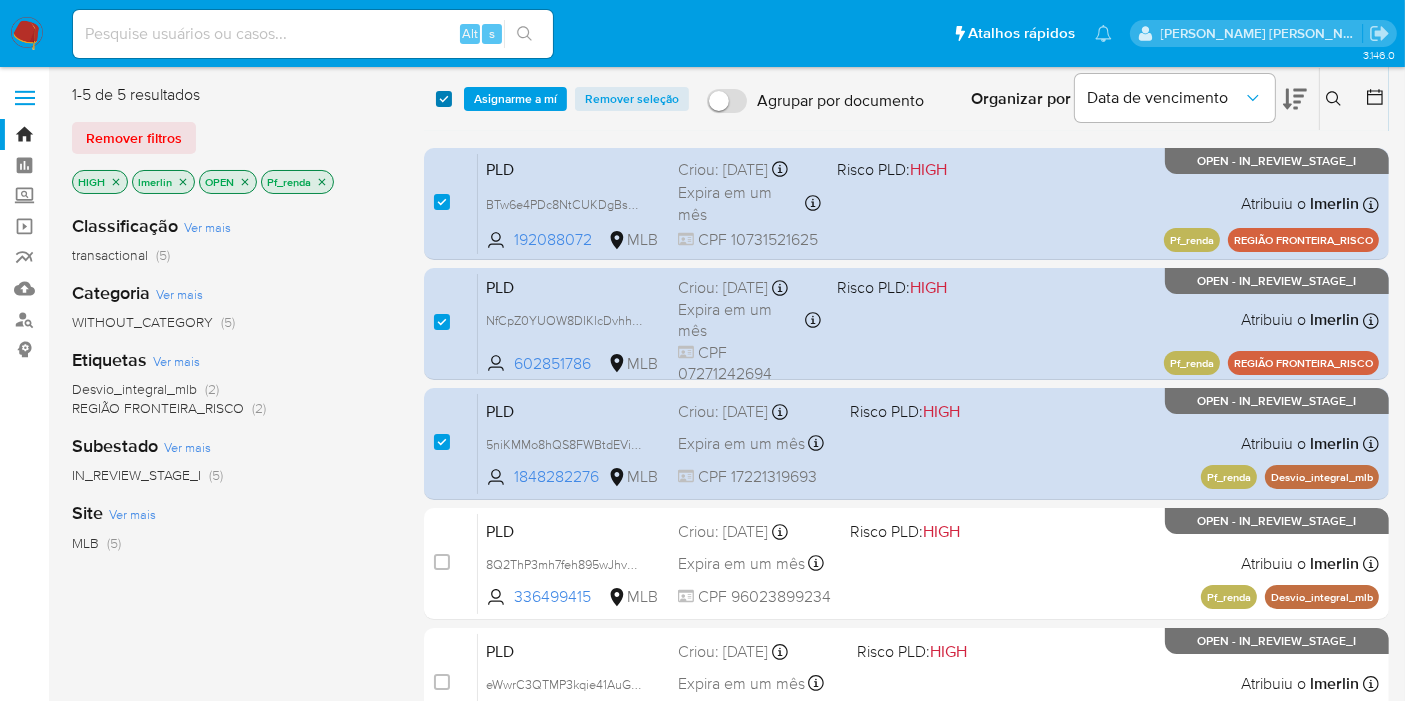 checkbox on "true" 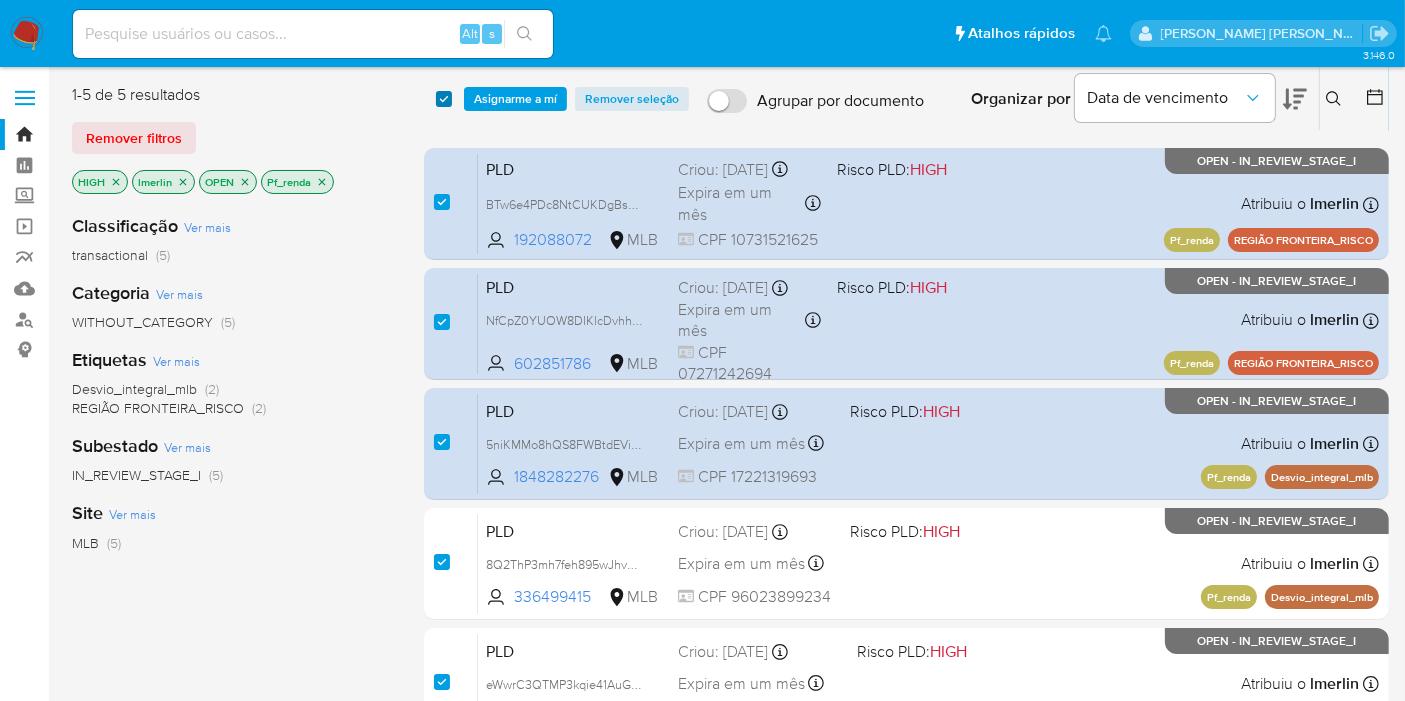 checkbox on "true" 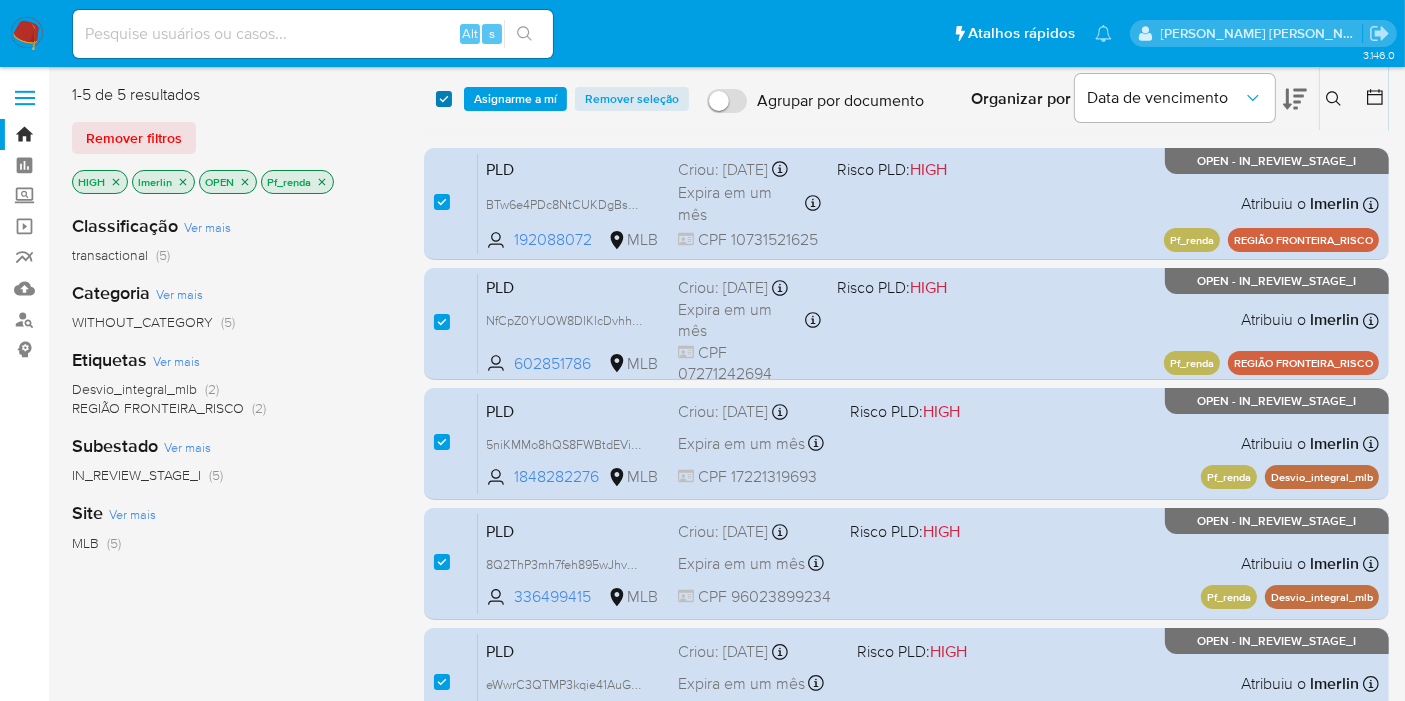 click at bounding box center [444, 99] 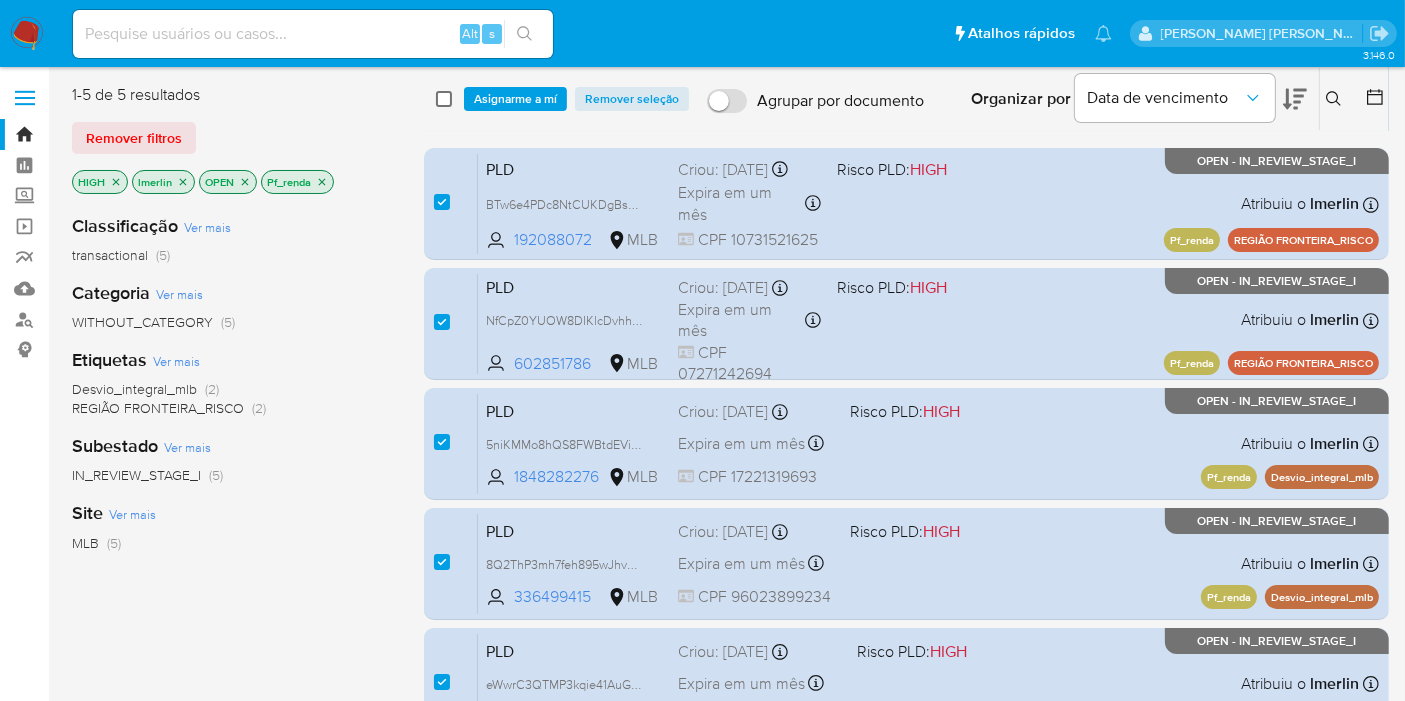 checkbox on "false" 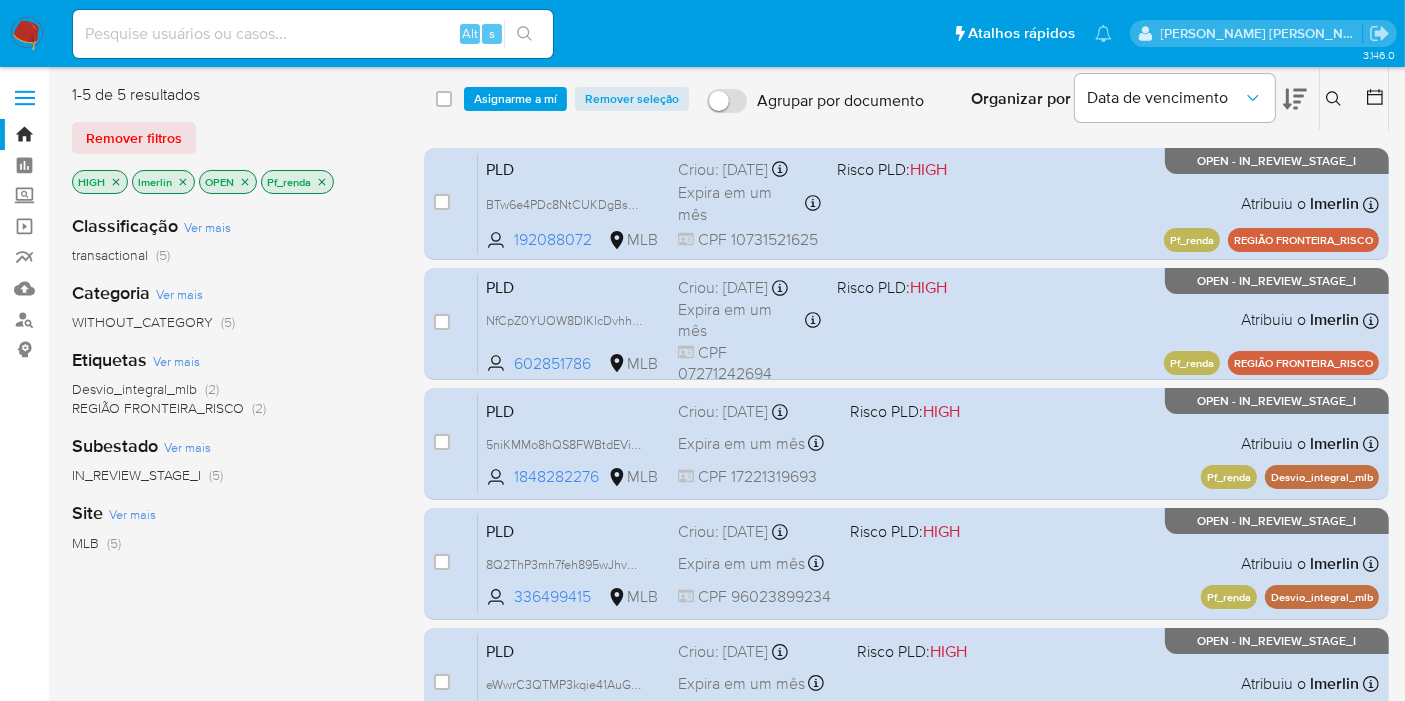 checkbox on "false" 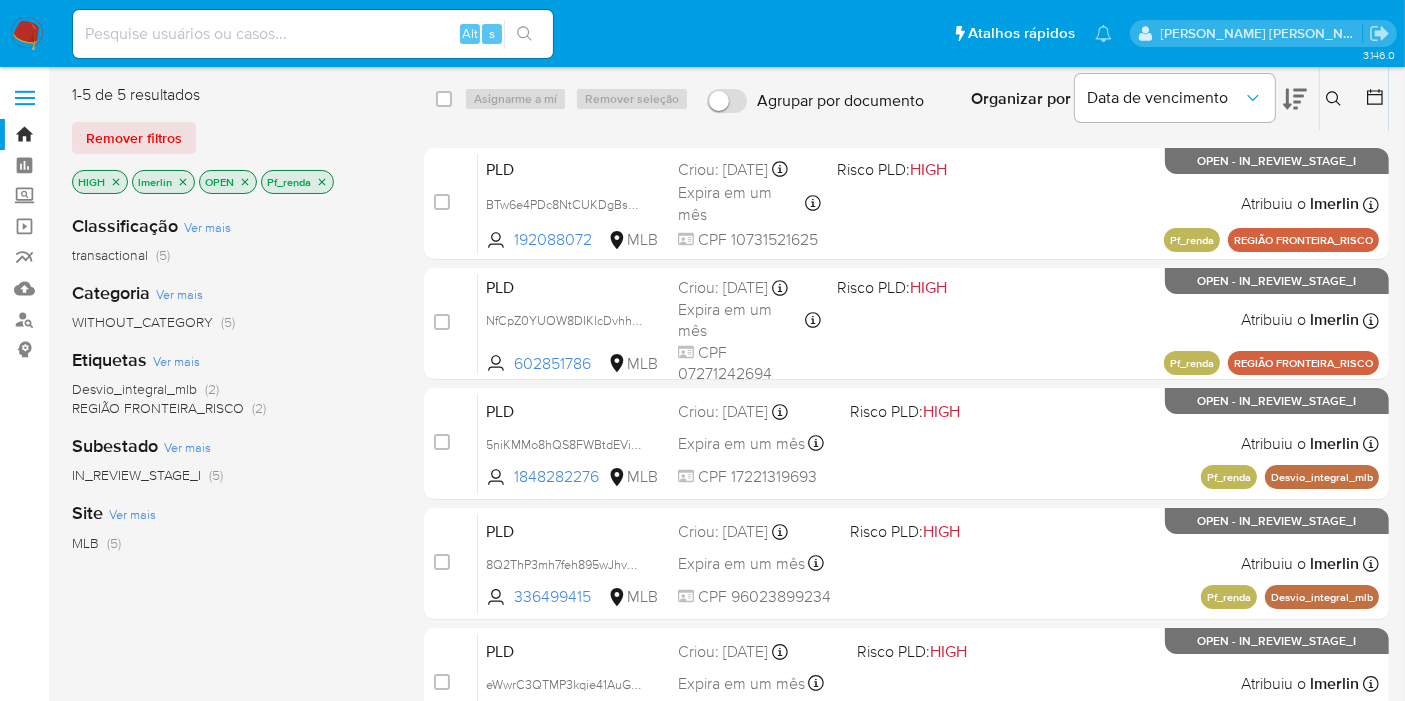 click 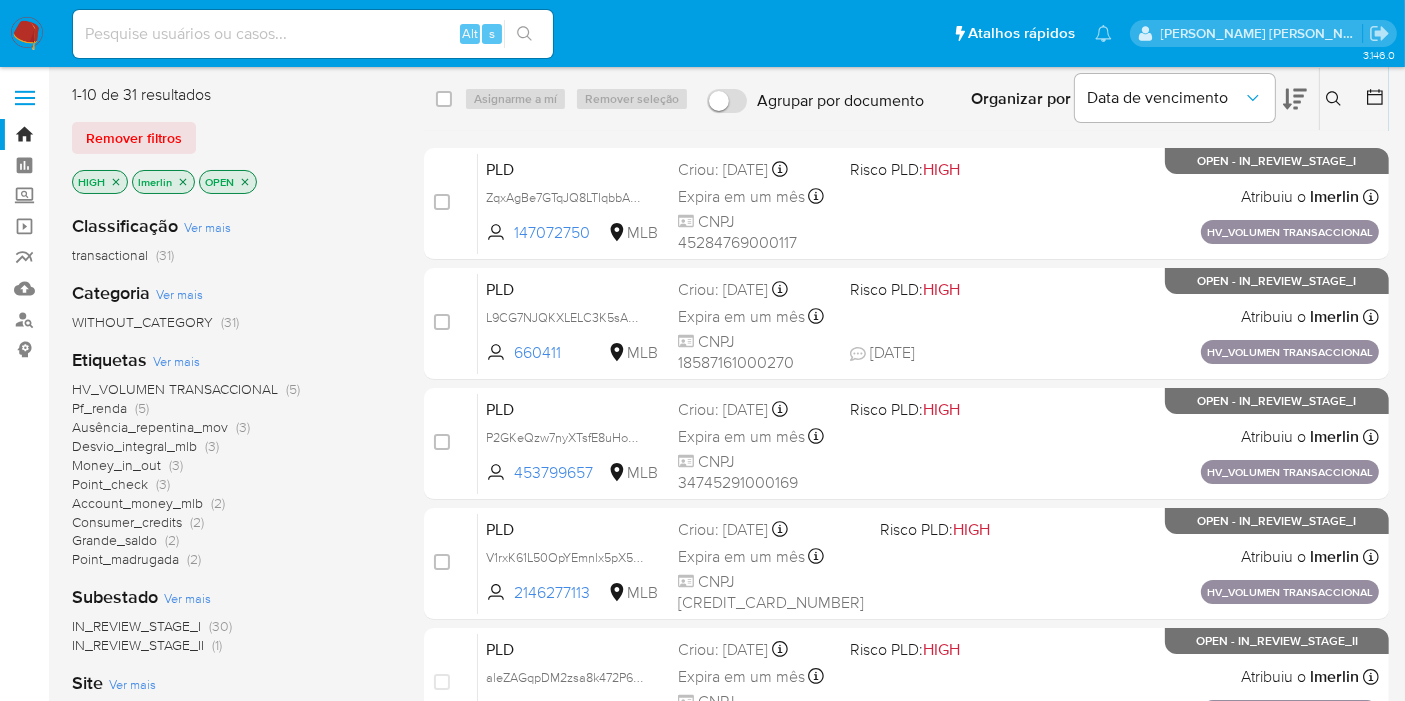 click on "Desvio_integral_mlb (3)" at bounding box center [145, 446] 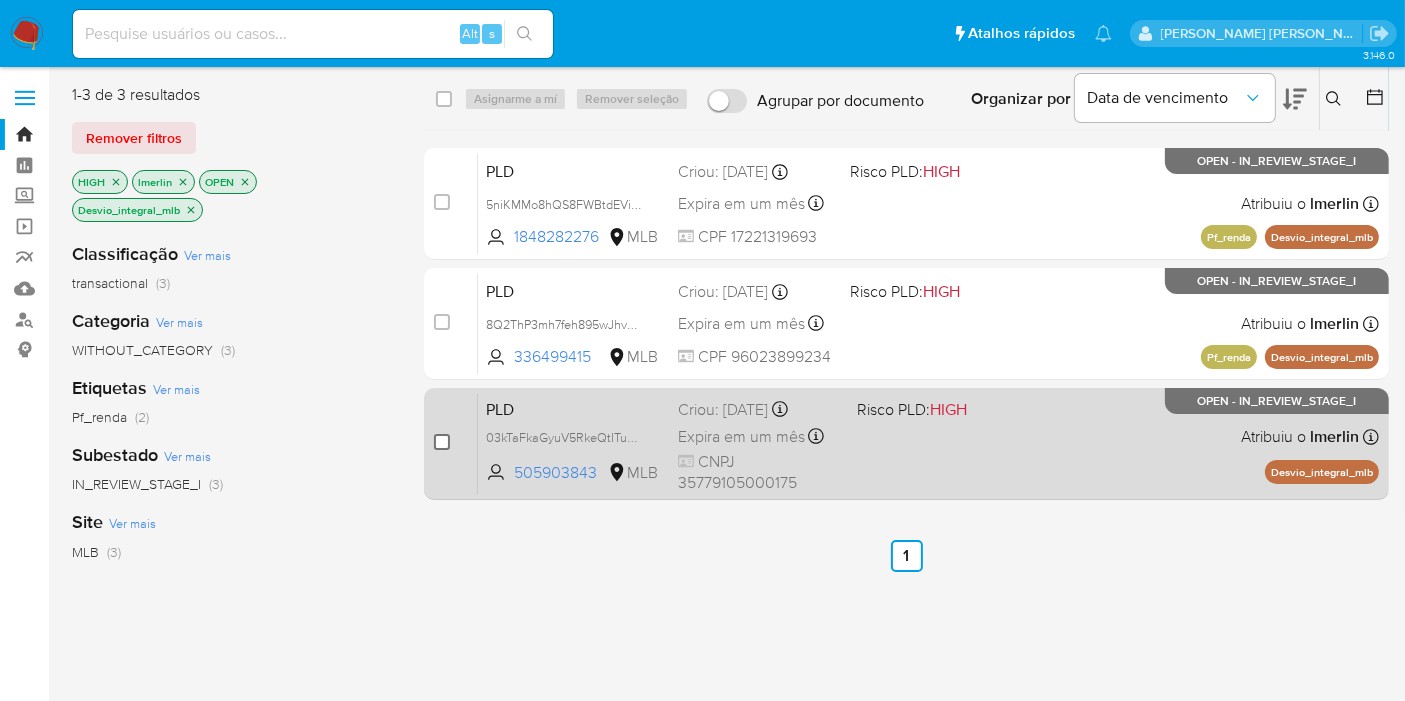 click at bounding box center (442, 442) 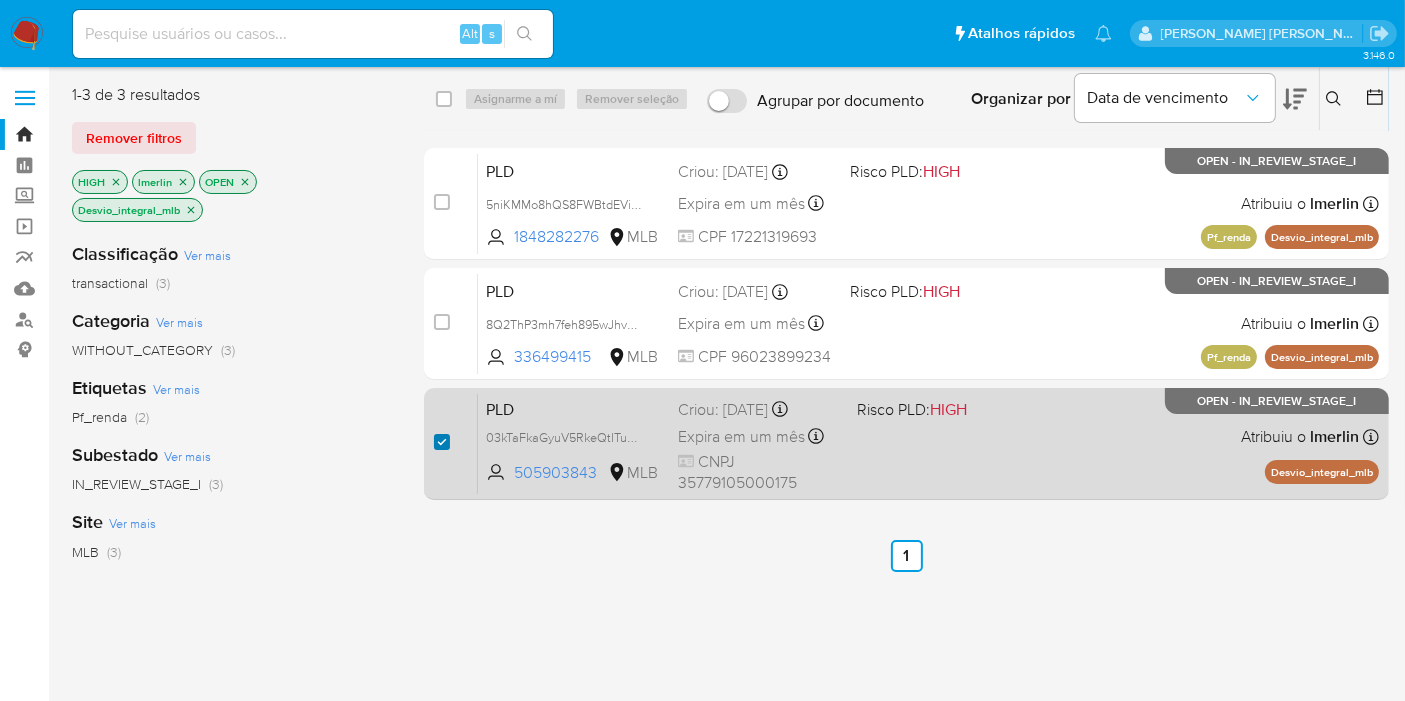 checkbox on "true" 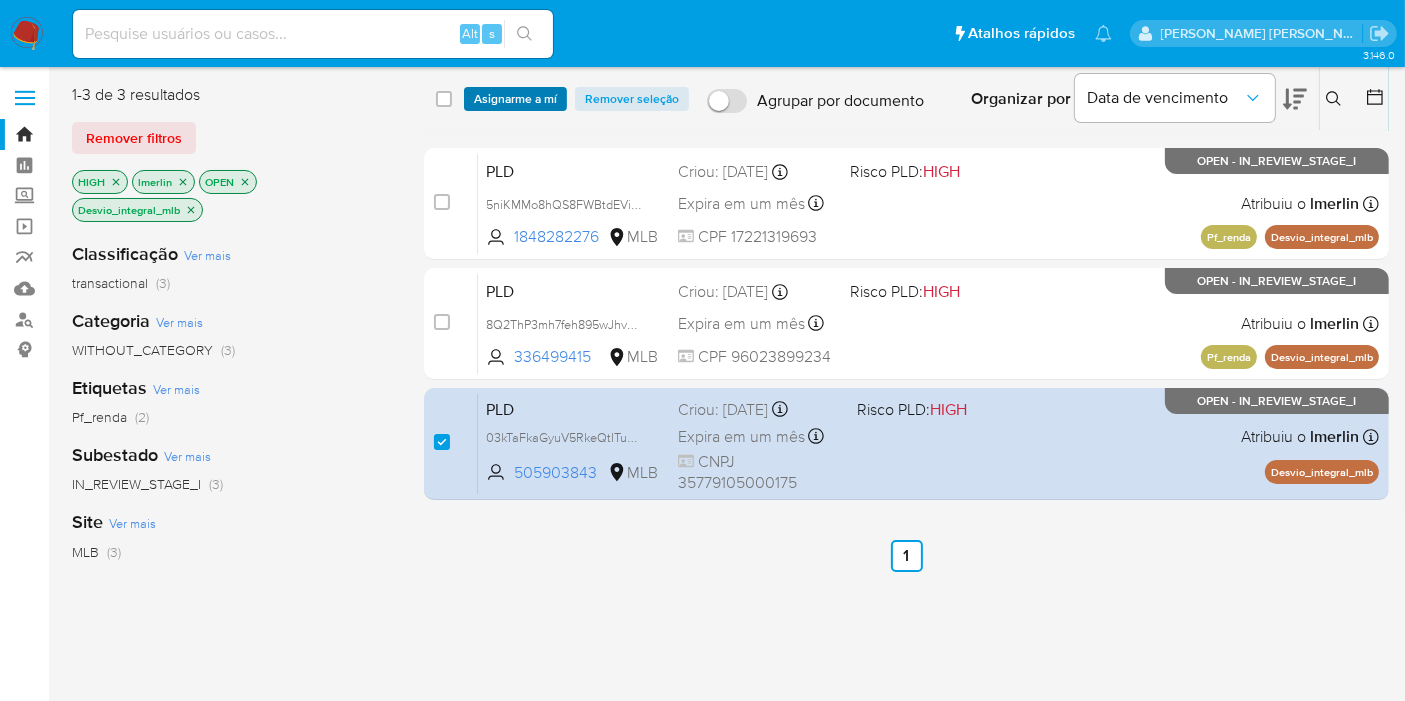 click on "Asignarme a mí" at bounding box center [515, 99] 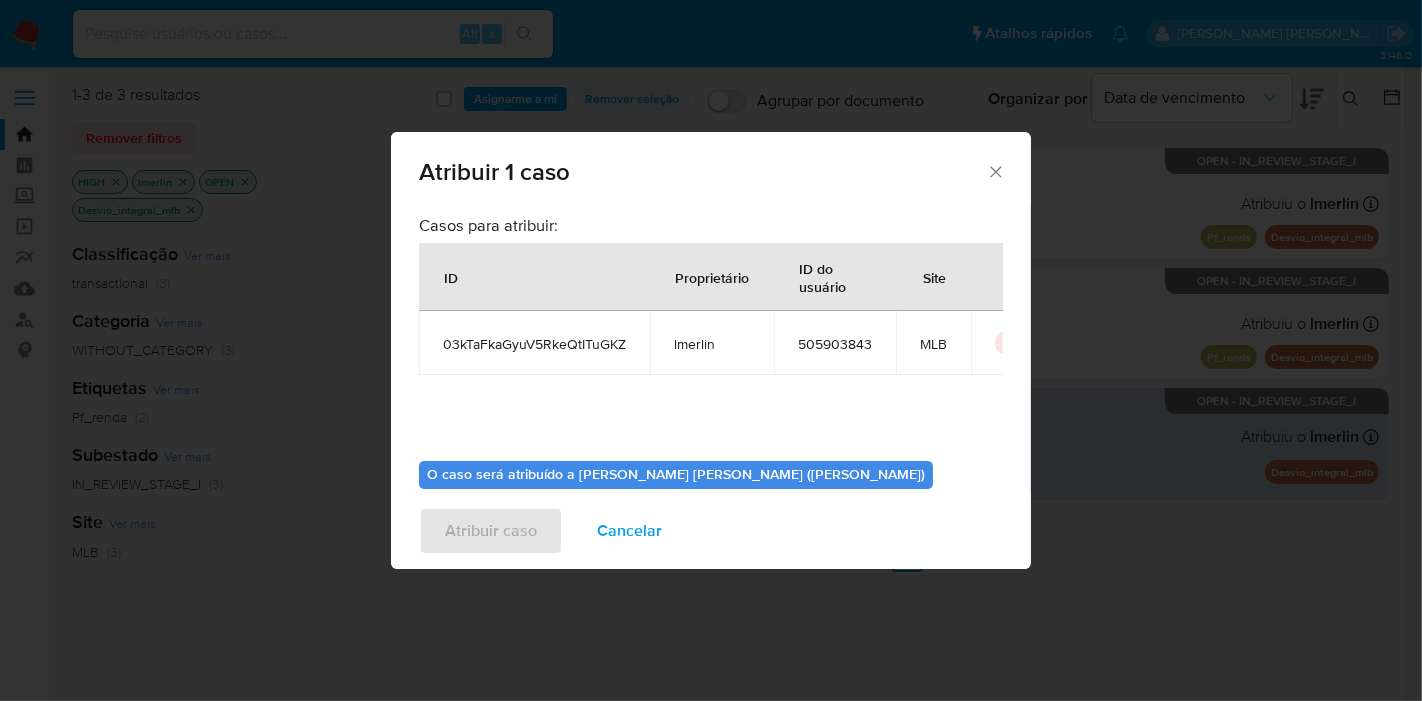 click on "Cancelar" at bounding box center (629, 531) 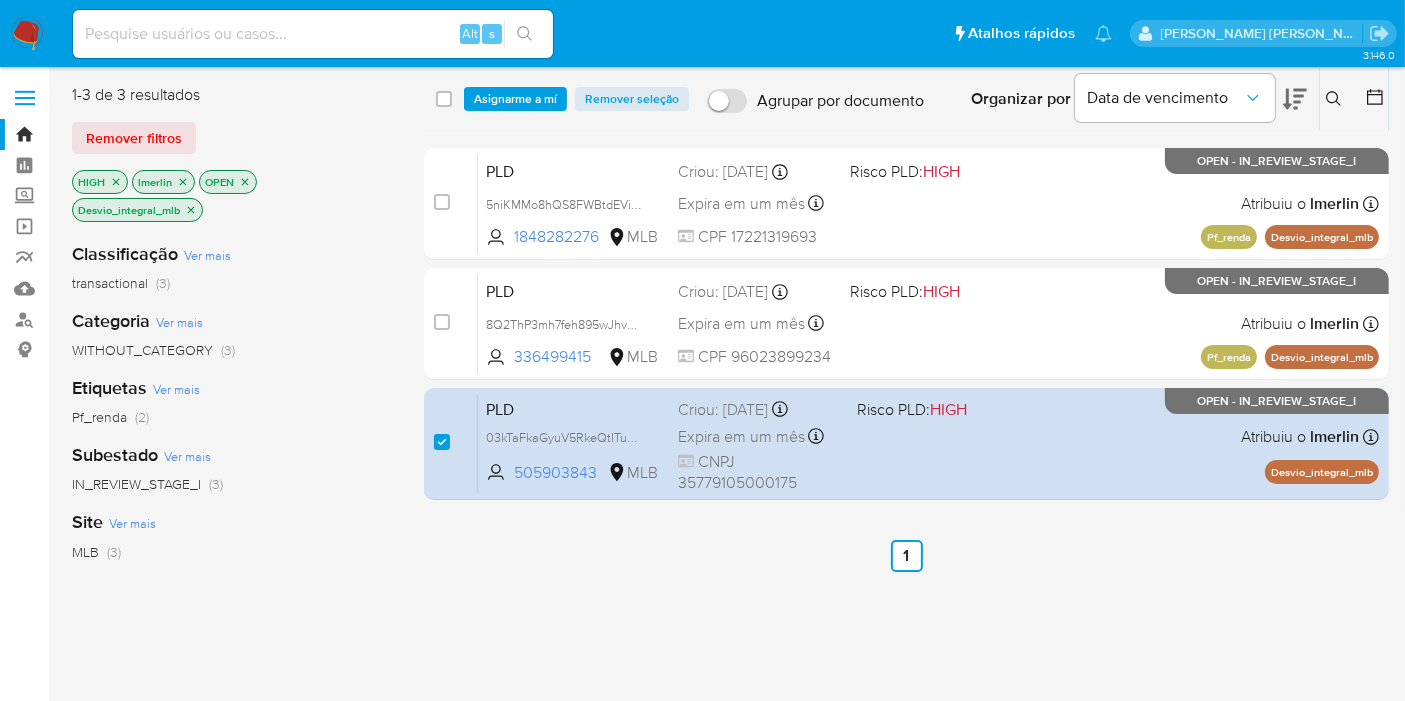 click on "Desvio_integral_mlb" at bounding box center (137, 210) 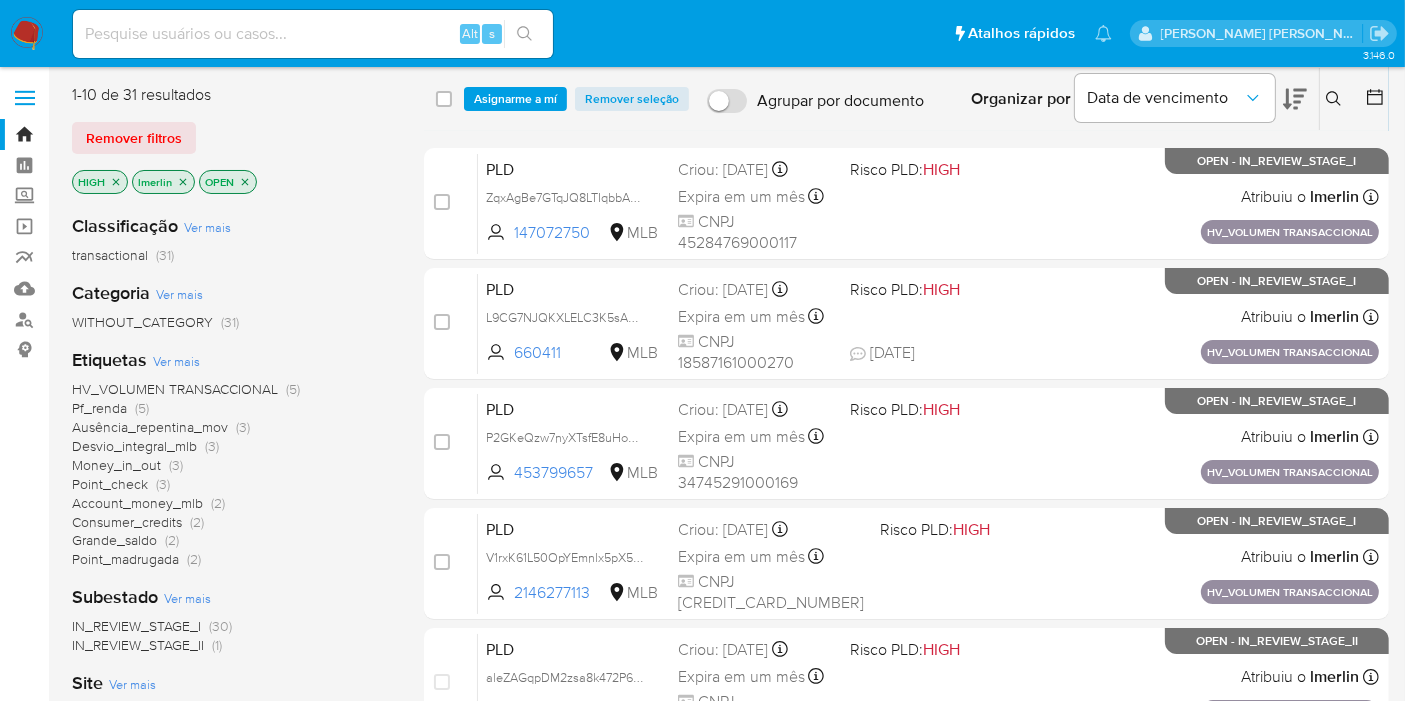 click on "Money_in_out" at bounding box center [116, 465] 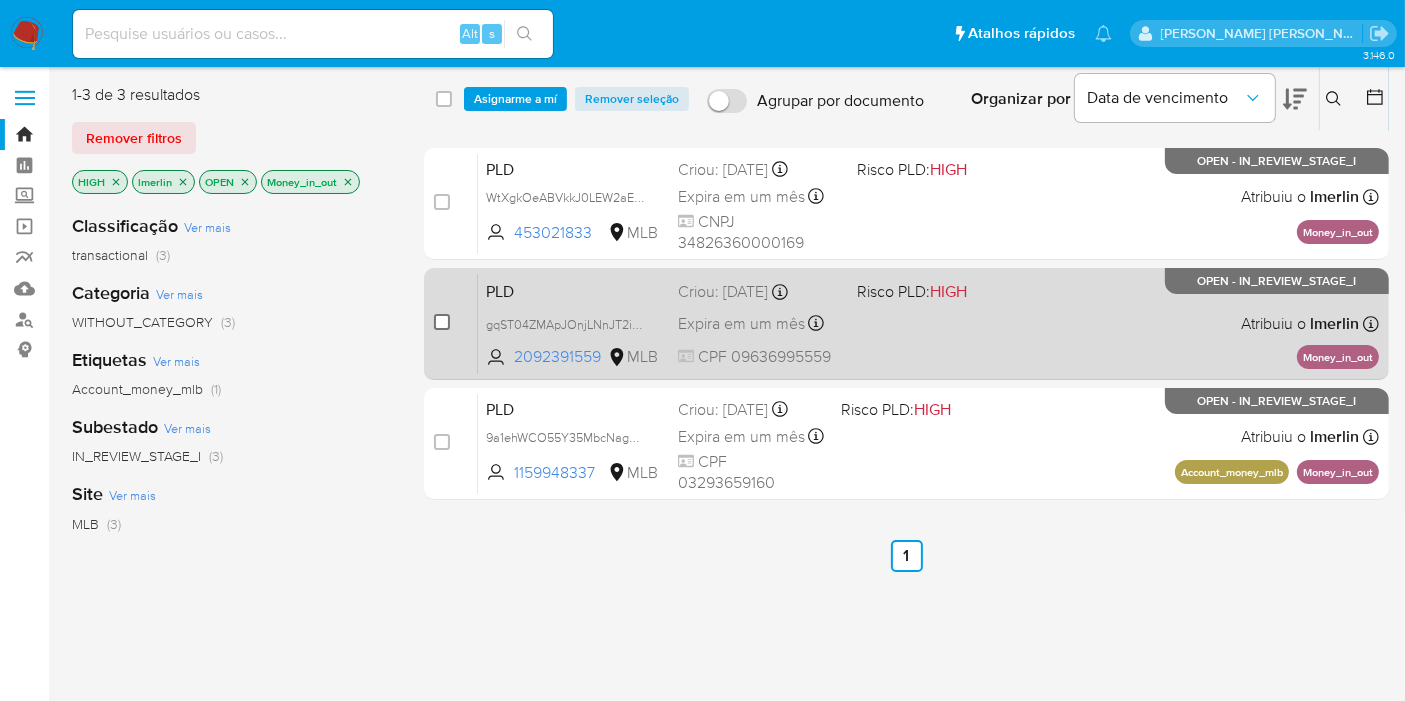 click at bounding box center (442, 322) 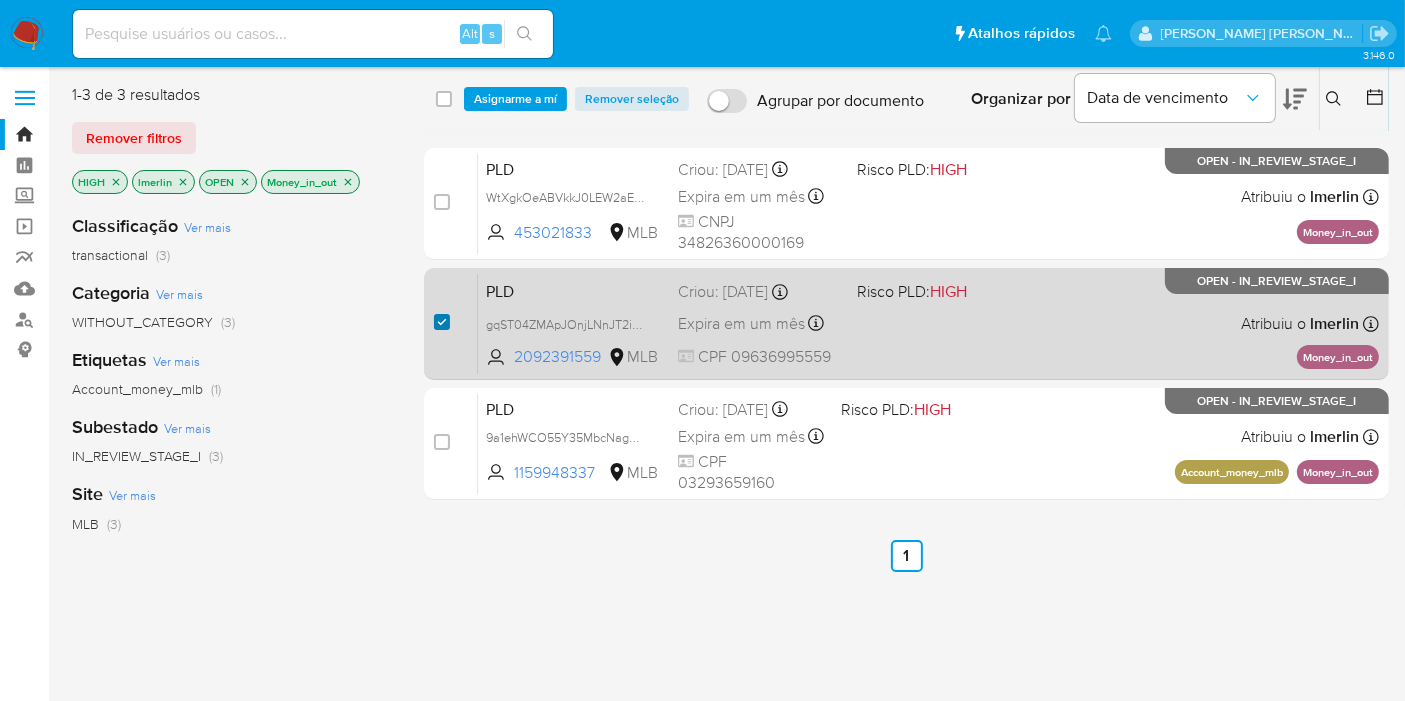 checkbox on "true" 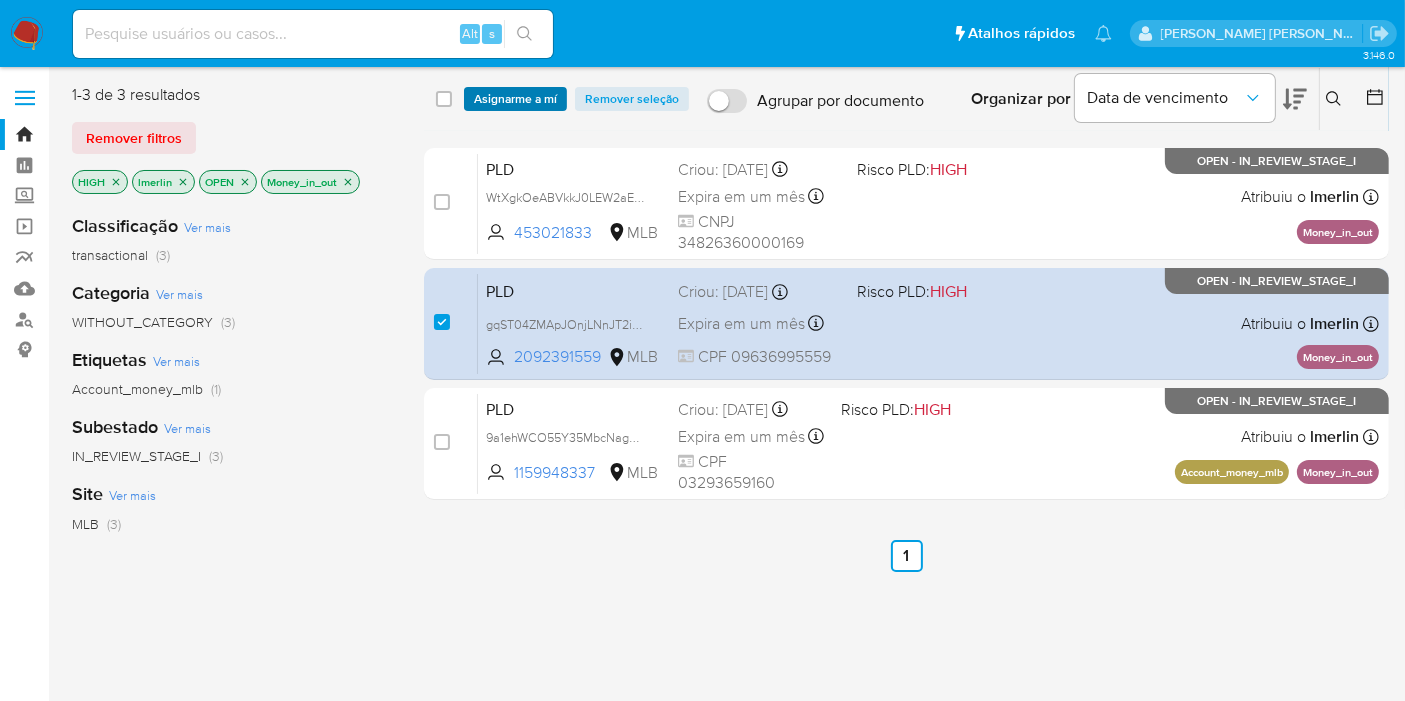 click on "Asignarme a mí" at bounding box center [515, 99] 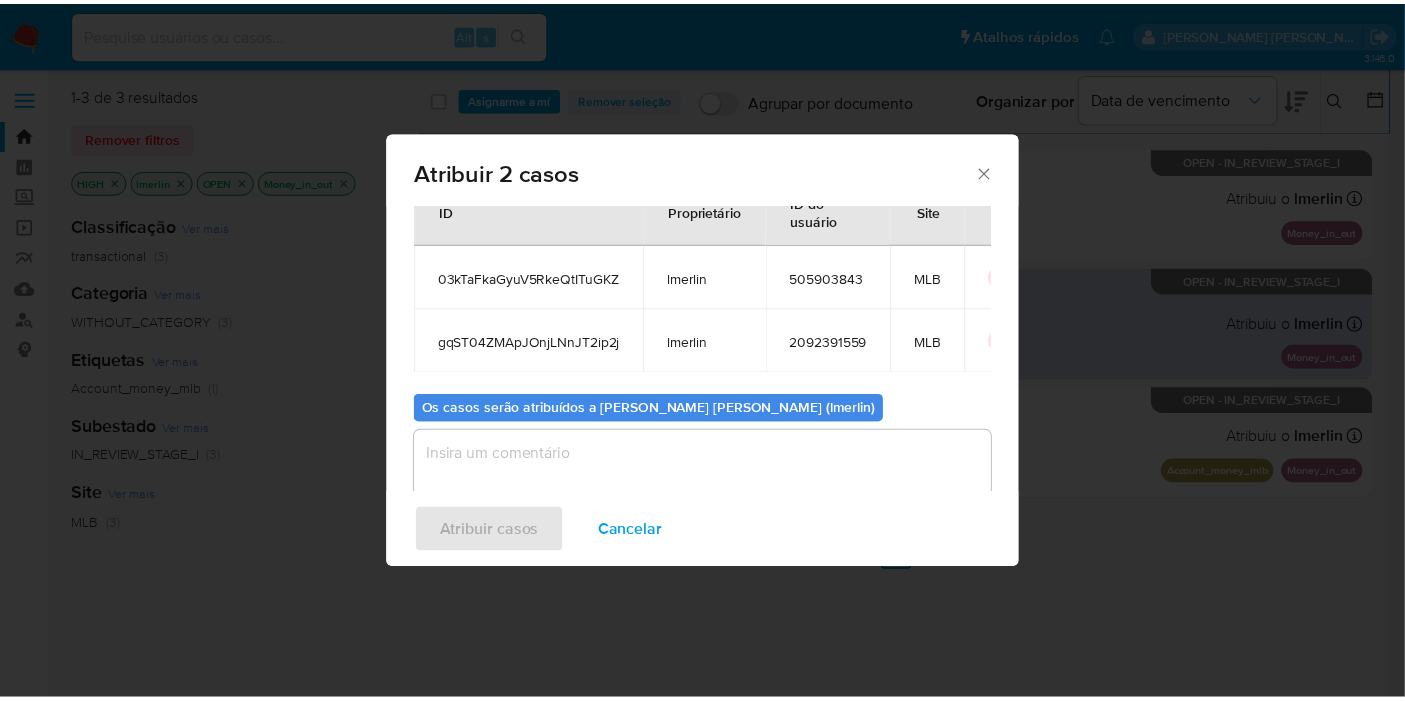 scroll, scrollTop: 114, scrollLeft: 0, axis: vertical 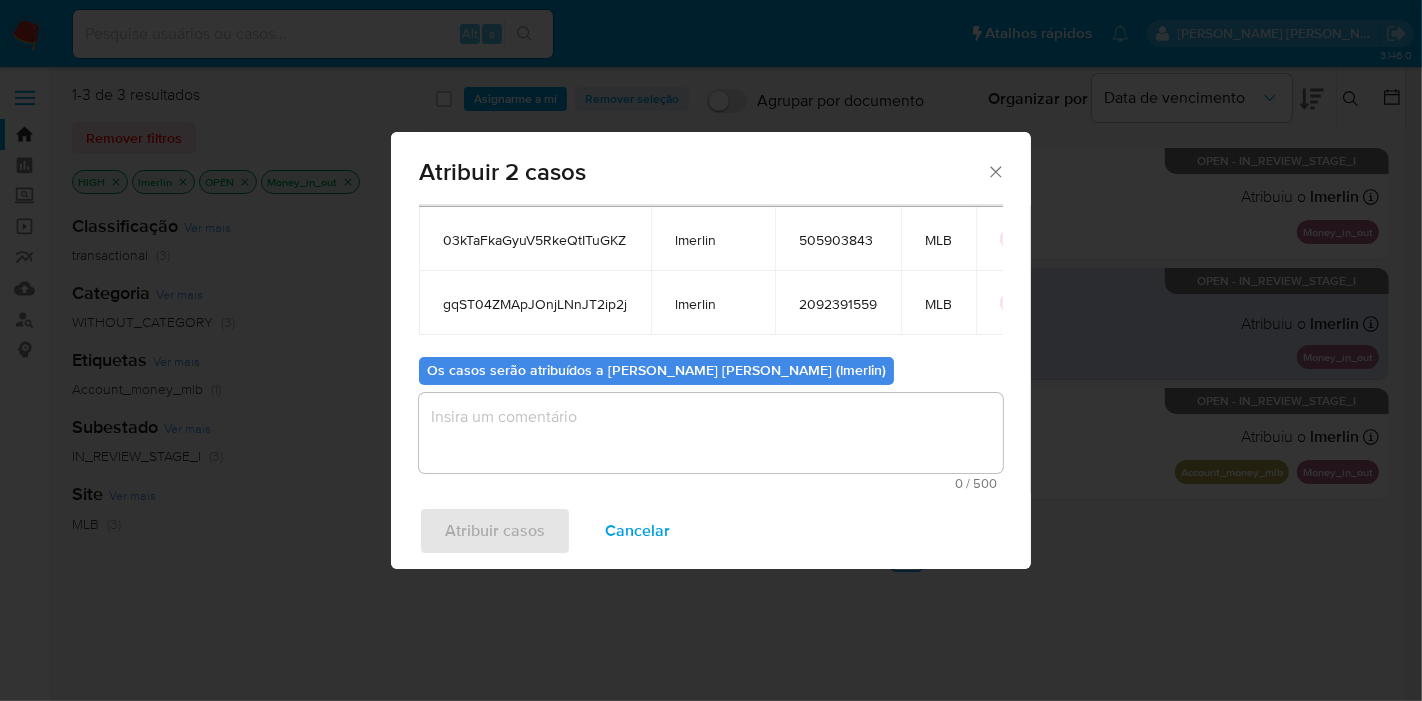 click on "Cancelar" at bounding box center (637, 531) 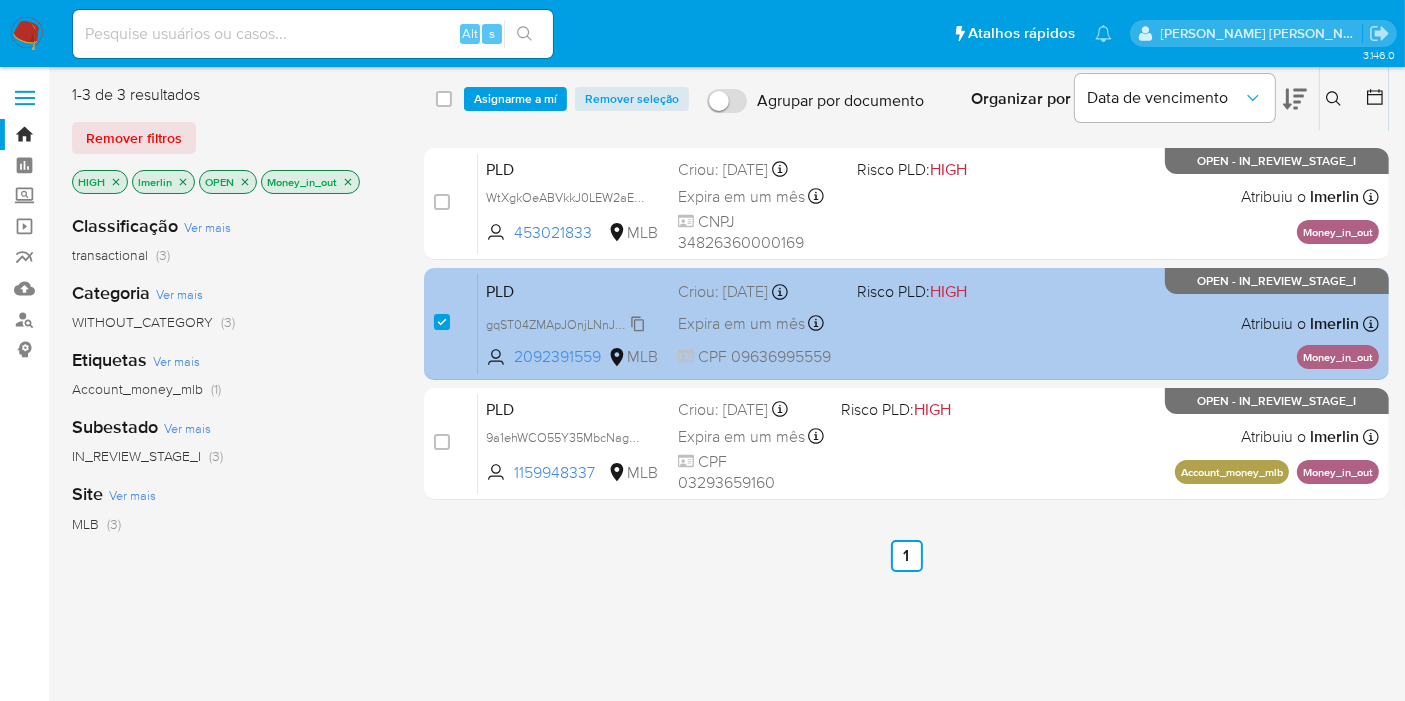 click on "gqST04ZMApJOnjLNnJT2ip2j" at bounding box center (567, 323) 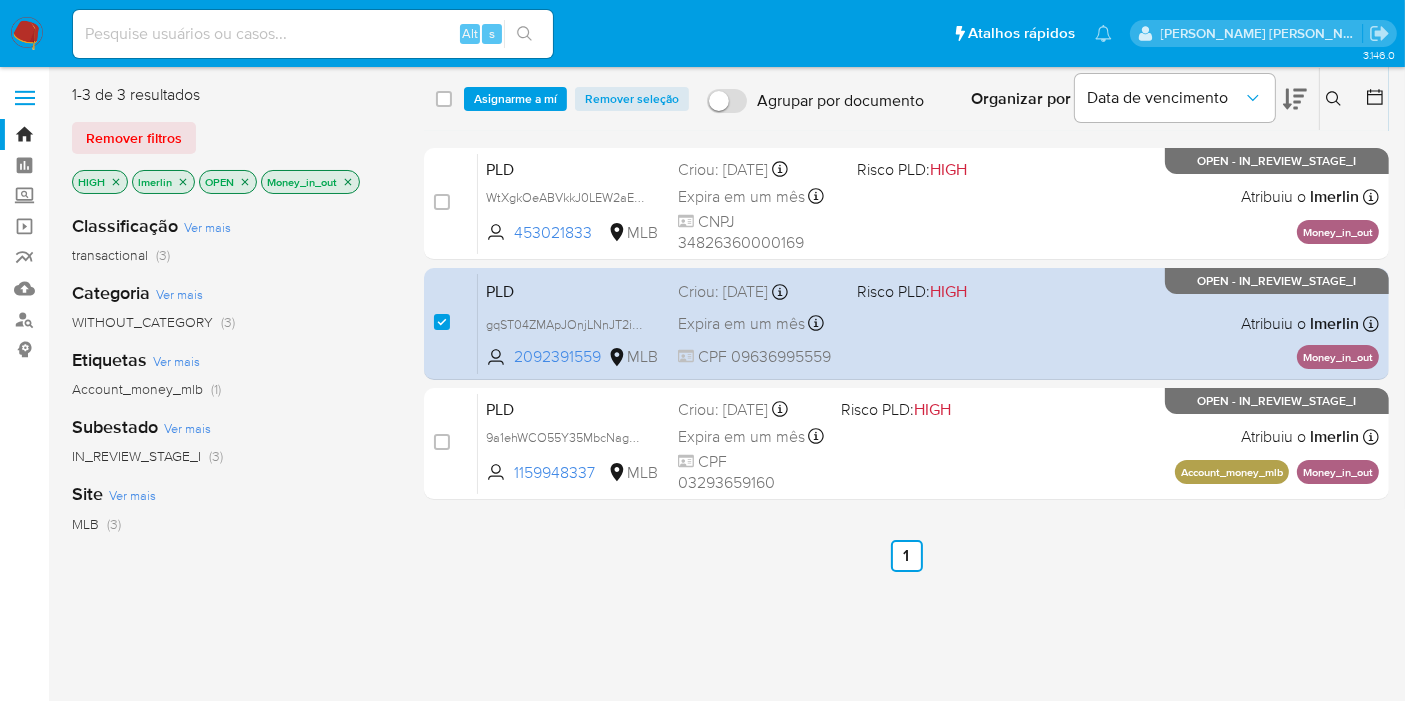 drag, startPoint x: 608, startPoint y: 359, endPoint x: 355, endPoint y: 497, distance: 288.18918 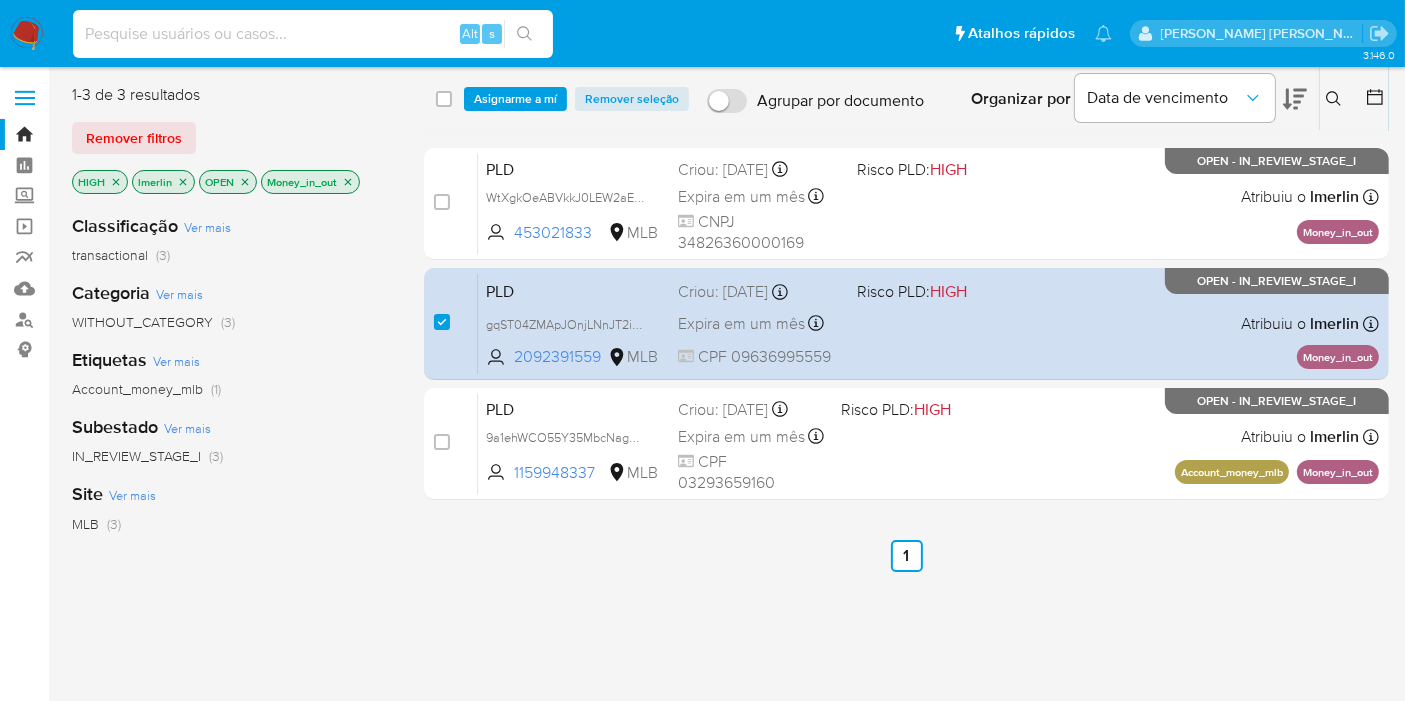 click at bounding box center [313, 34] 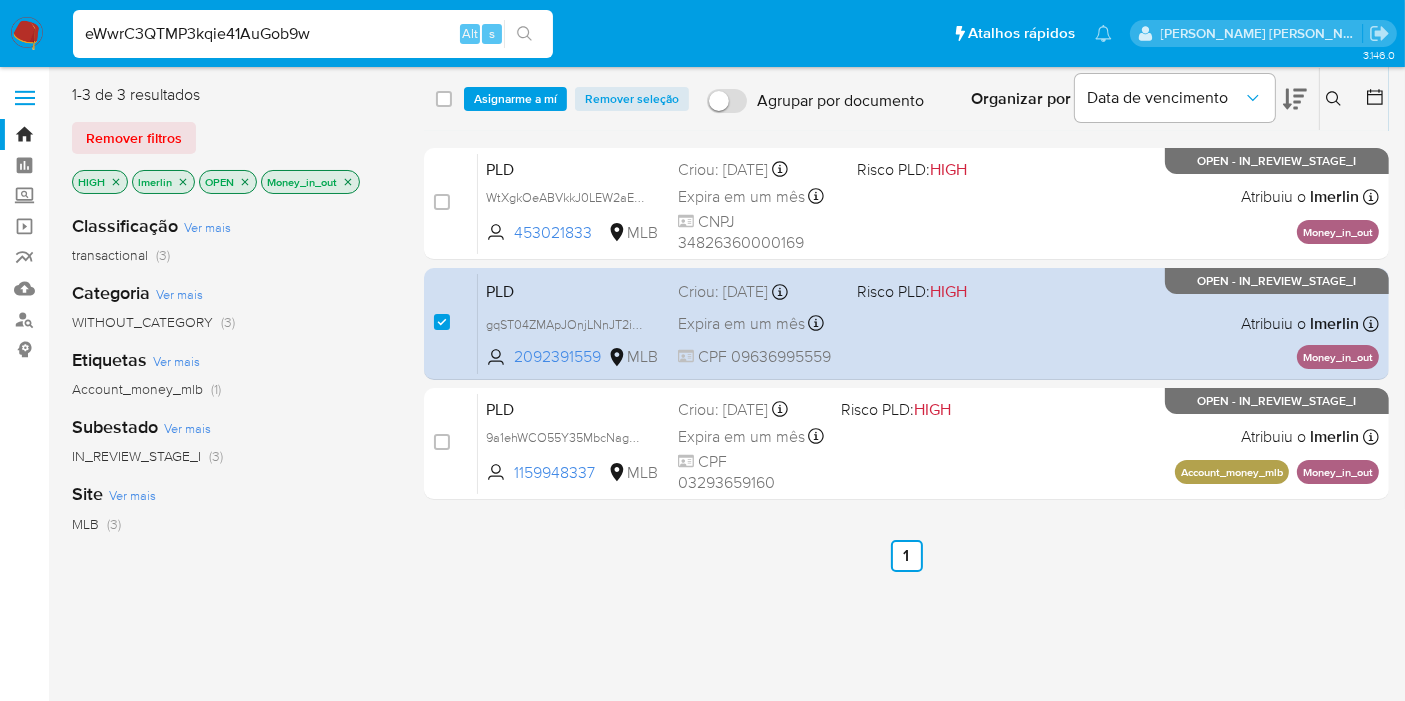 type on "eWwrC3QTMP3kqie41AuGob9w" 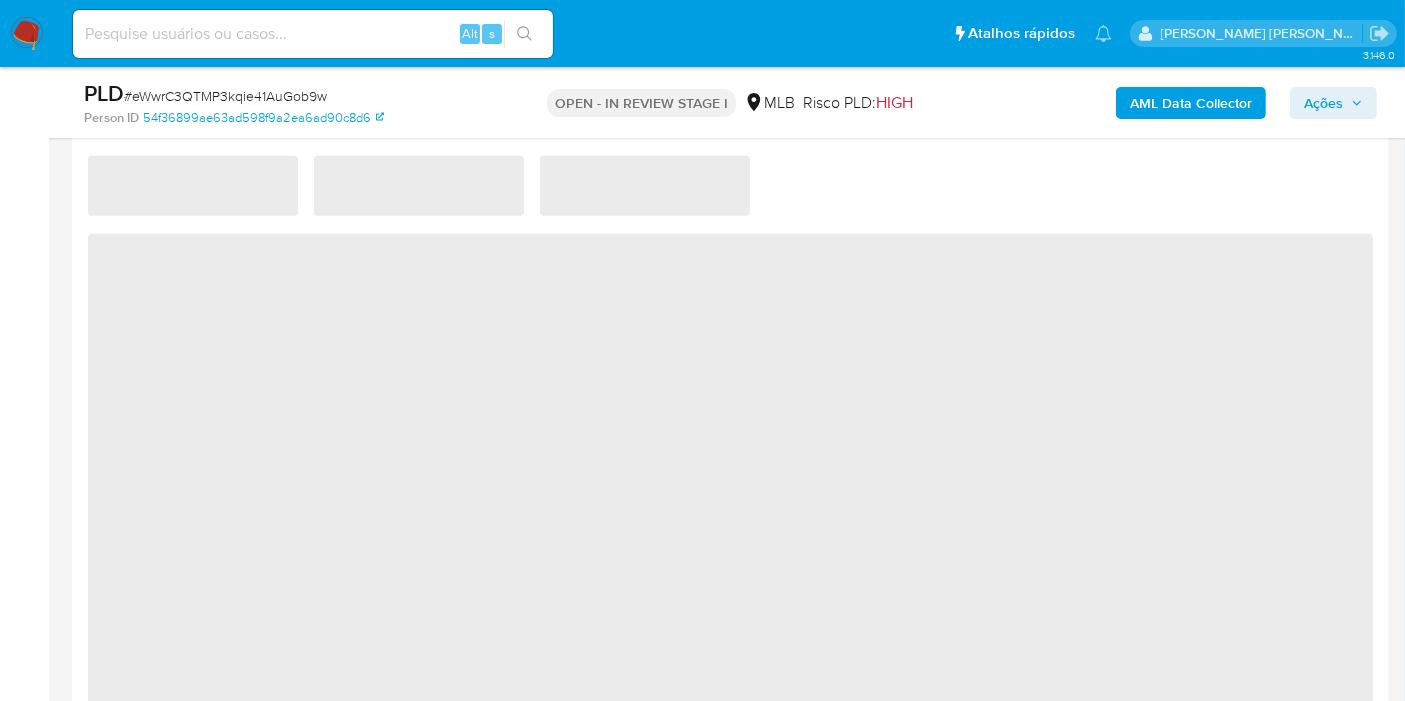 select on "10" 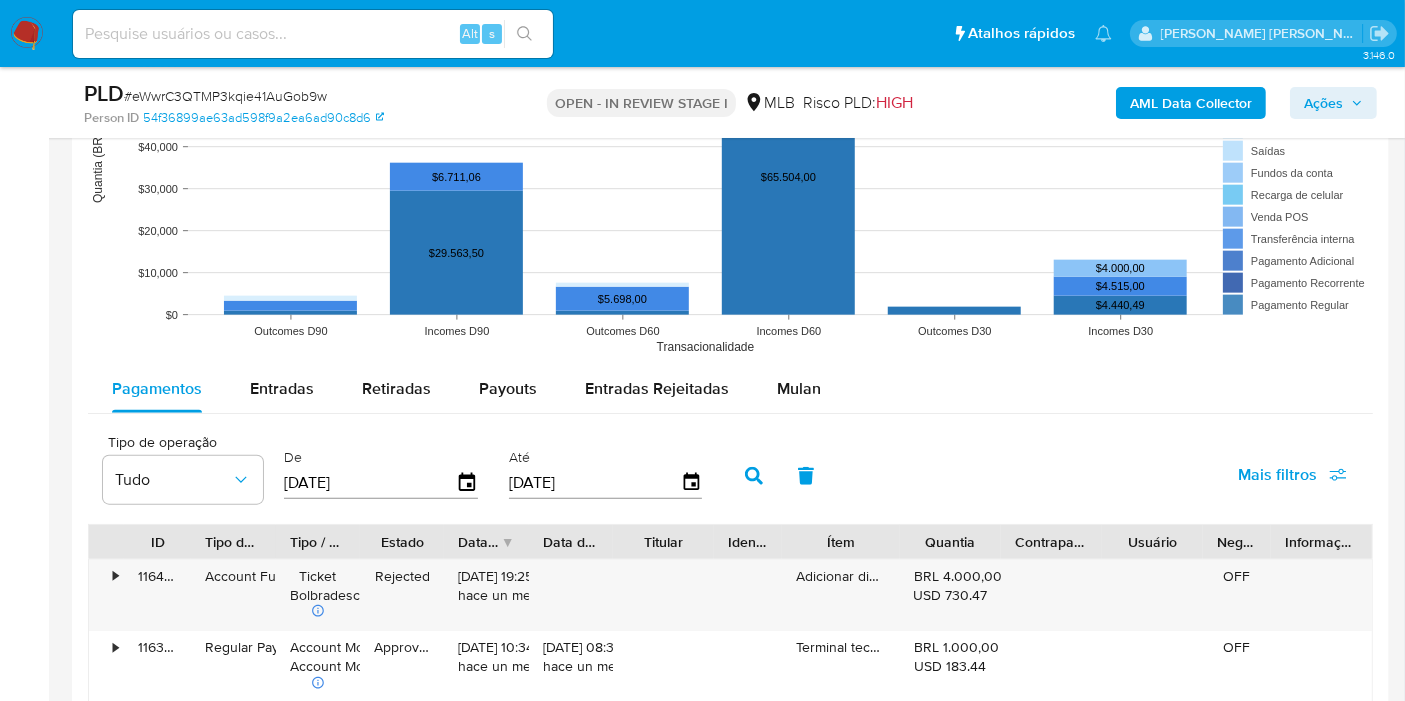 click on "Mulan" at bounding box center [799, 389] 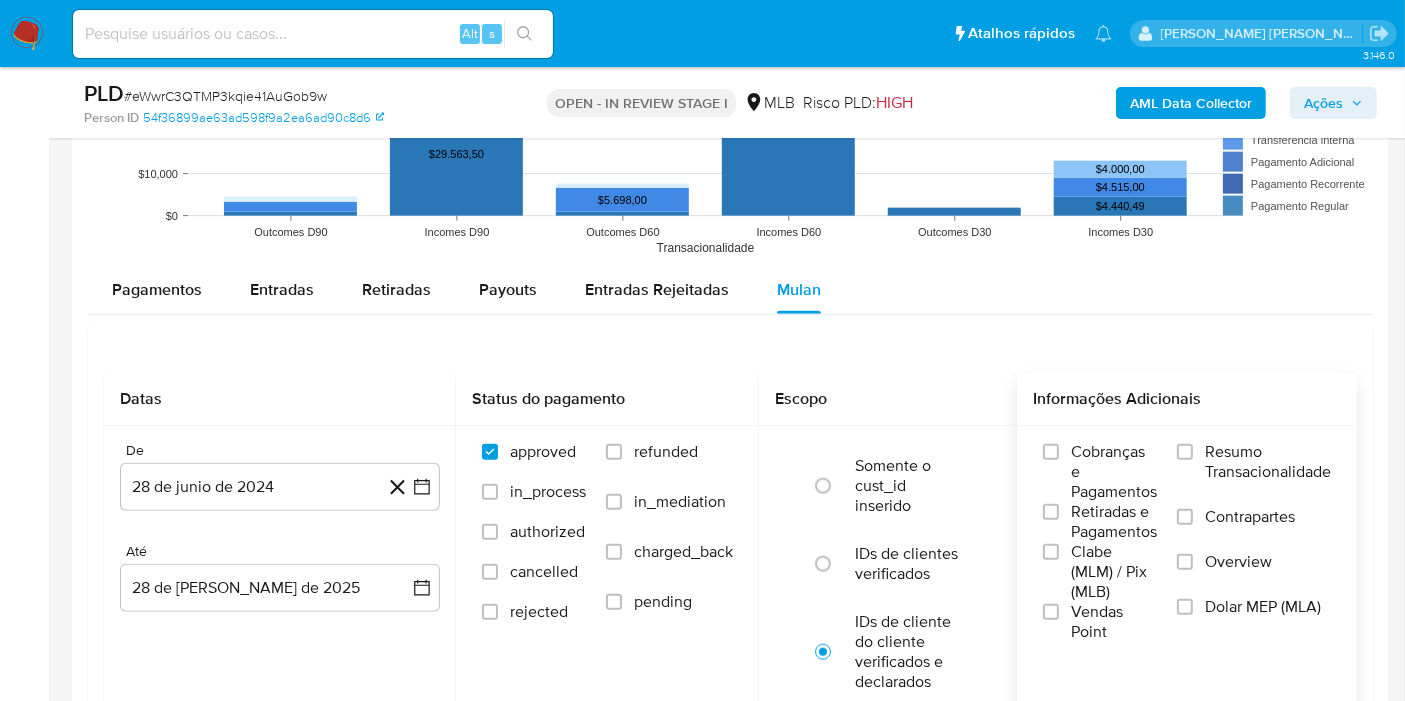 scroll, scrollTop: 2222, scrollLeft: 0, axis: vertical 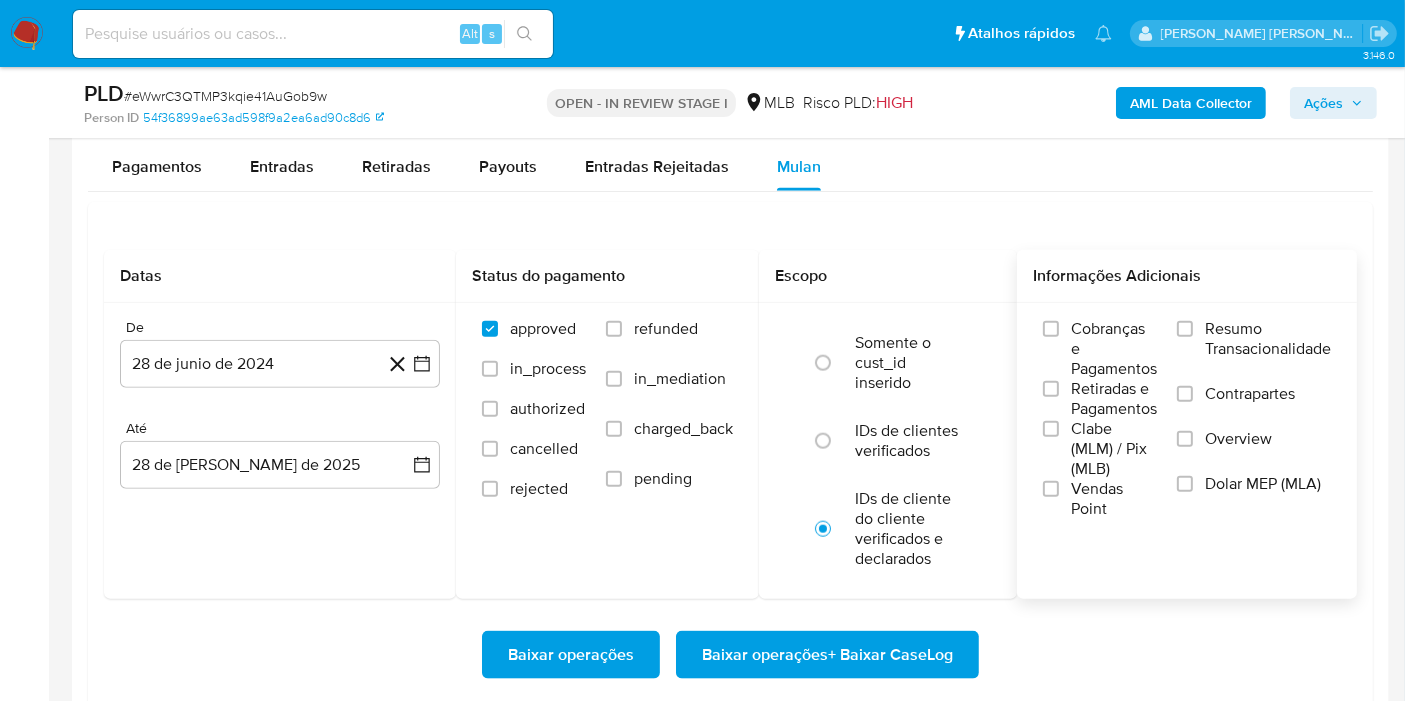 click on "Resumo Transacionalidade" at bounding box center (1268, 339) 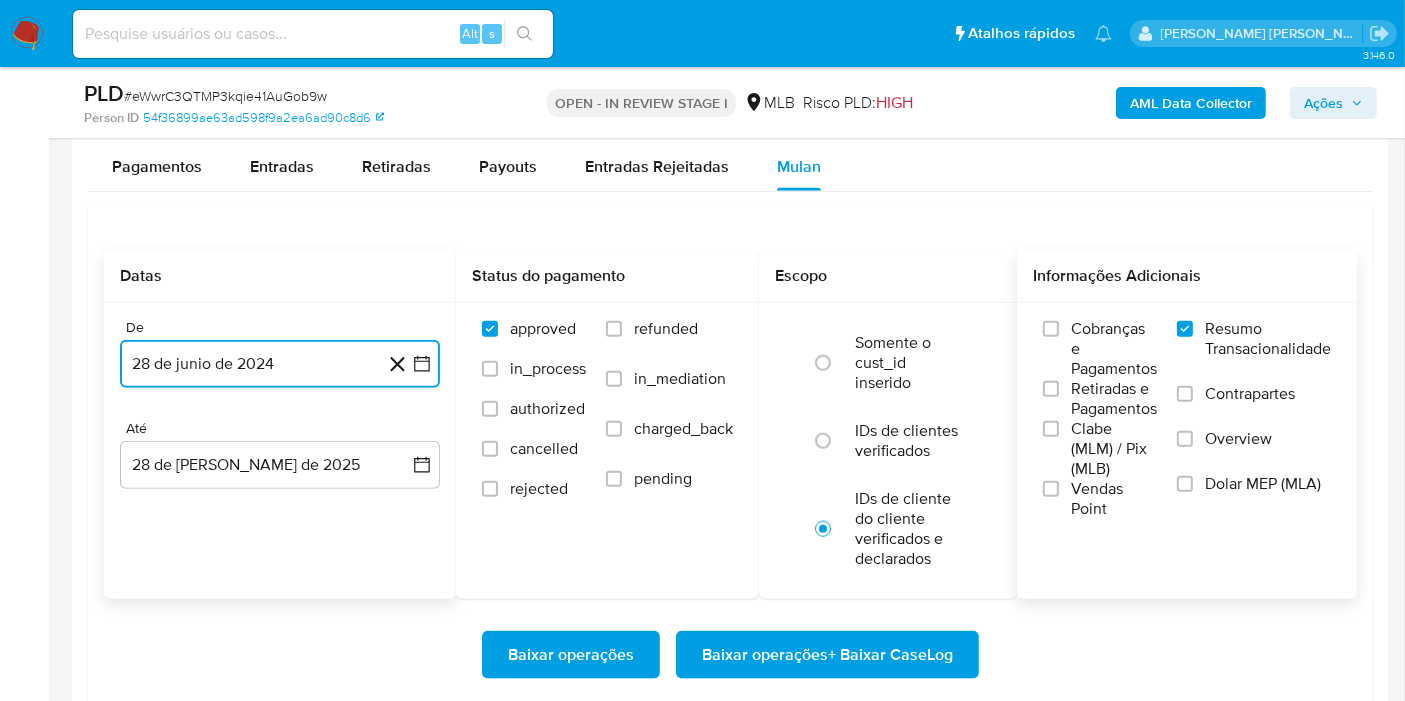 click 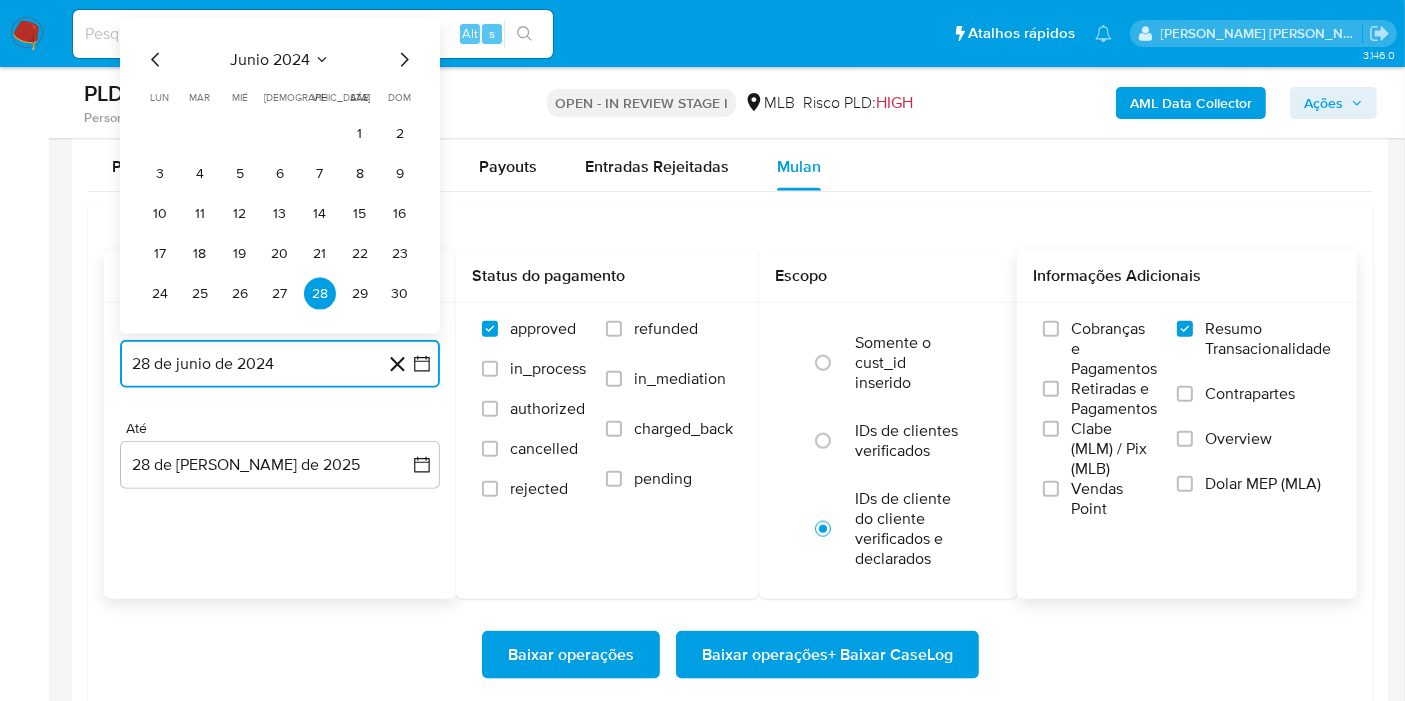 click 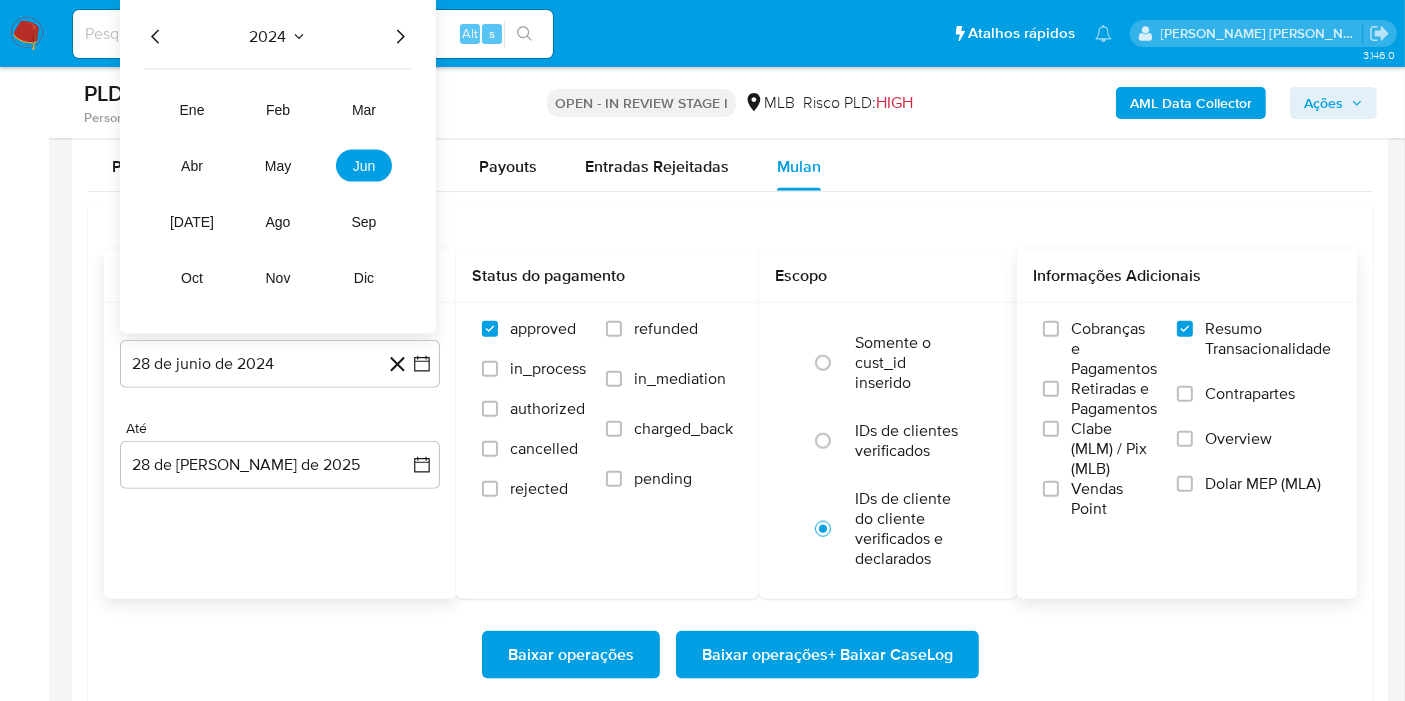 click 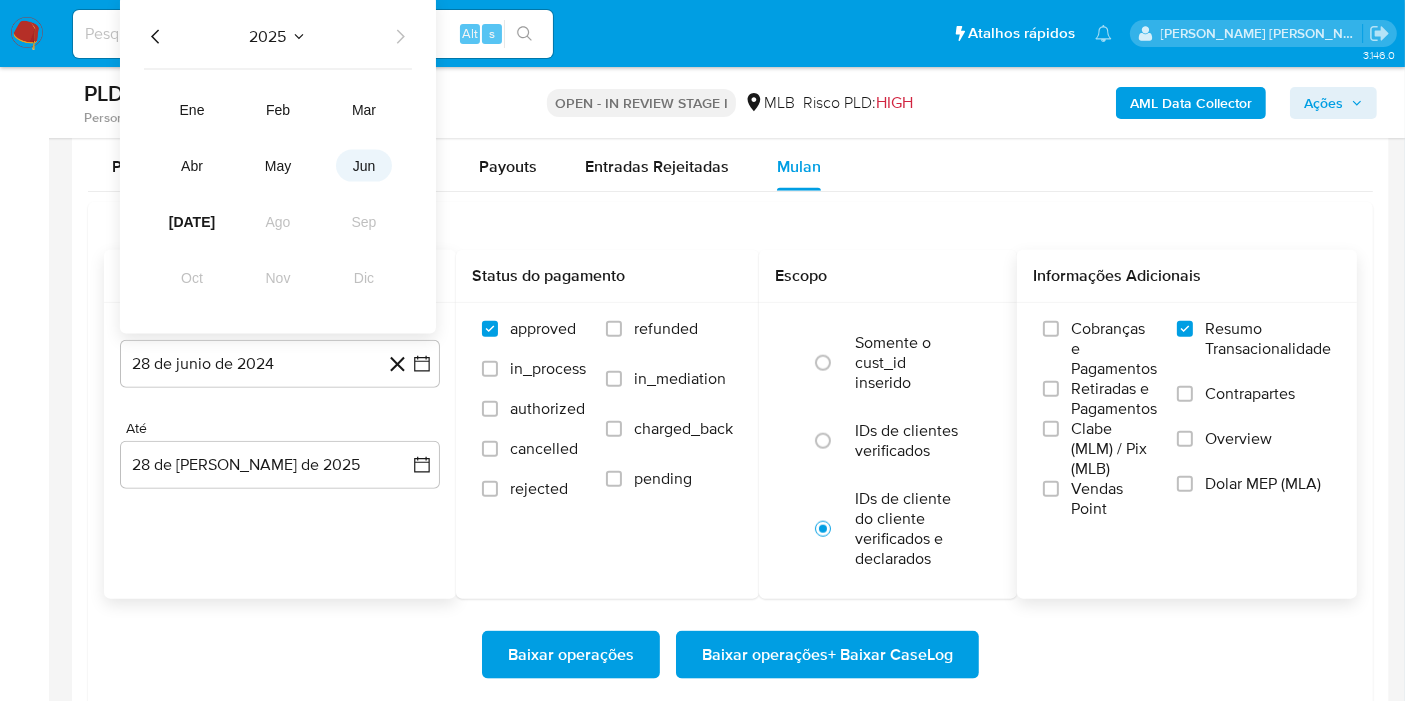 click on "jun" at bounding box center (364, 166) 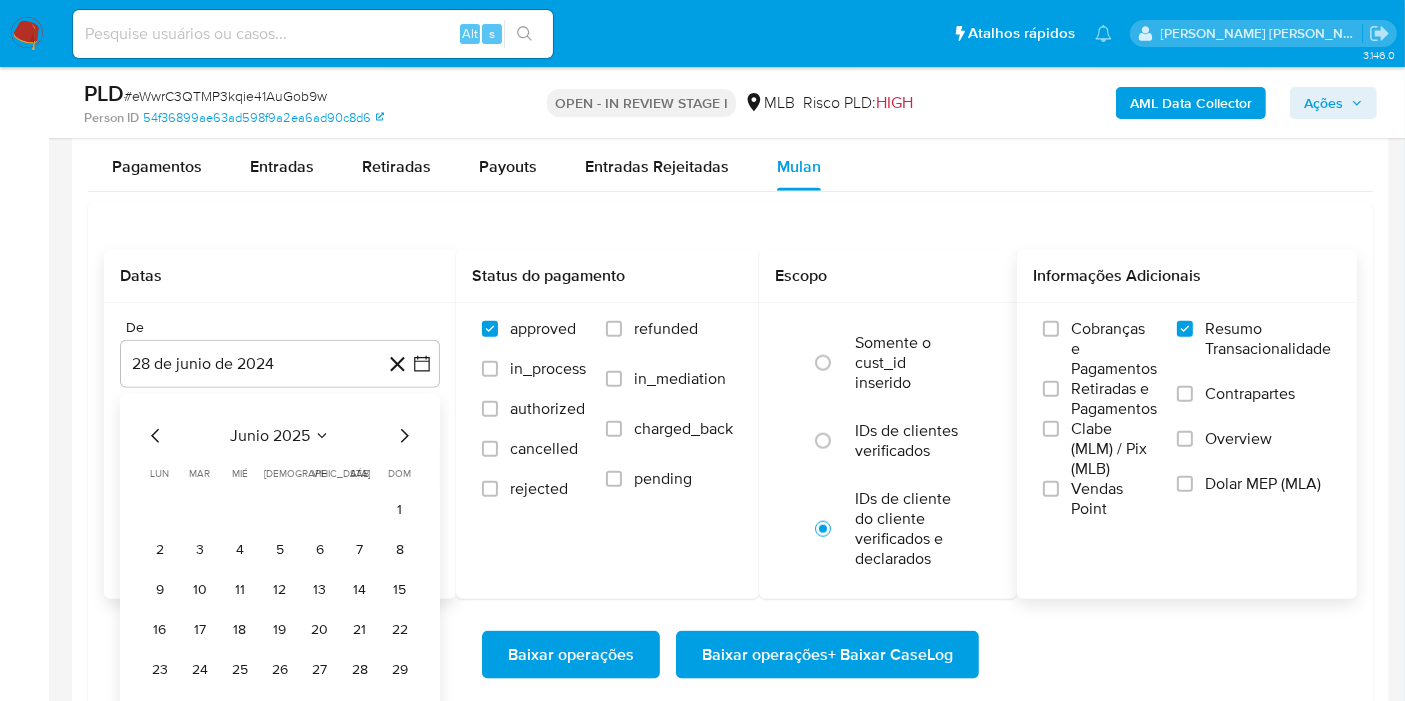 click on "1" at bounding box center [400, 510] 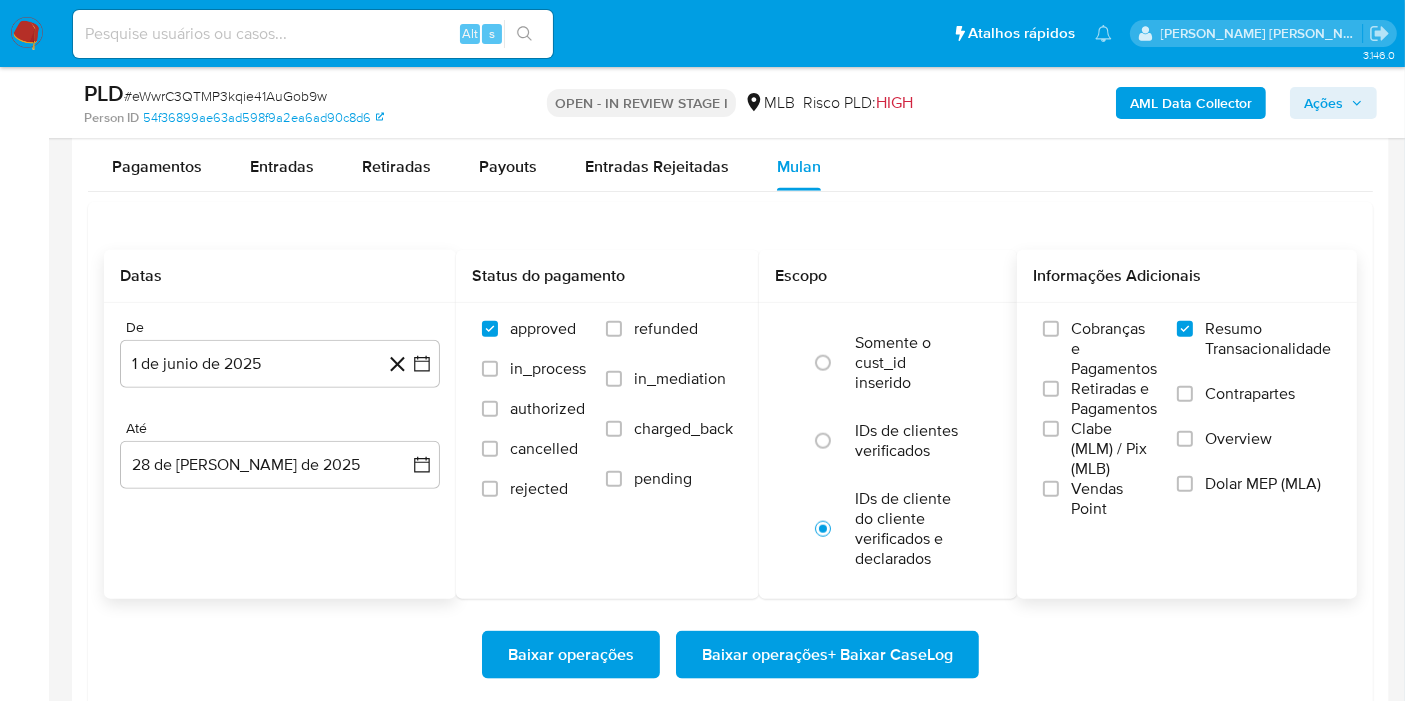 click on "De 1 de junio de 2025 1-06-2025 Até 28 de julio de 2025 28-07-2025" at bounding box center [280, 420] 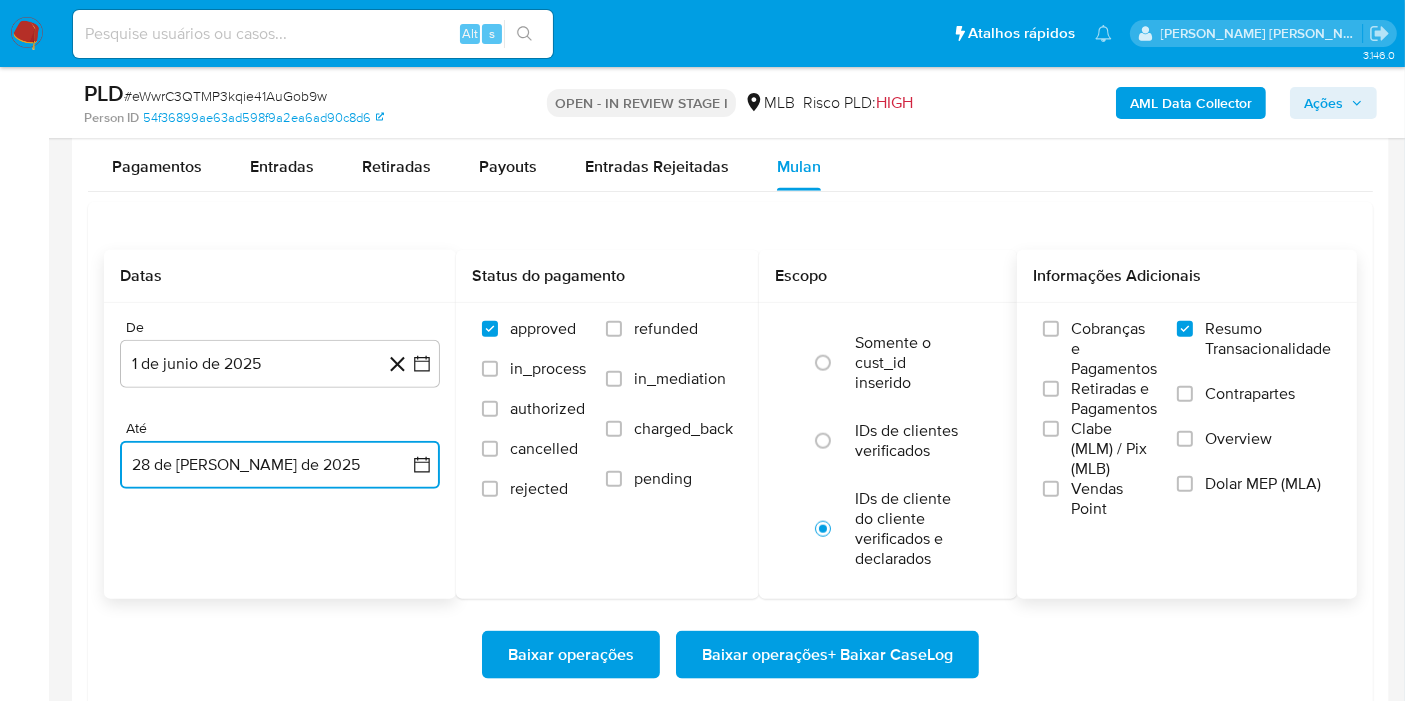 click 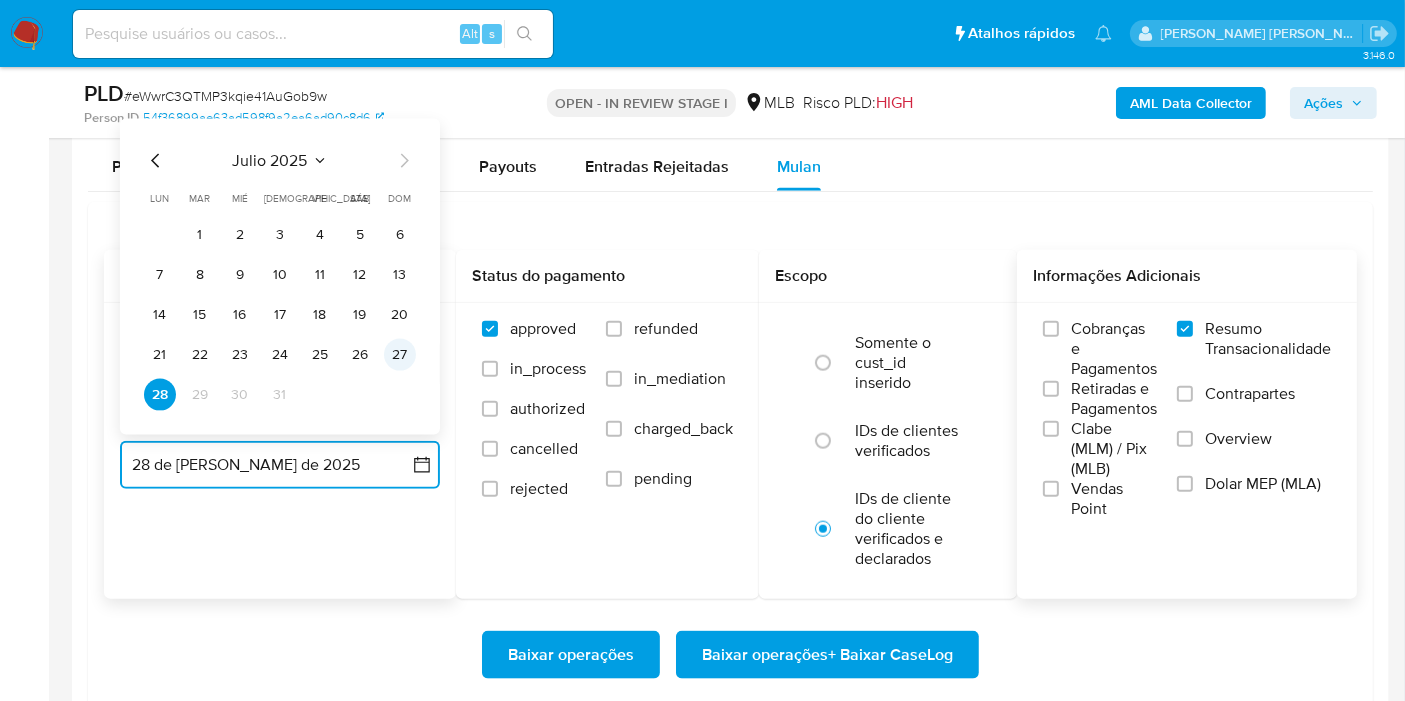 click on "27" at bounding box center [400, 355] 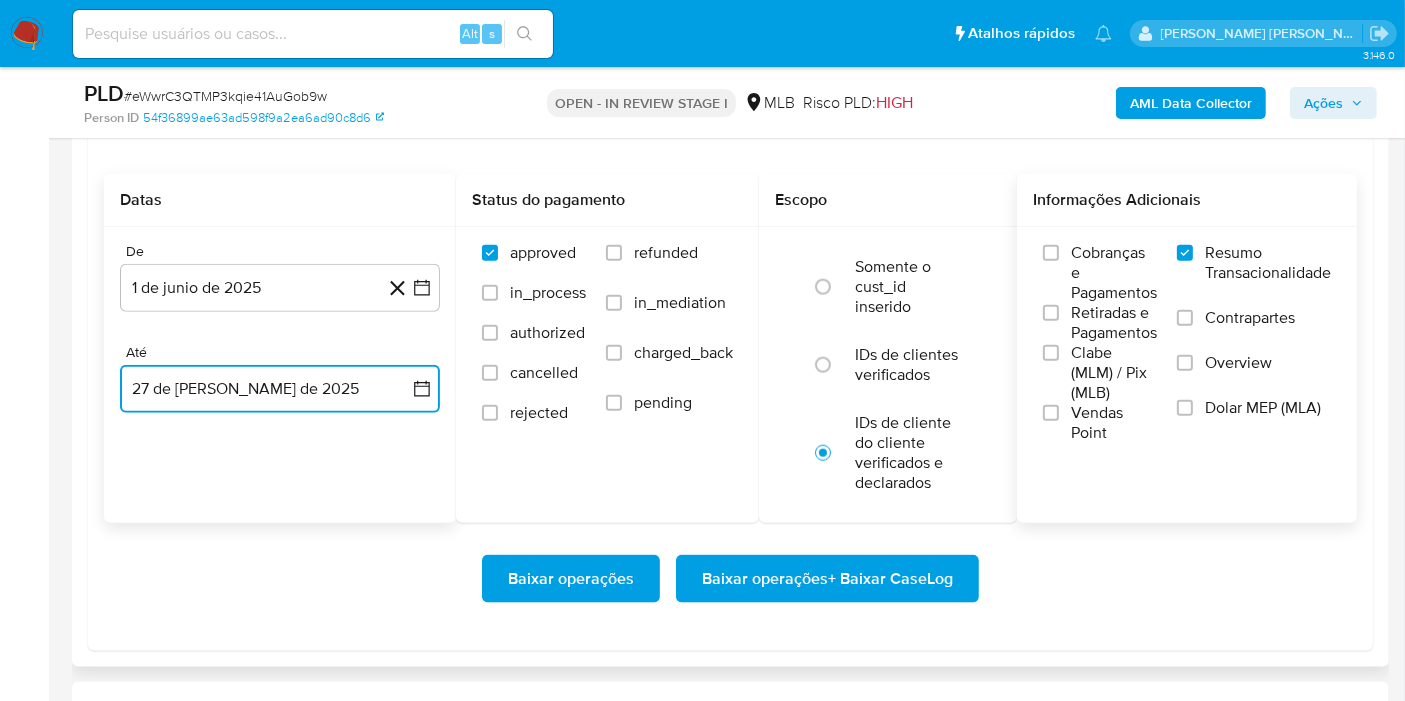 scroll, scrollTop: 2333, scrollLeft: 0, axis: vertical 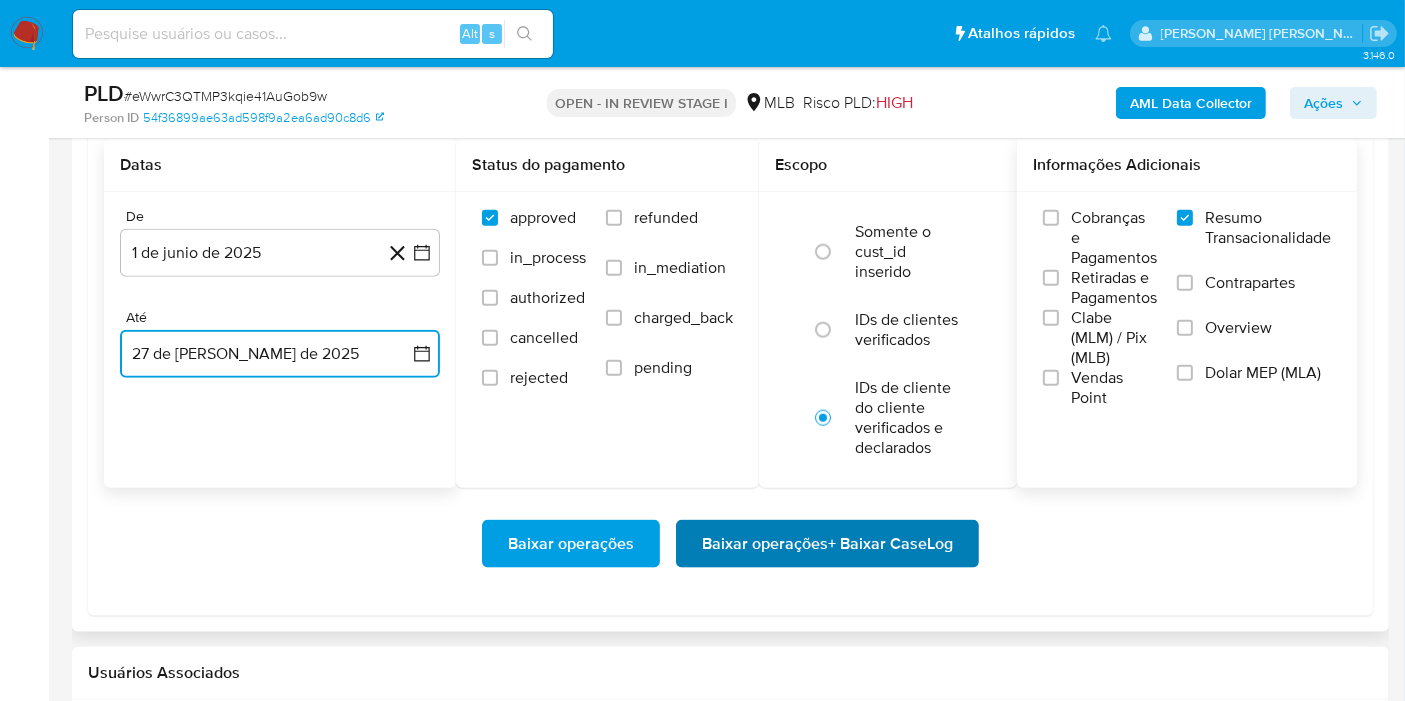 click on "Baixar operações  +   Baixar CaseLog" at bounding box center [827, 544] 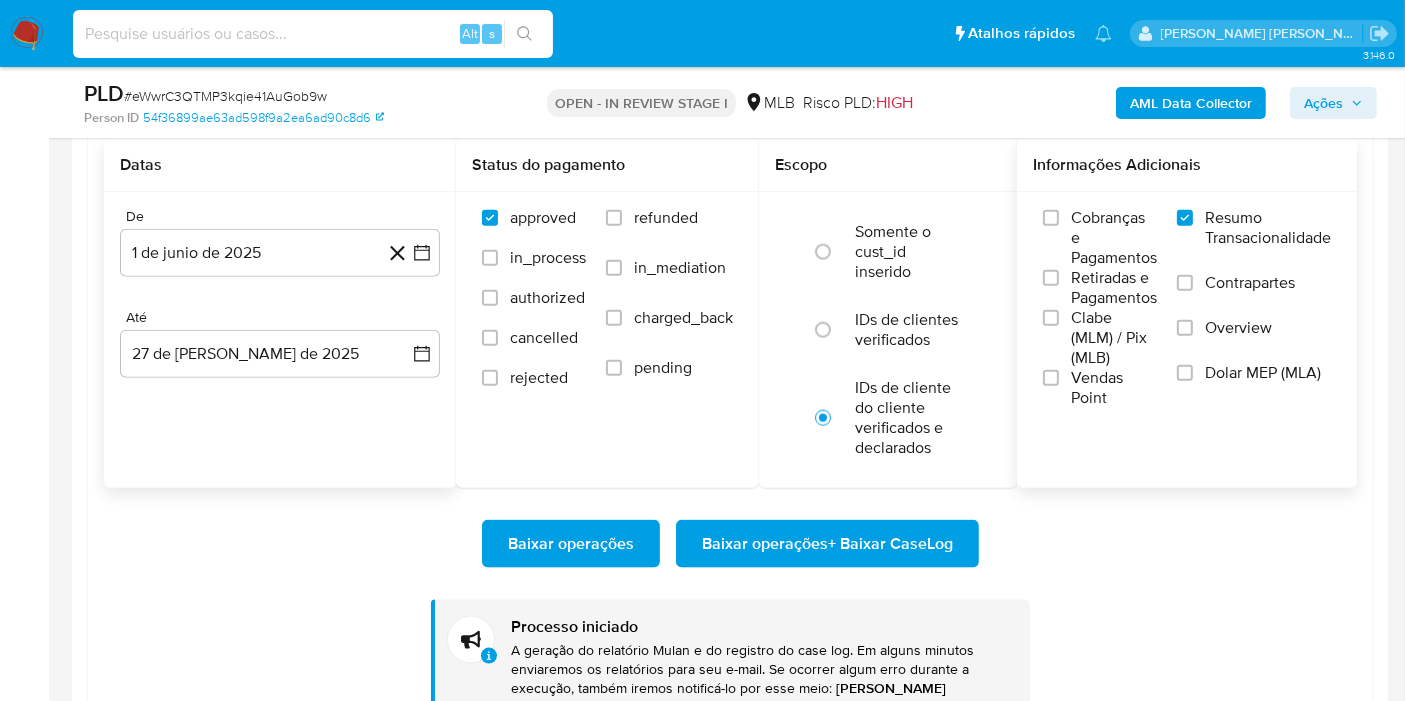 click at bounding box center [313, 34] 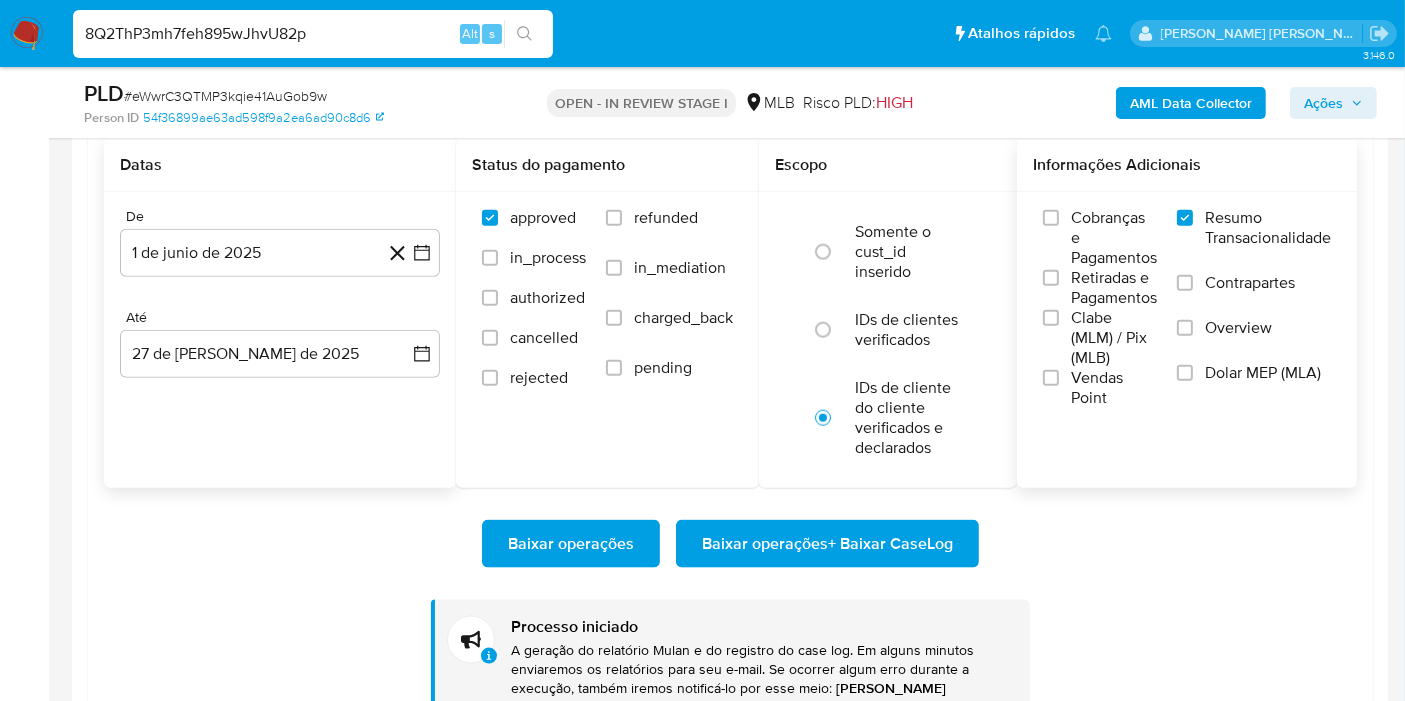 type on "8Q2ThP3mh7feh895wJhvU82p" 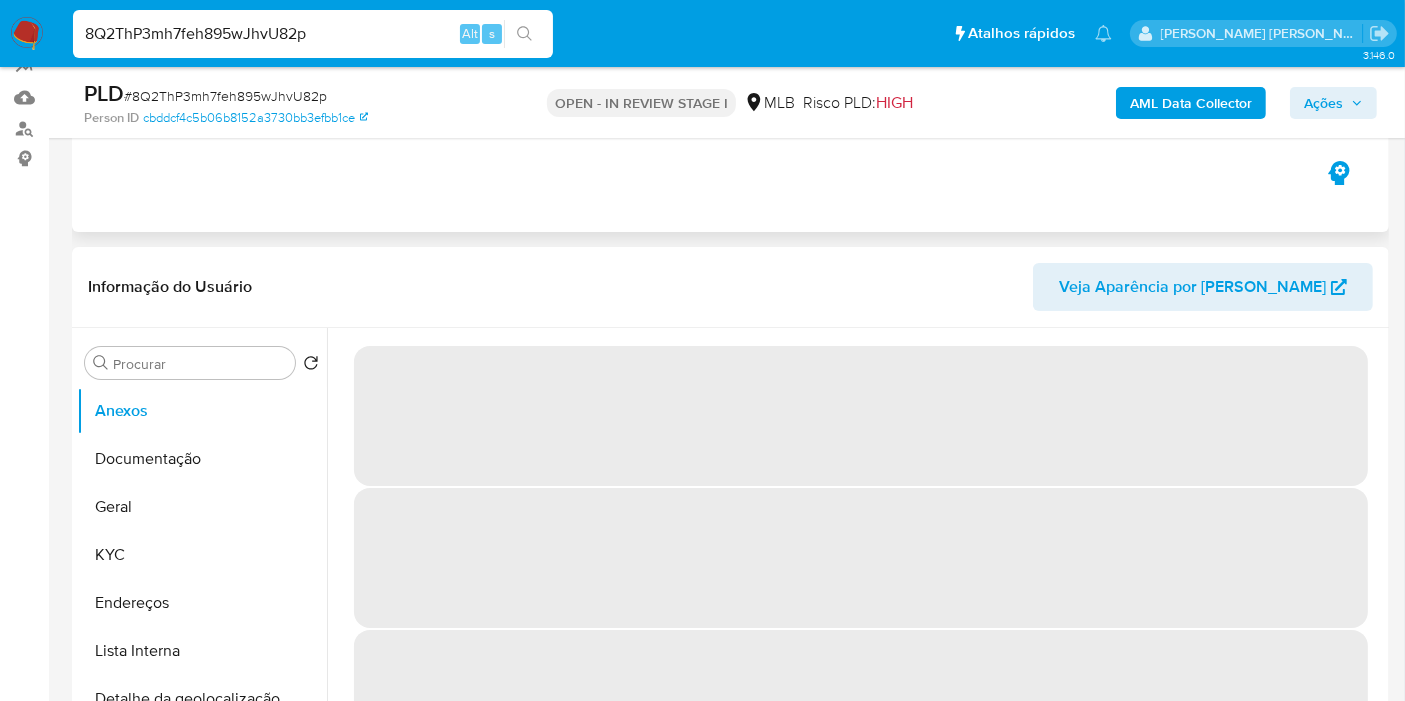 scroll, scrollTop: 555, scrollLeft: 0, axis: vertical 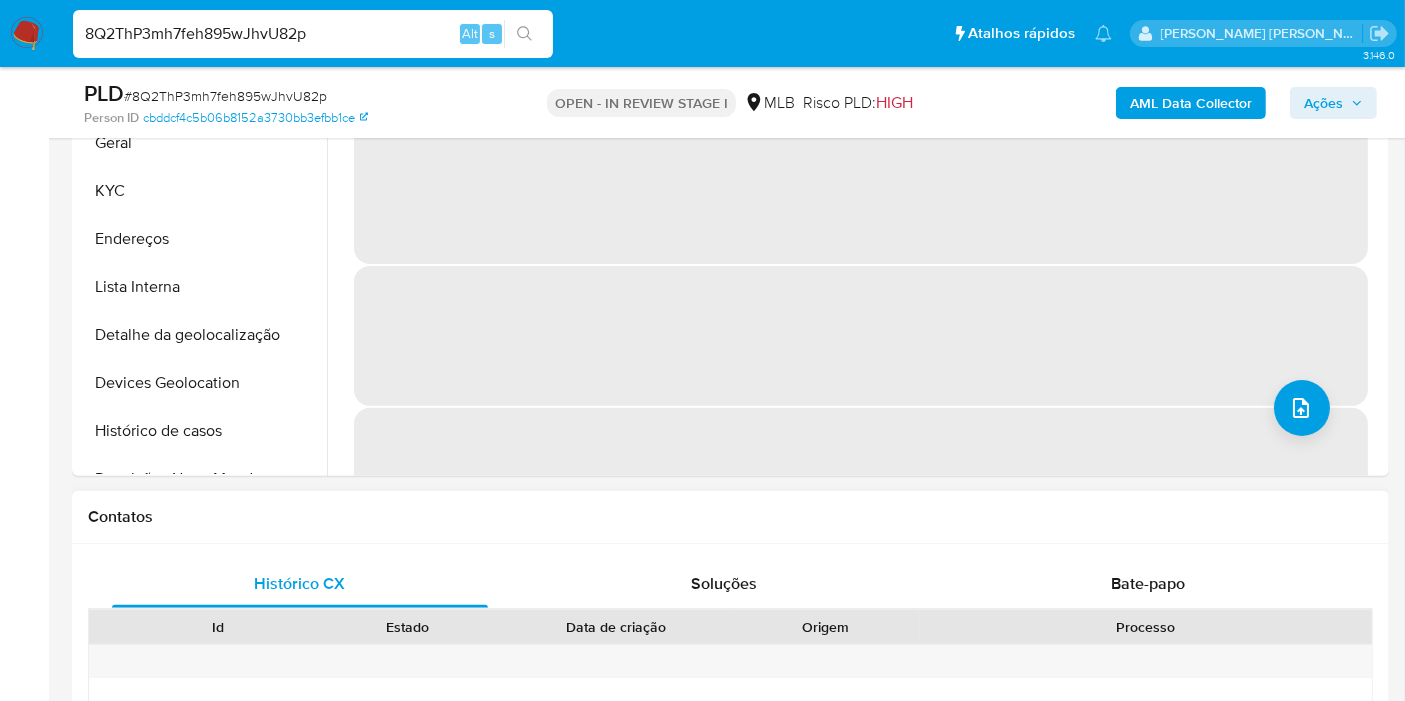 select on "10" 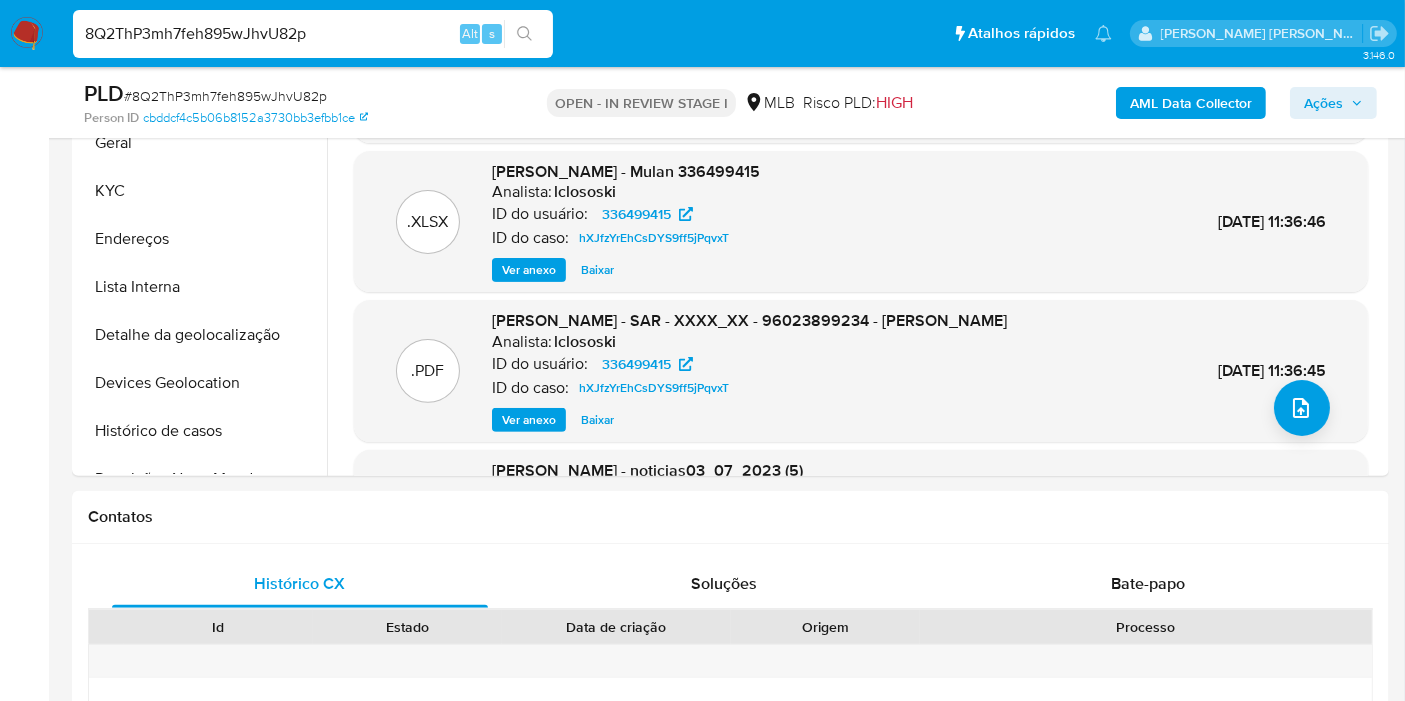 drag, startPoint x: 0, startPoint y: 485, endPoint x: 23, endPoint y: 486, distance: 23.021729 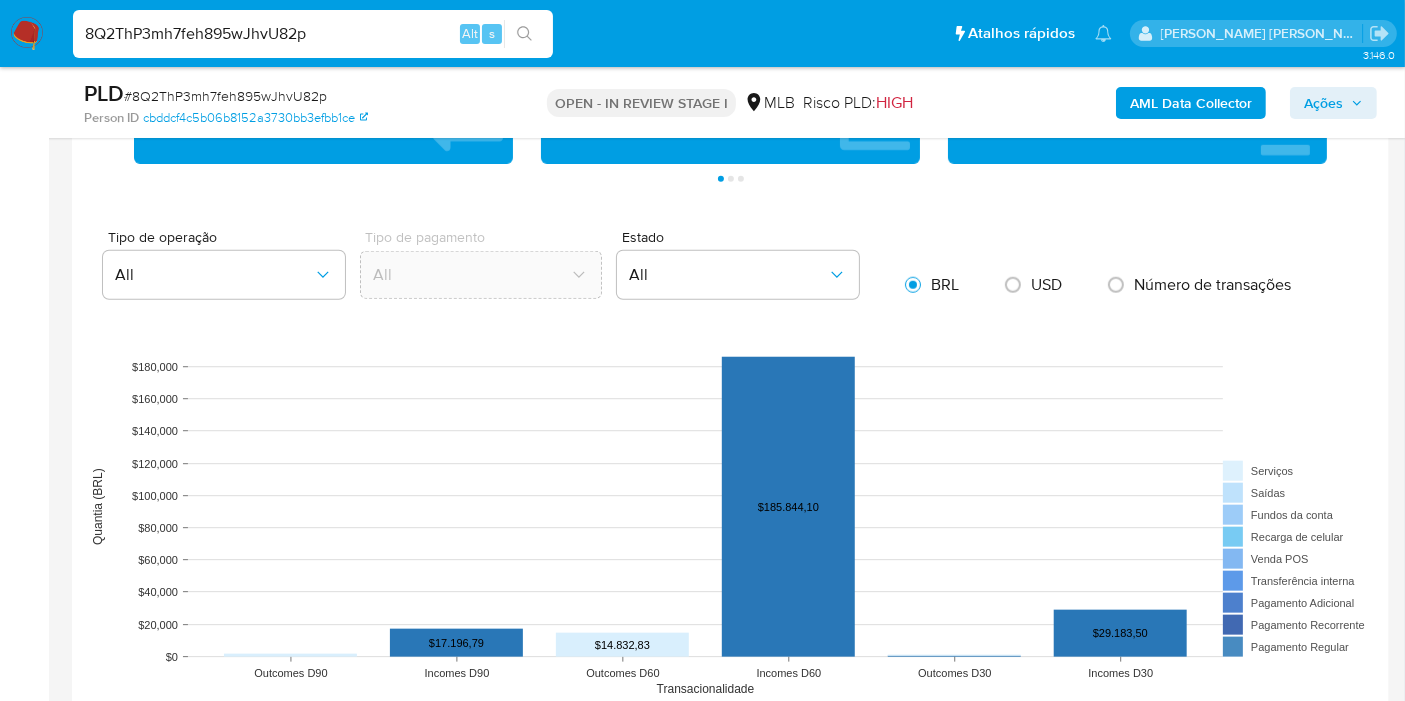 scroll, scrollTop: 1888, scrollLeft: 0, axis: vertical 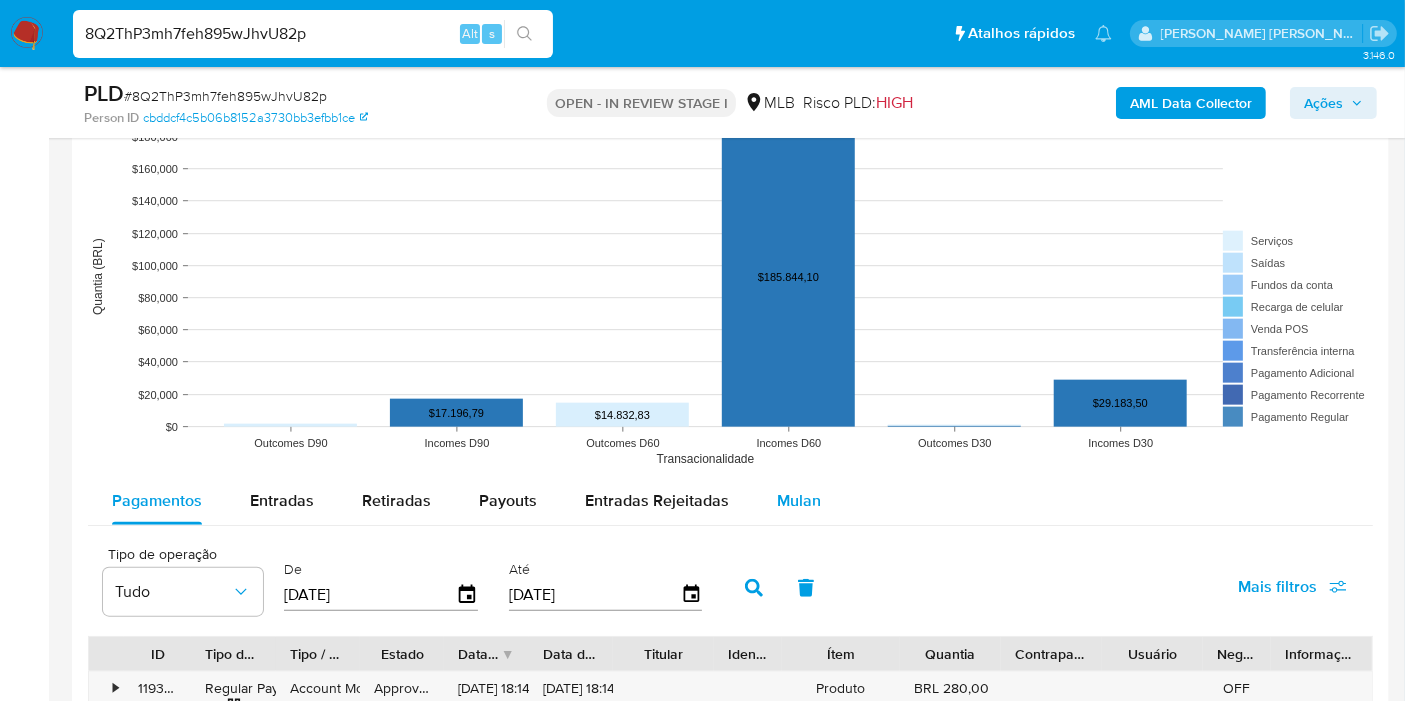 click on "Mulan" at bounding box center [799, 500] 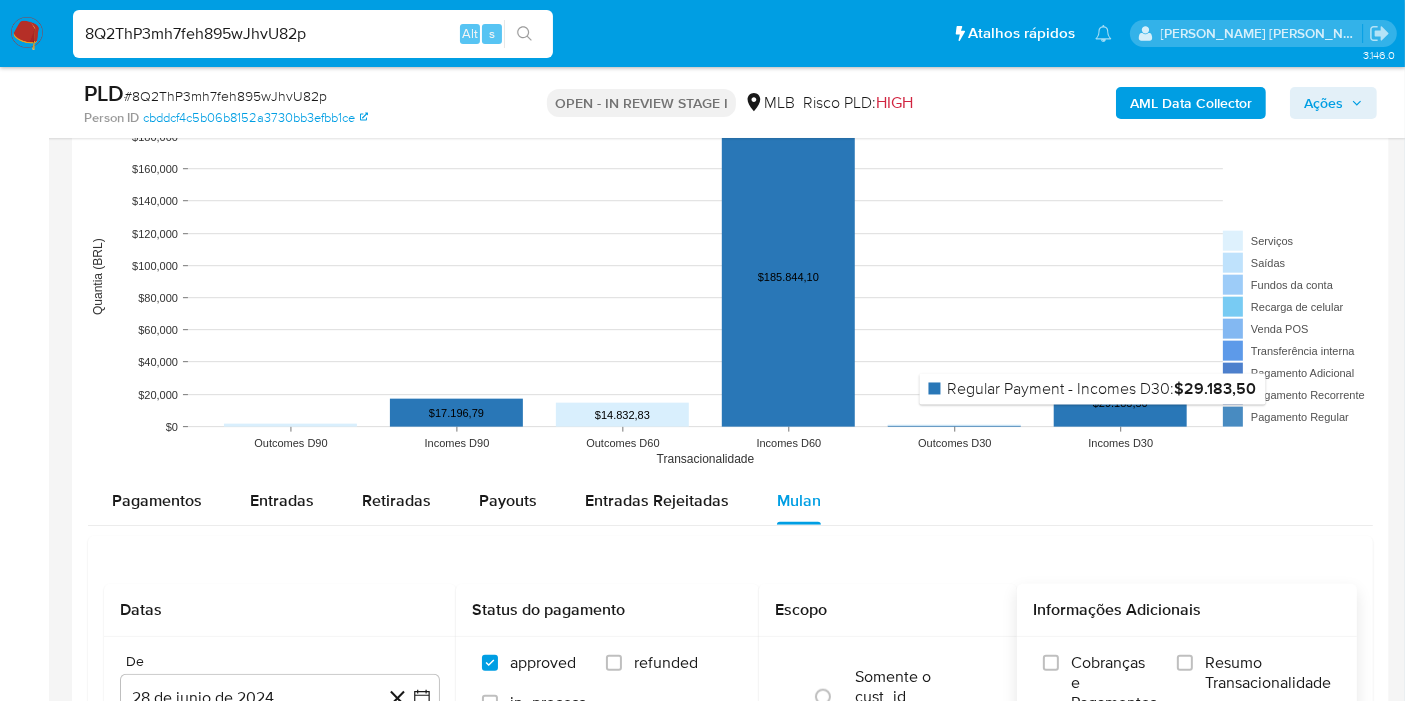 scroll, scrollTop: 2222, scrollLeft: 0, axis: vertical 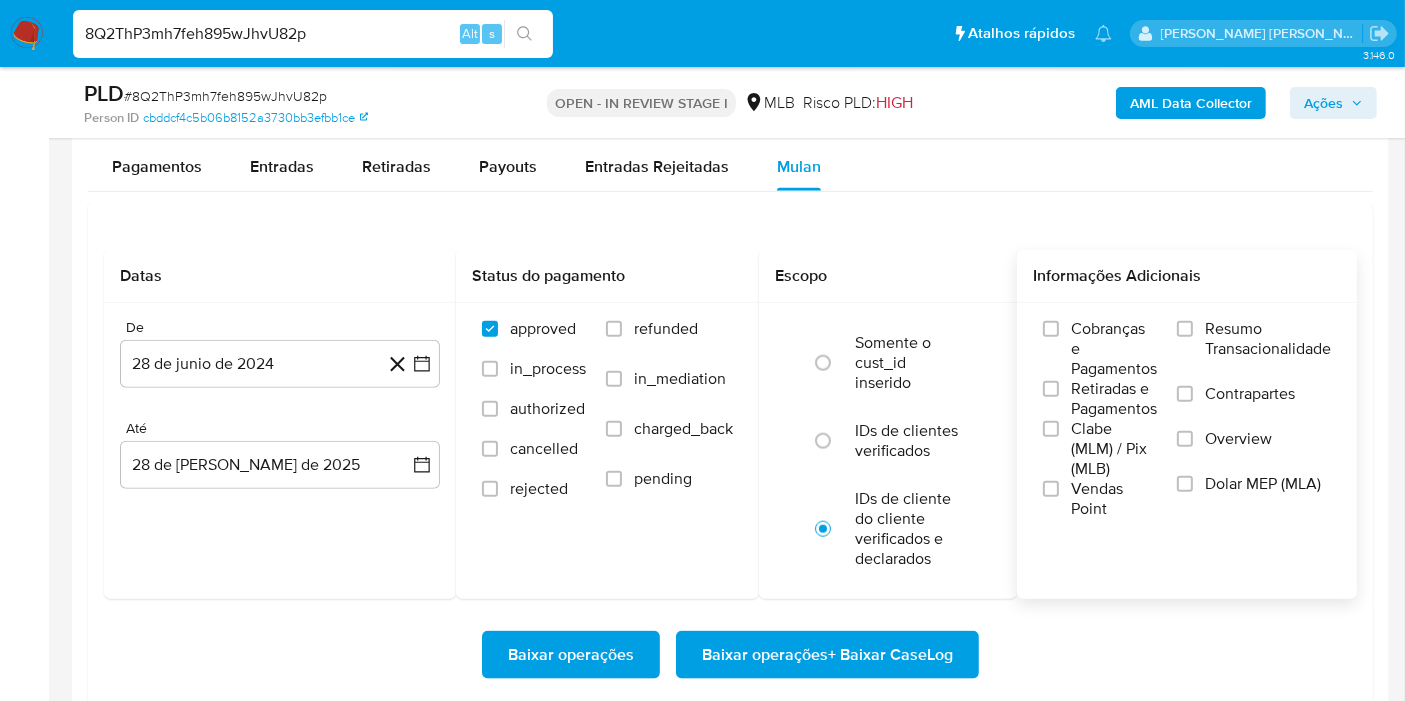 click on "Resumo Transacionalidade" at bounding box center [1268, 339] 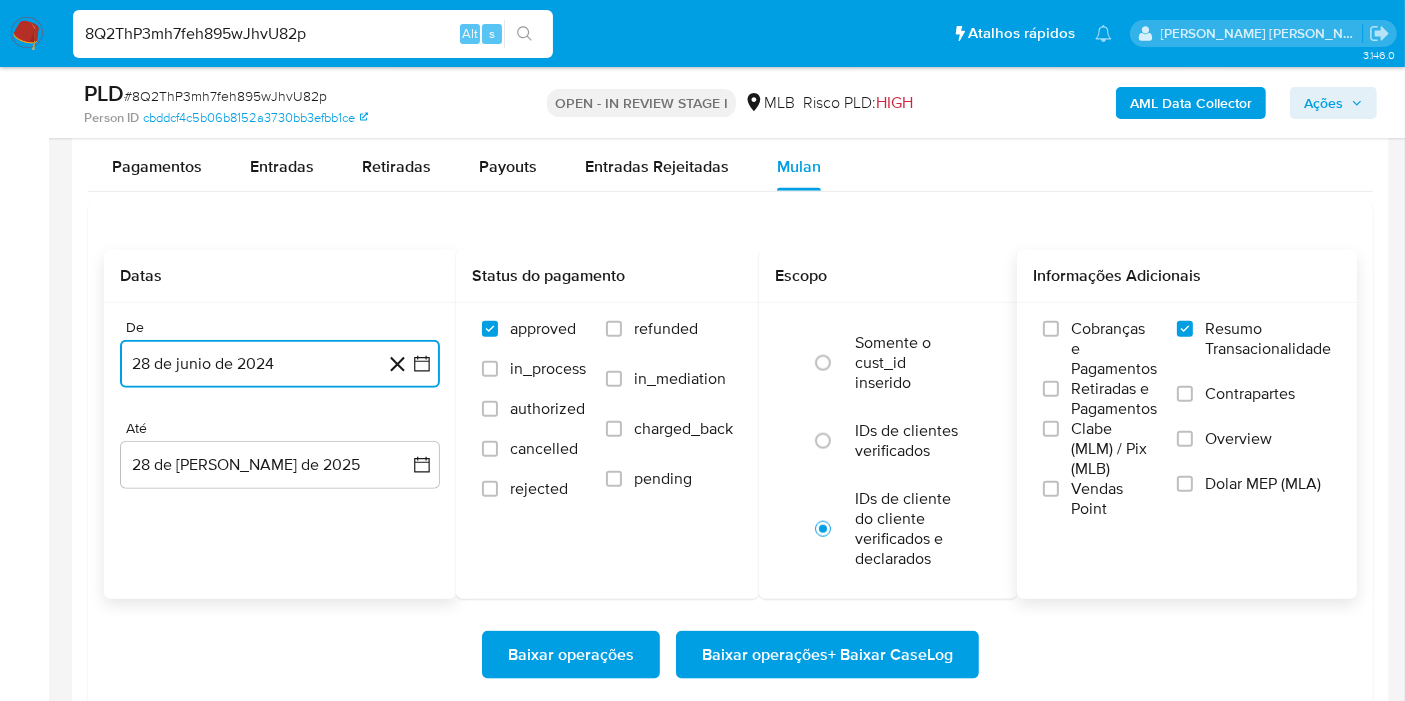 click 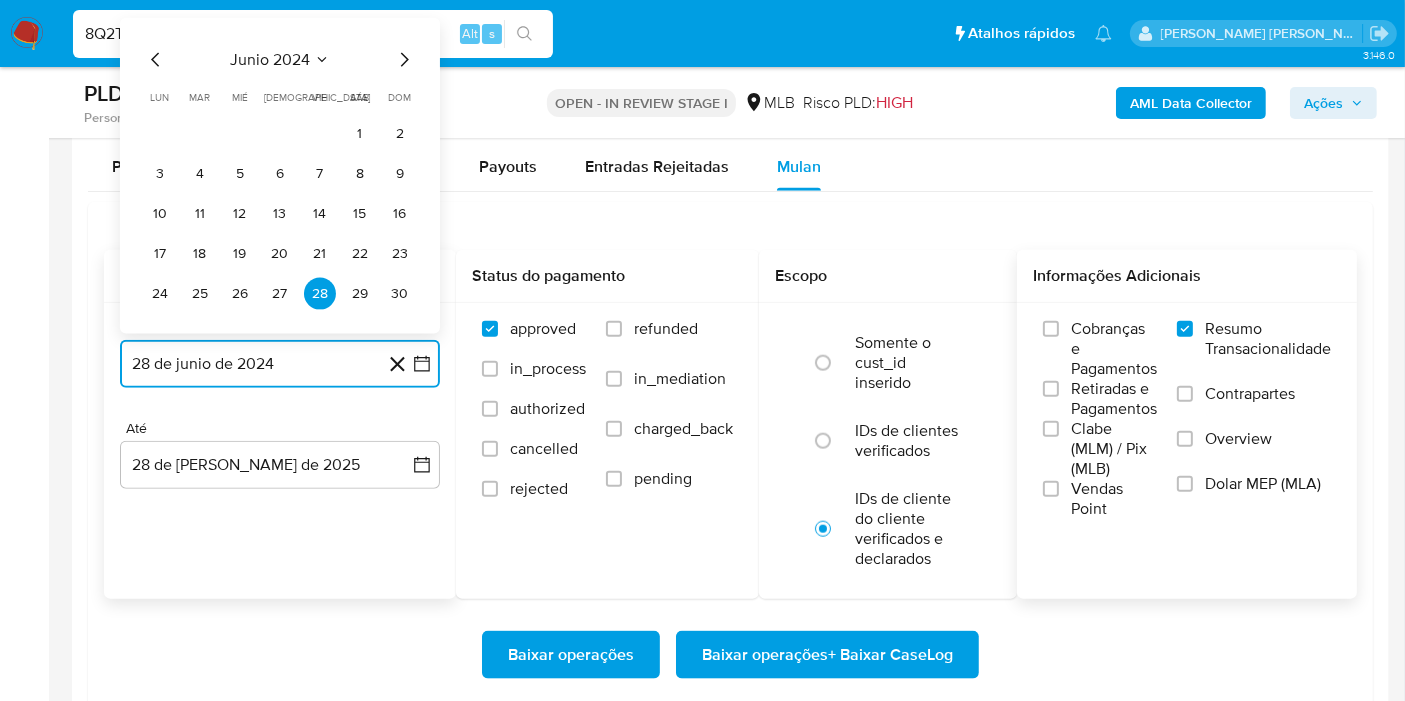 click on "junio 2024" at bounding box center (270, 60) 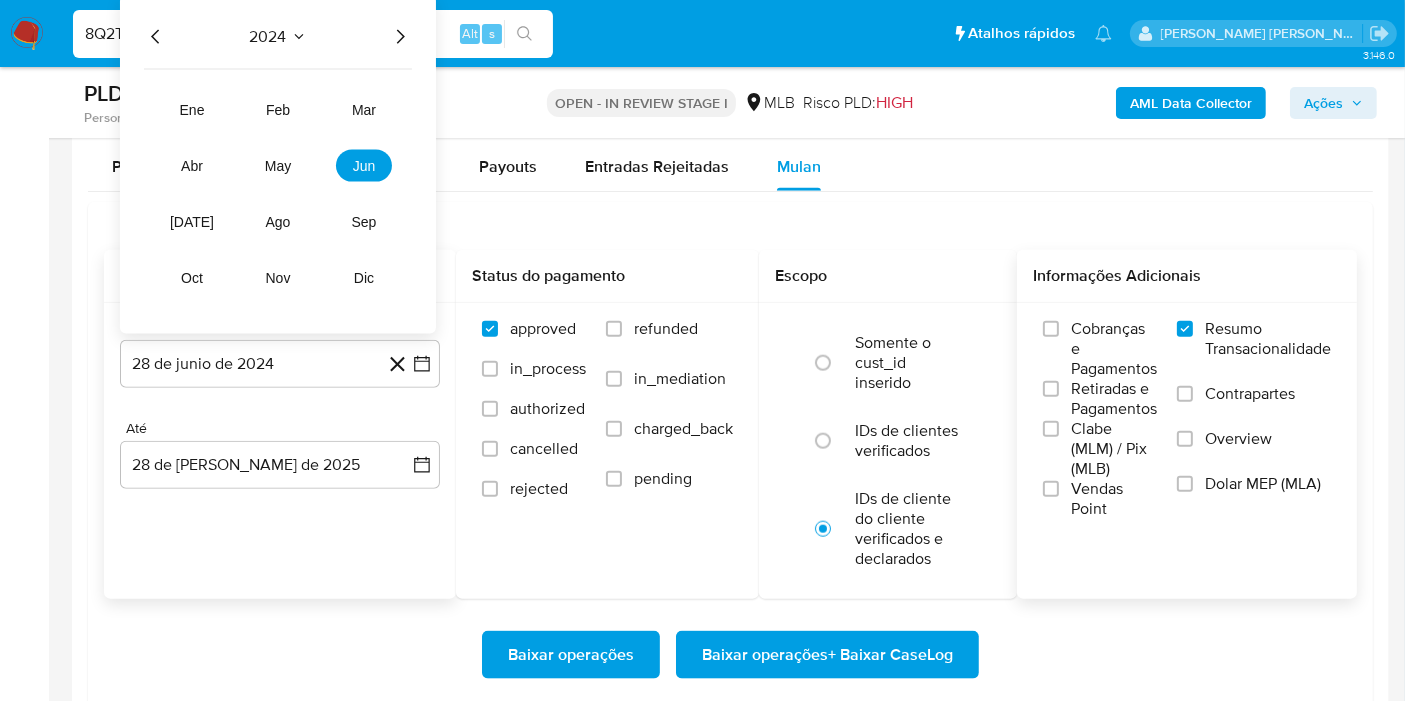 click 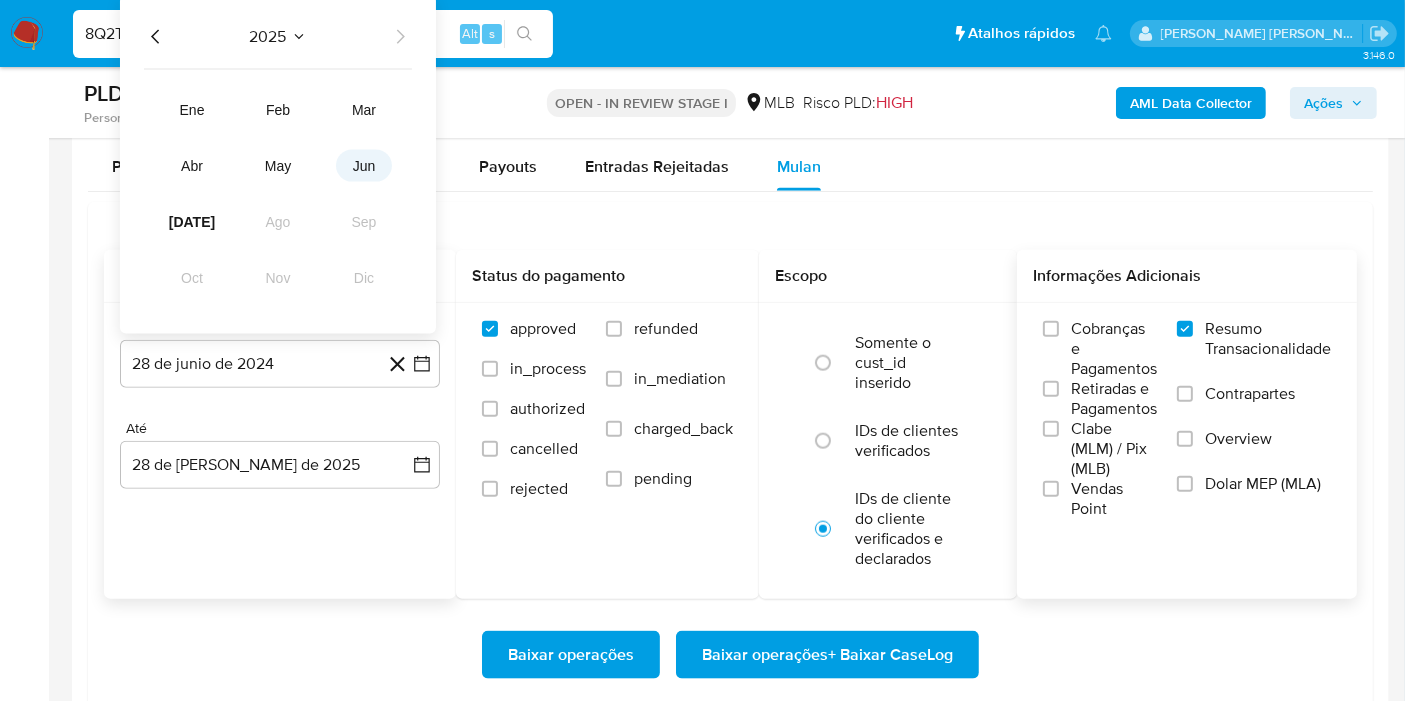 click on "jun" at bounding box center [364, 166] 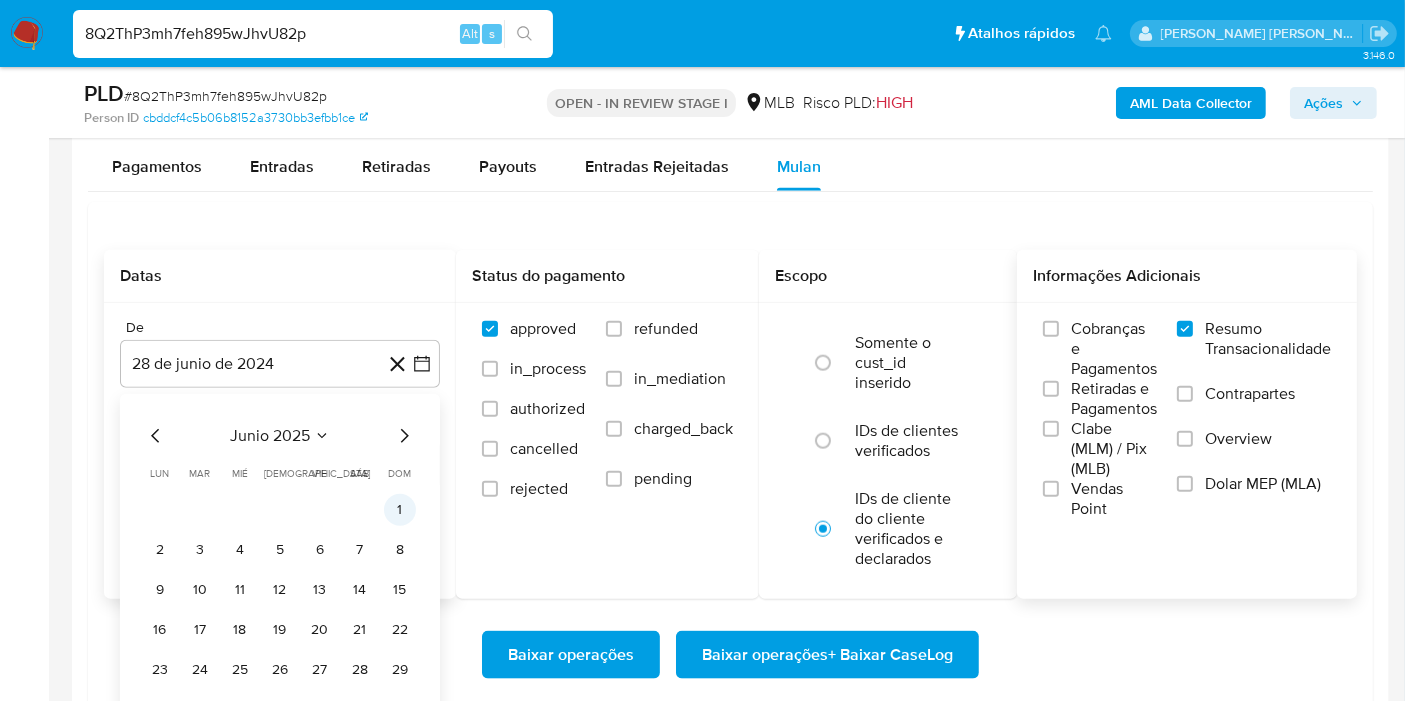 click on "1" at bounding box center [400, 510] 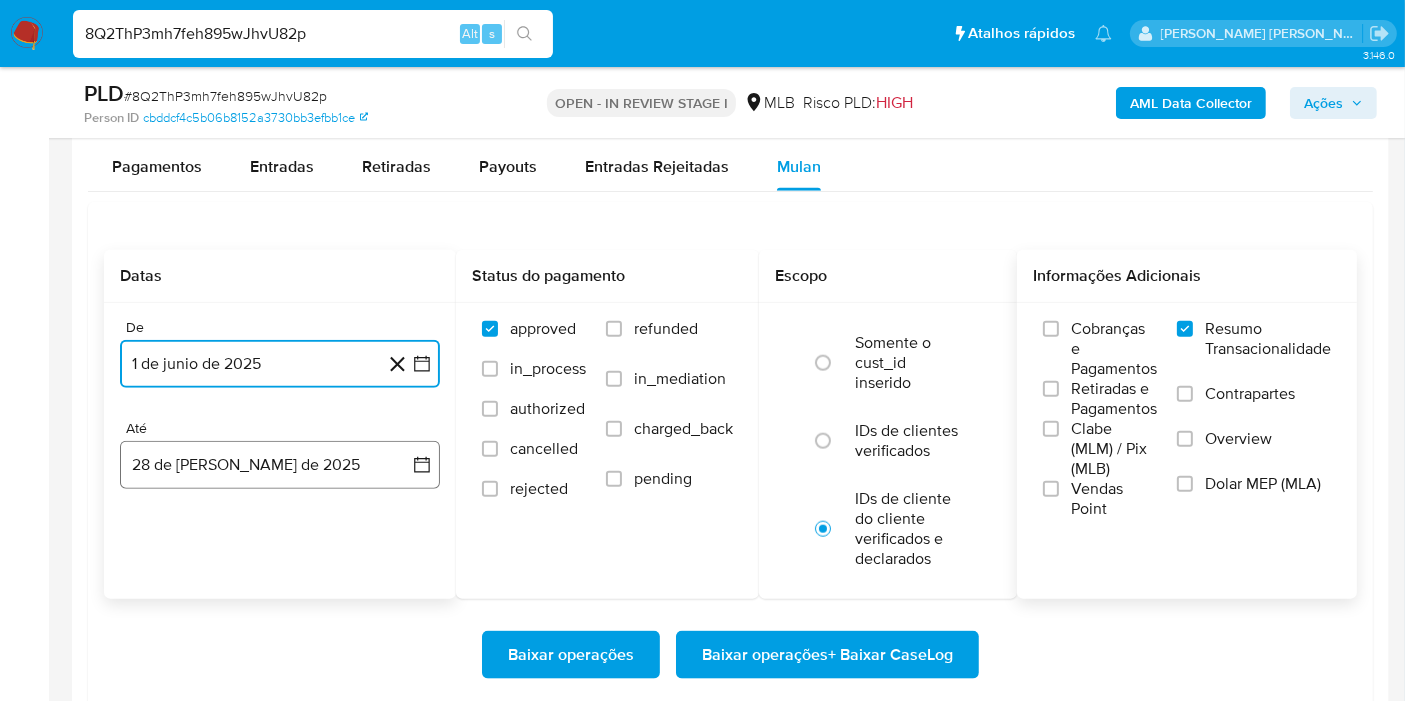 click on "28 de julio de 2025" at bounding box center (280, 465) 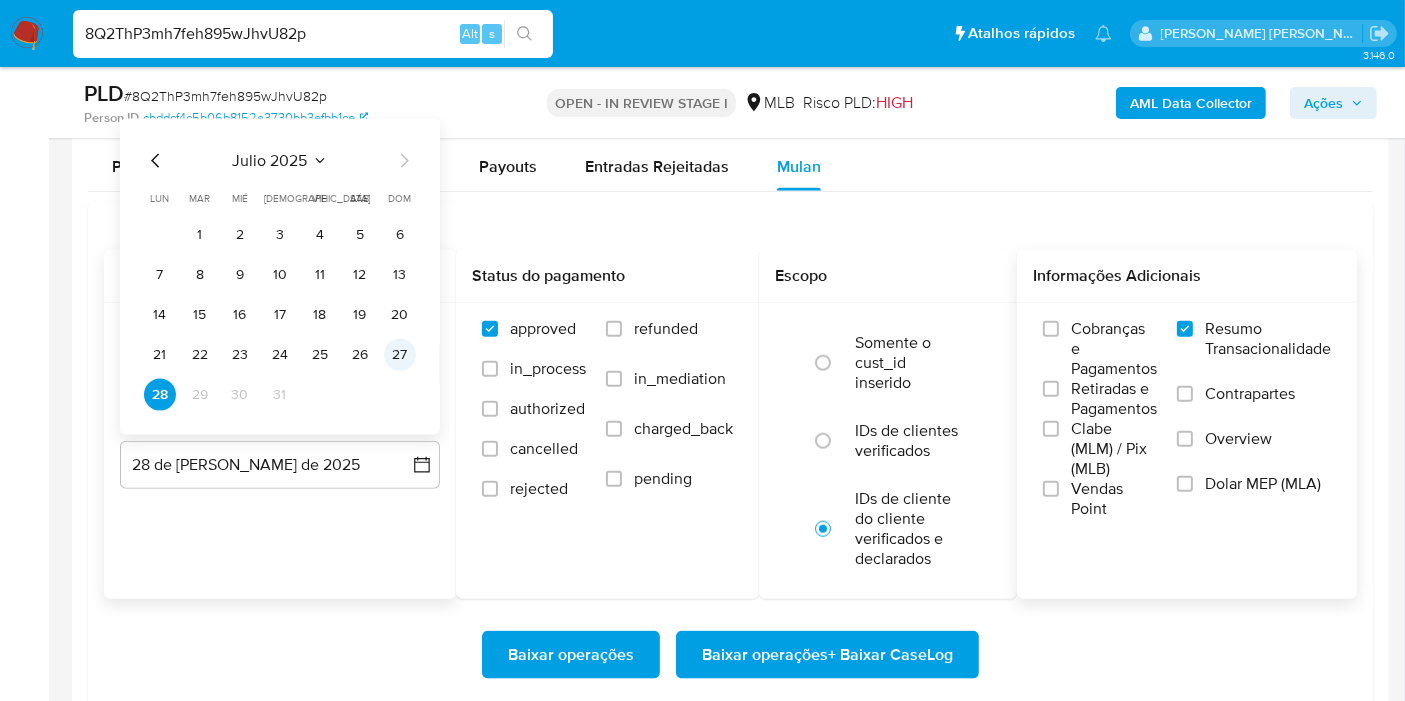 click on "27" at bounding box center [400, 355] 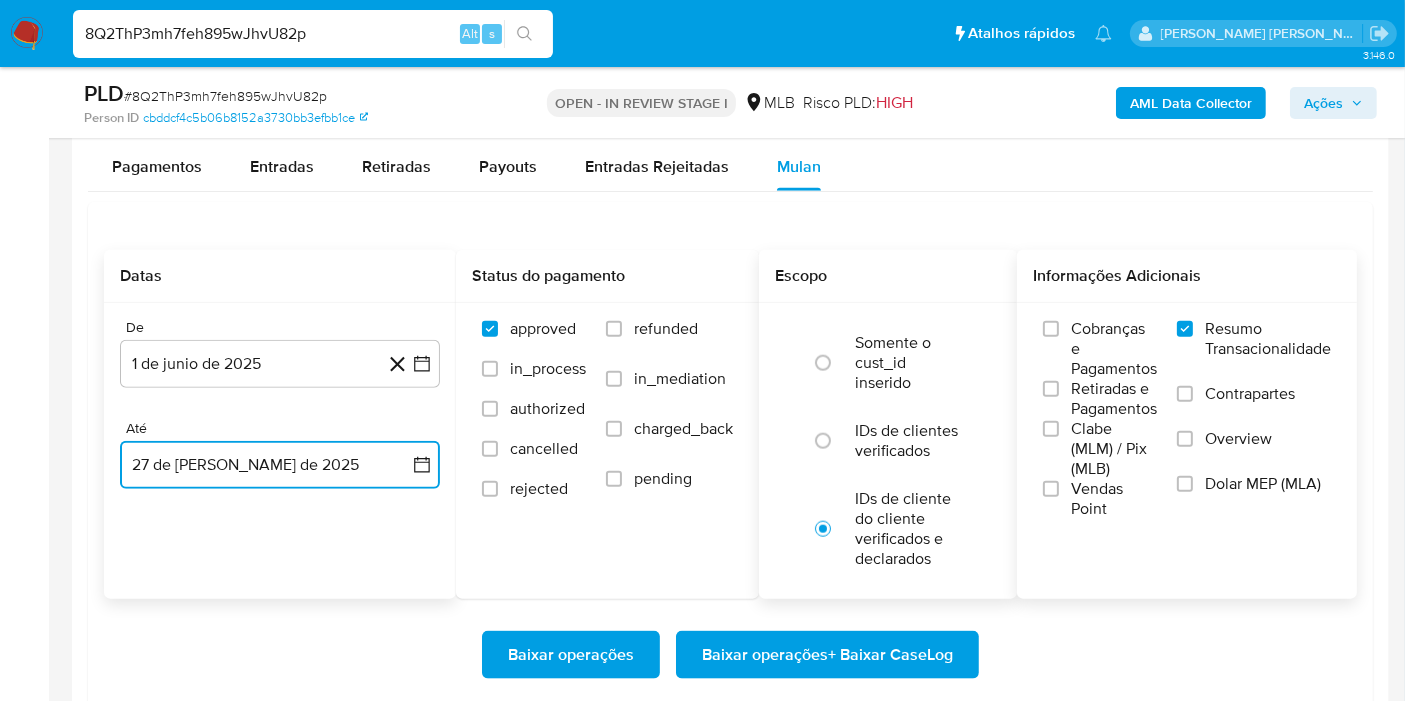 scroll, scrollTop: 2333, scrollLeft: 0, axis: vertical 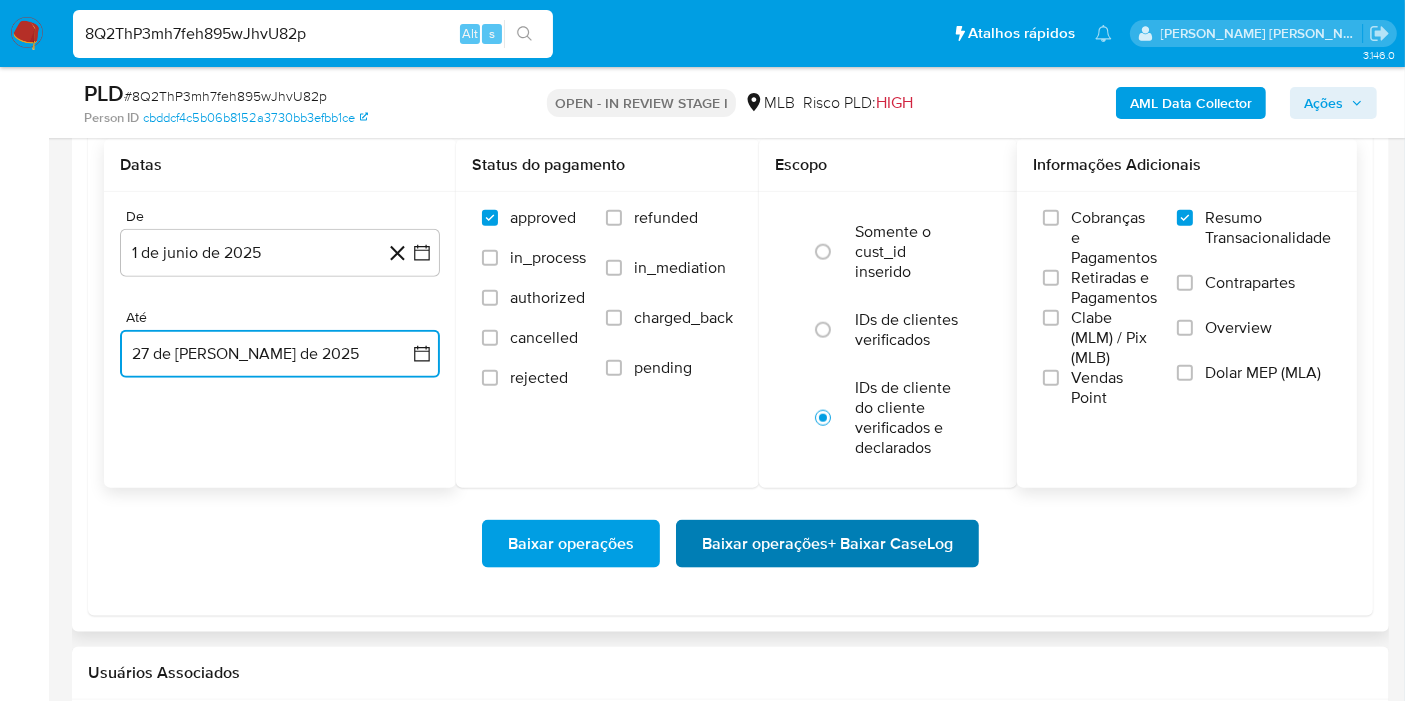 click on "Baixar operações  +   Baixar CaseLog" at bounding box center (827, 544) 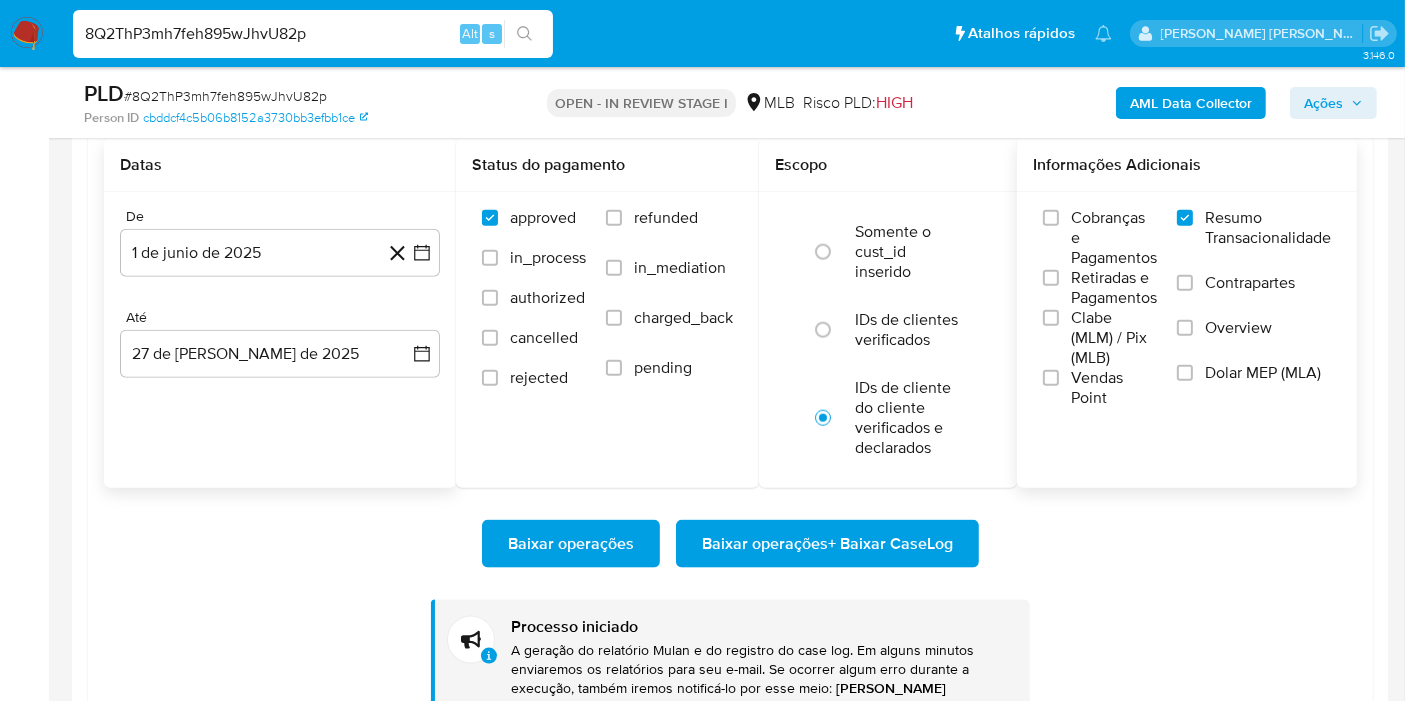click on "8Q2ThP3mh7feh895wJhvU82p" at bounding box center [313, 34] 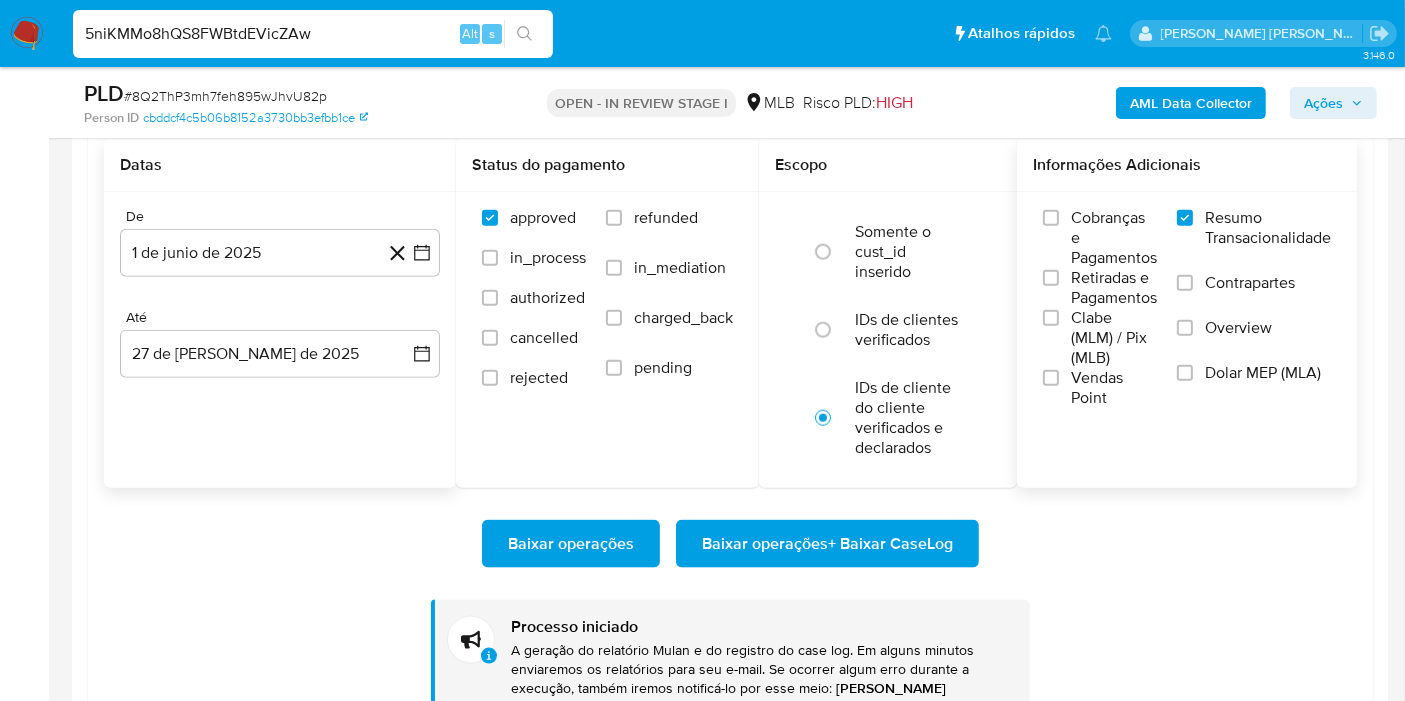 type on "5niKMMo8hQS8FWBtdEVicZAw" 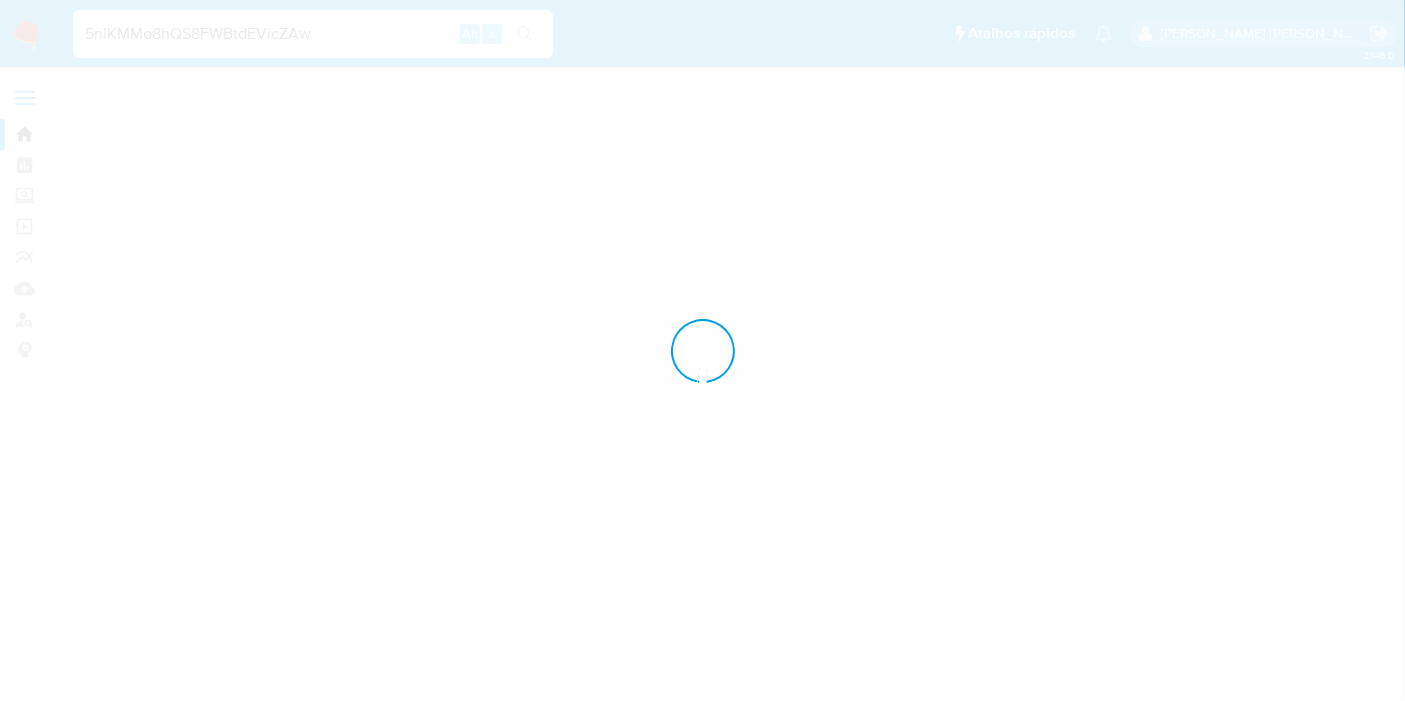 scroll, scrollTop: 0, scrollLeft: 0, axis: both 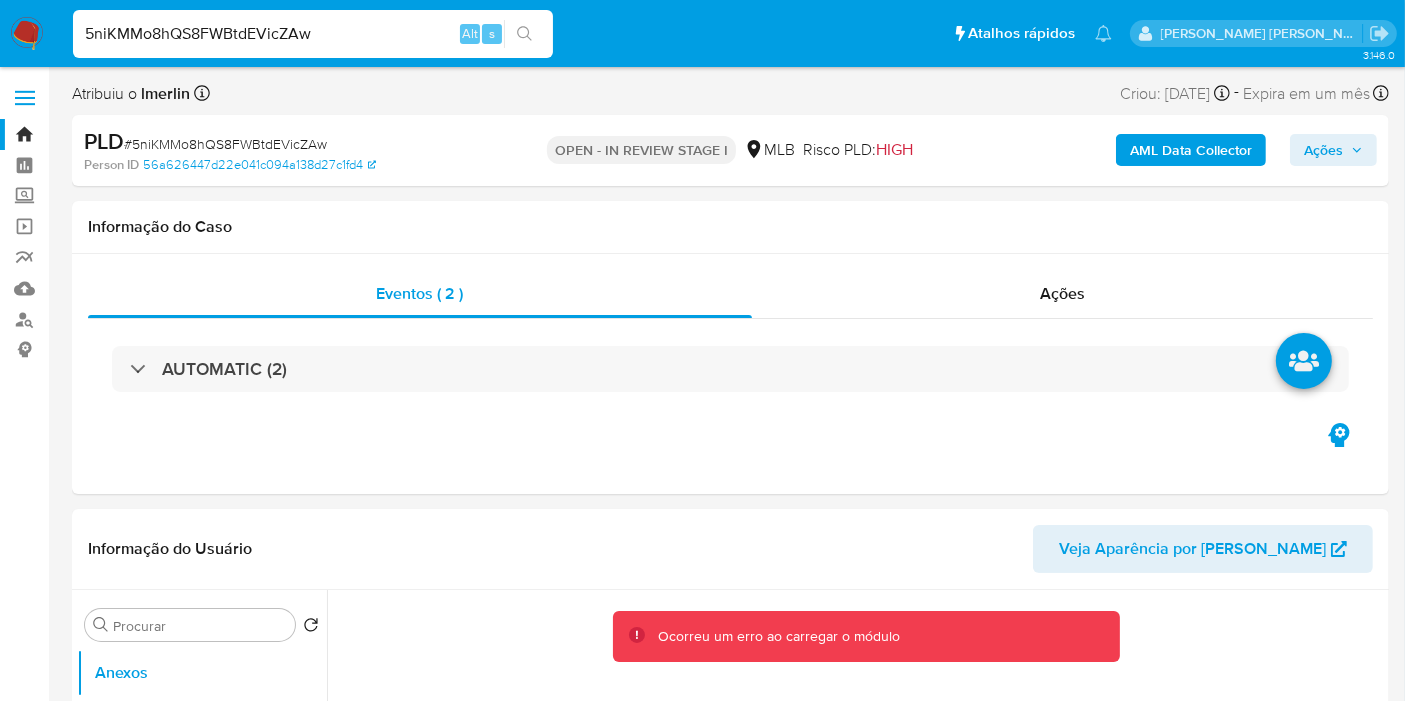 select on "10" 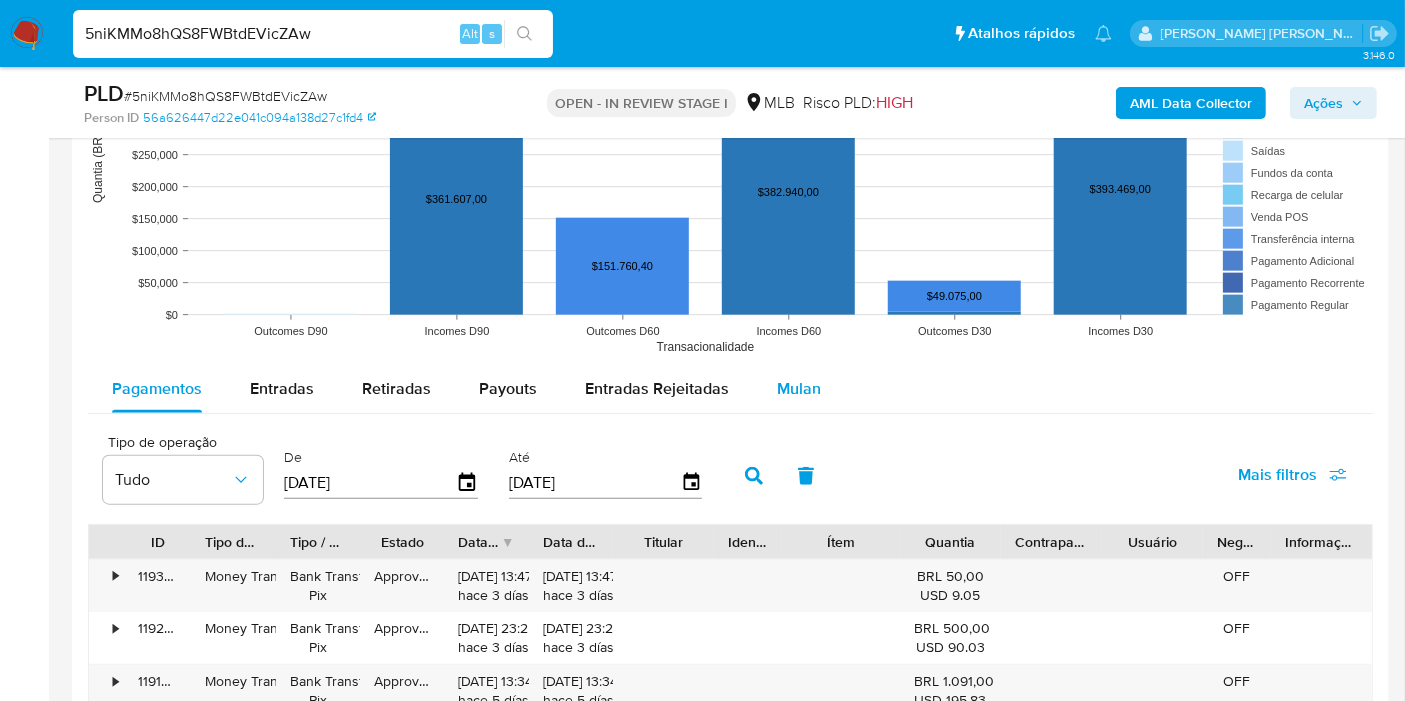 click on "Mulan" at bounding box center (799, 388) 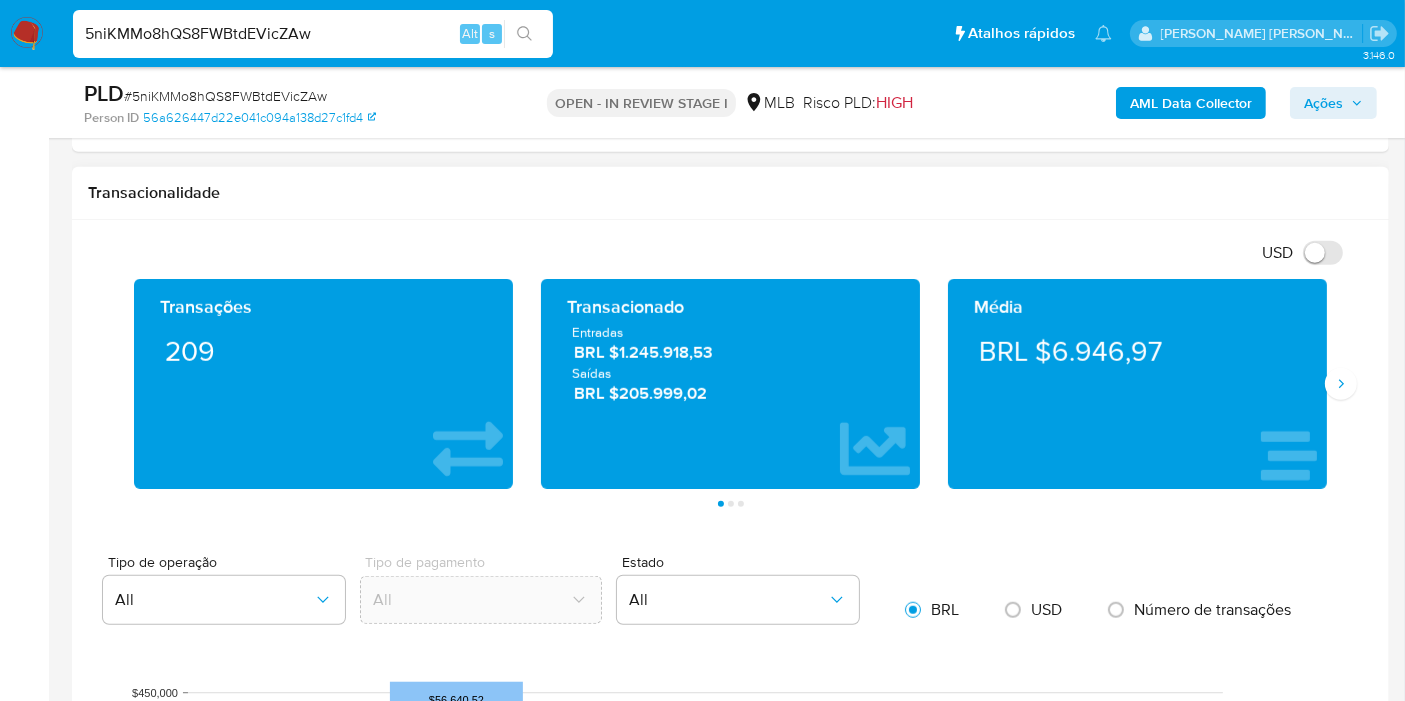 scroll, scrollTop: 2000, scrollLeft: 0, axis: vertical 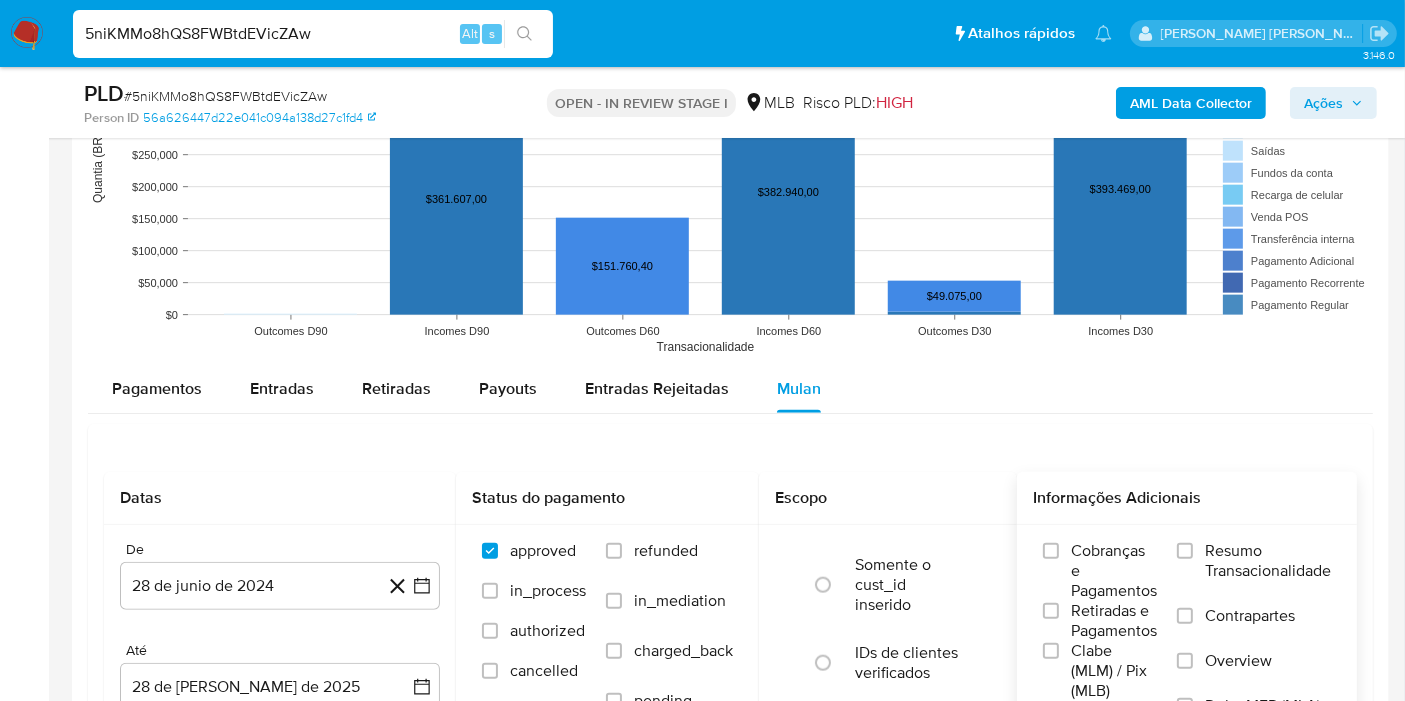 click on "Resumo Transacionalidade" at bounding box center (1268, 561) 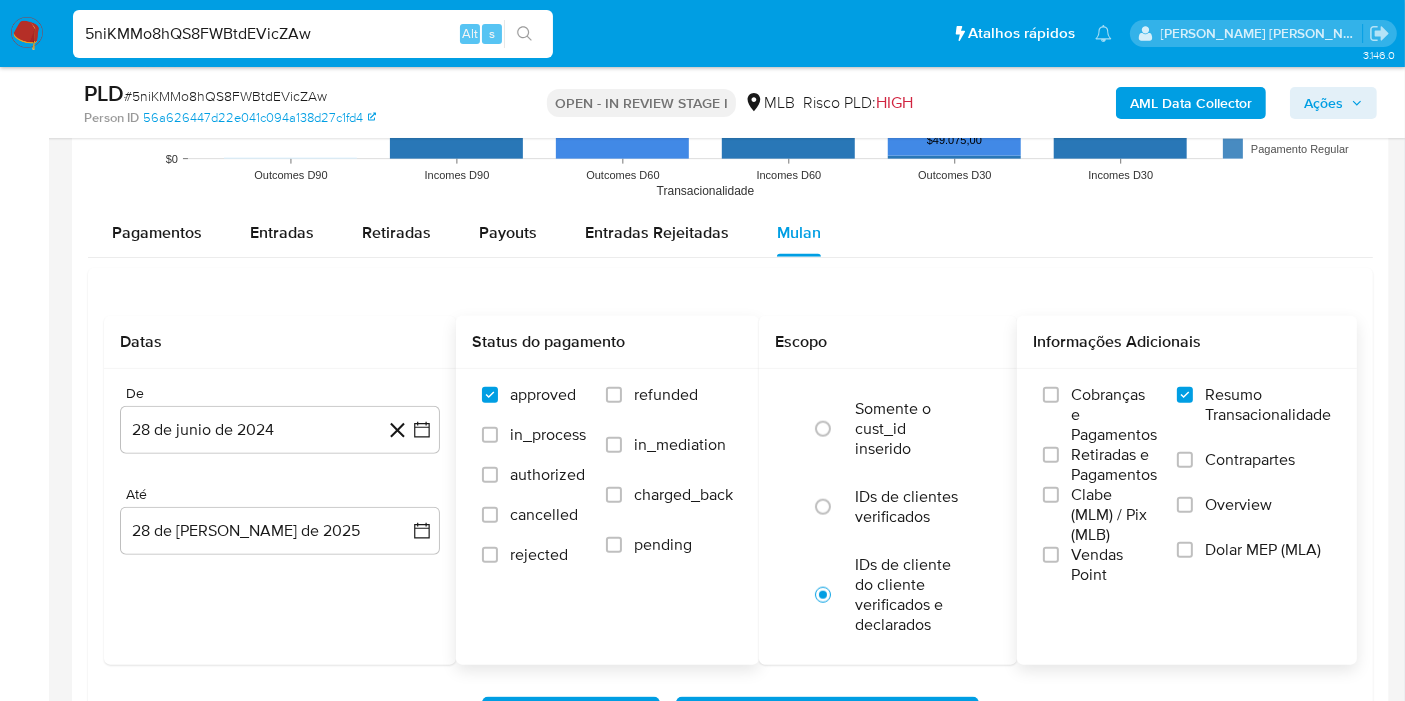 scroll, scrollTop: 2333, scrollLeft: 0, axis: vertical 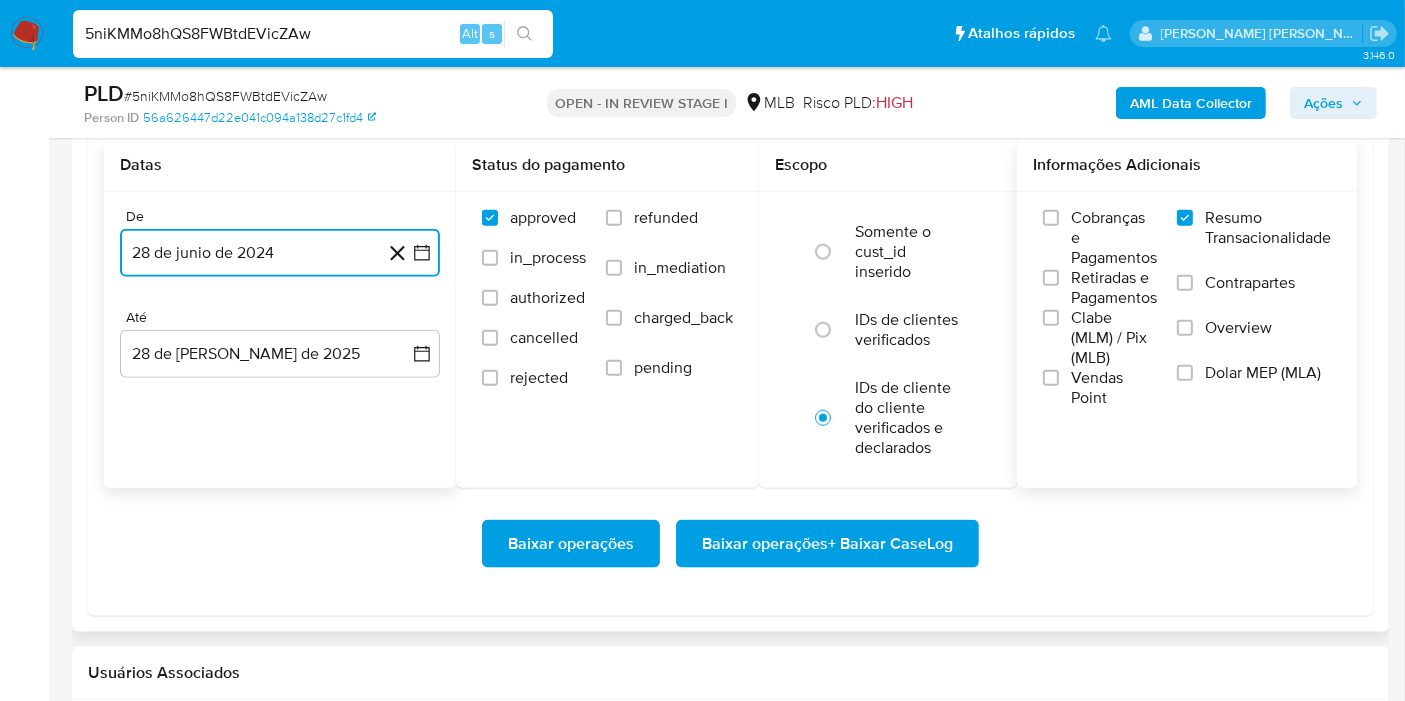 click 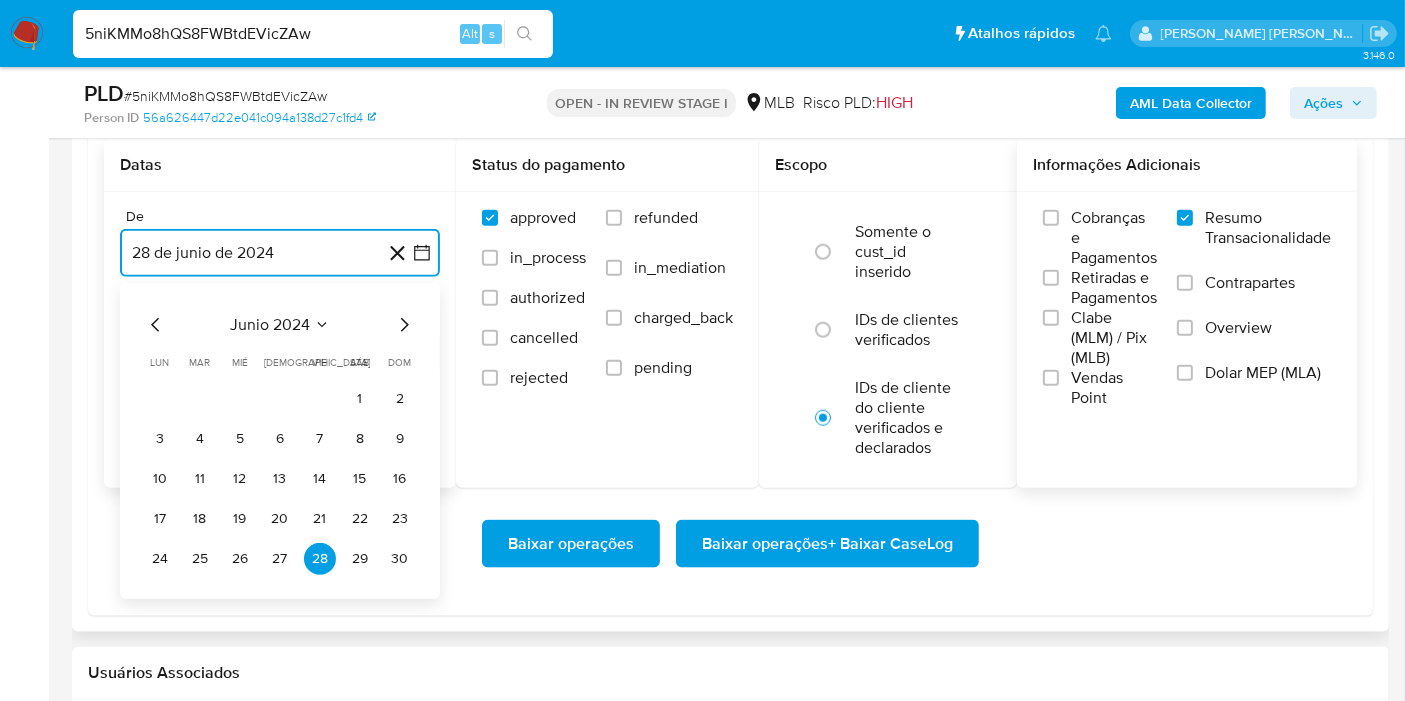 click on "junio 2024" at bounding box center (270, 325) 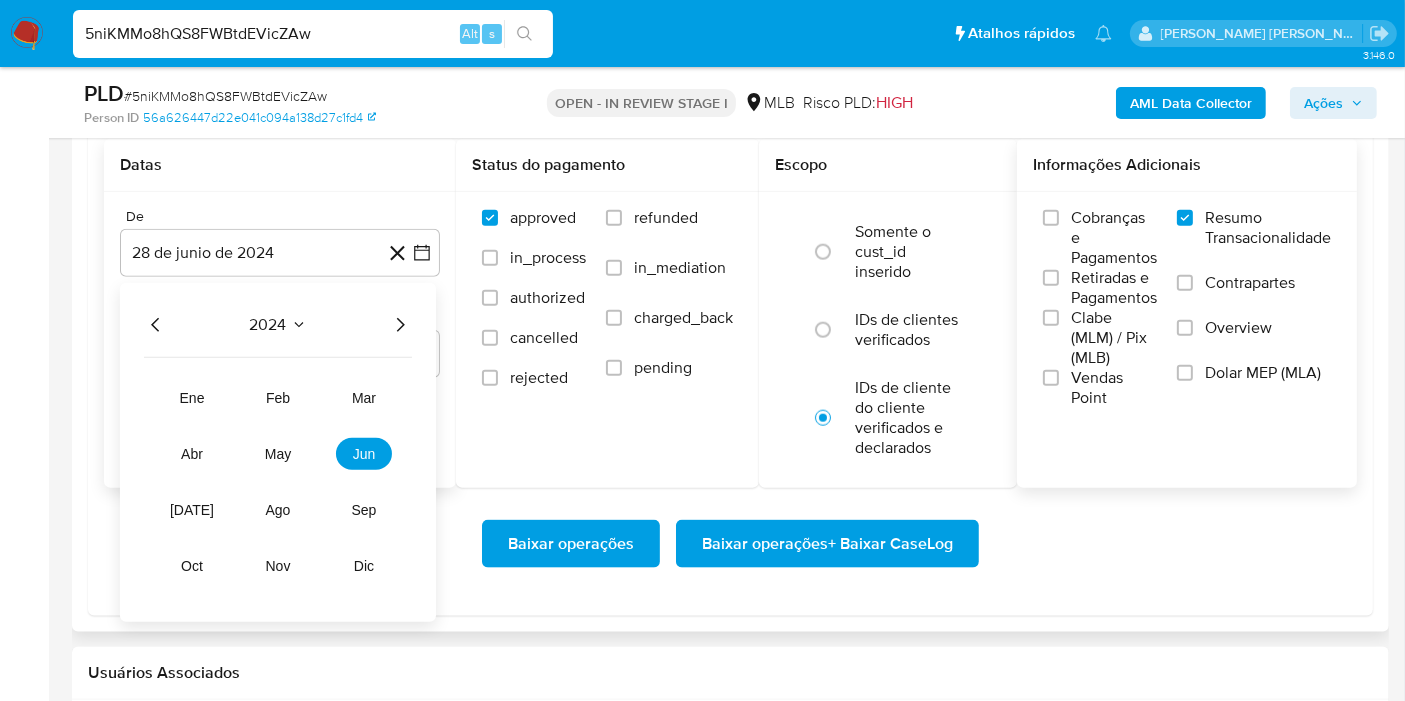 click 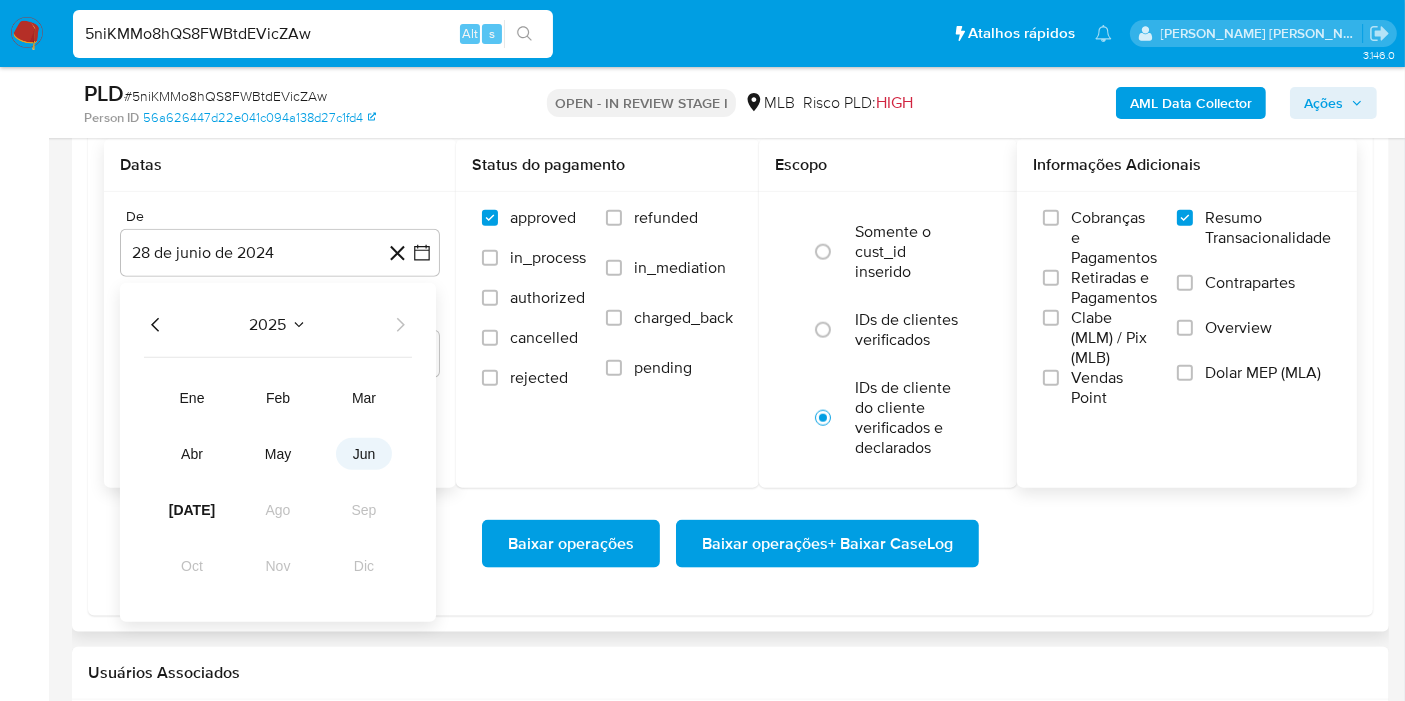 click on "jun" at bounding box center [364, 454] 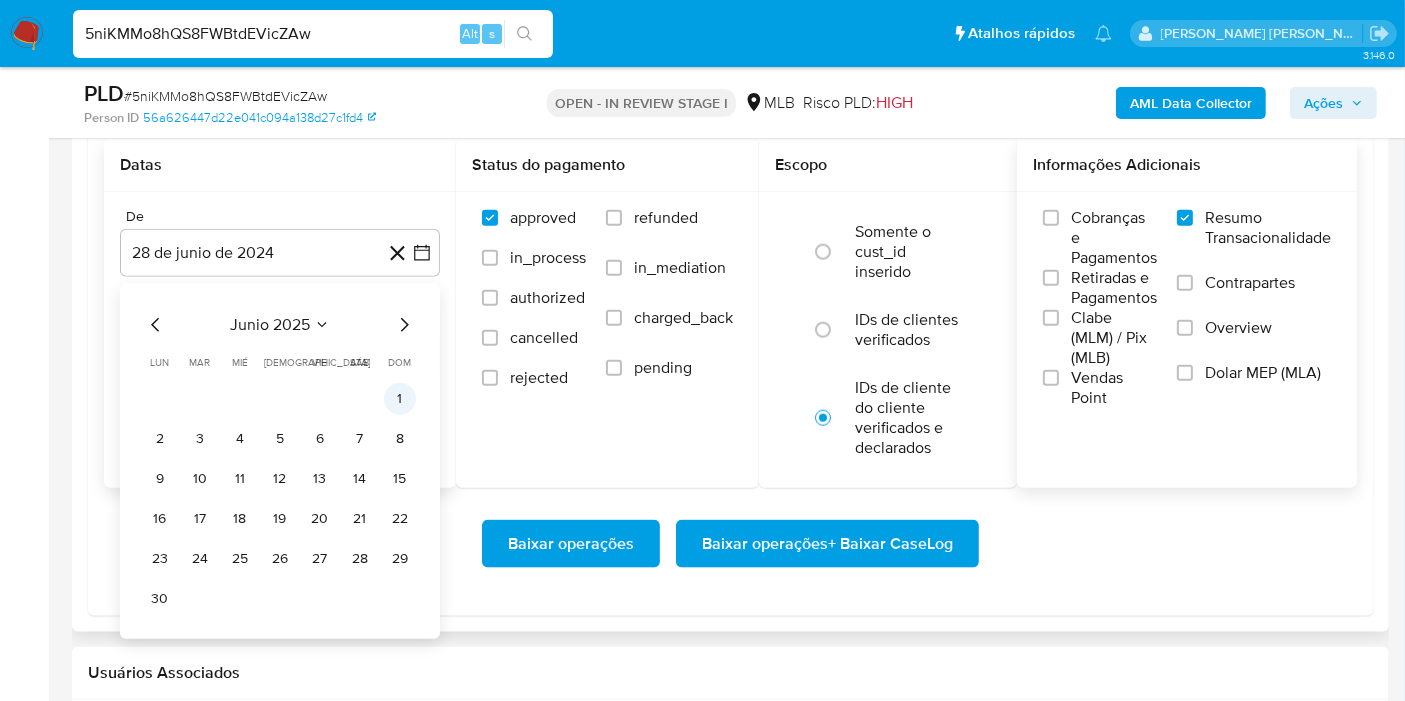 click on "1" at bounding box center [400, 399] 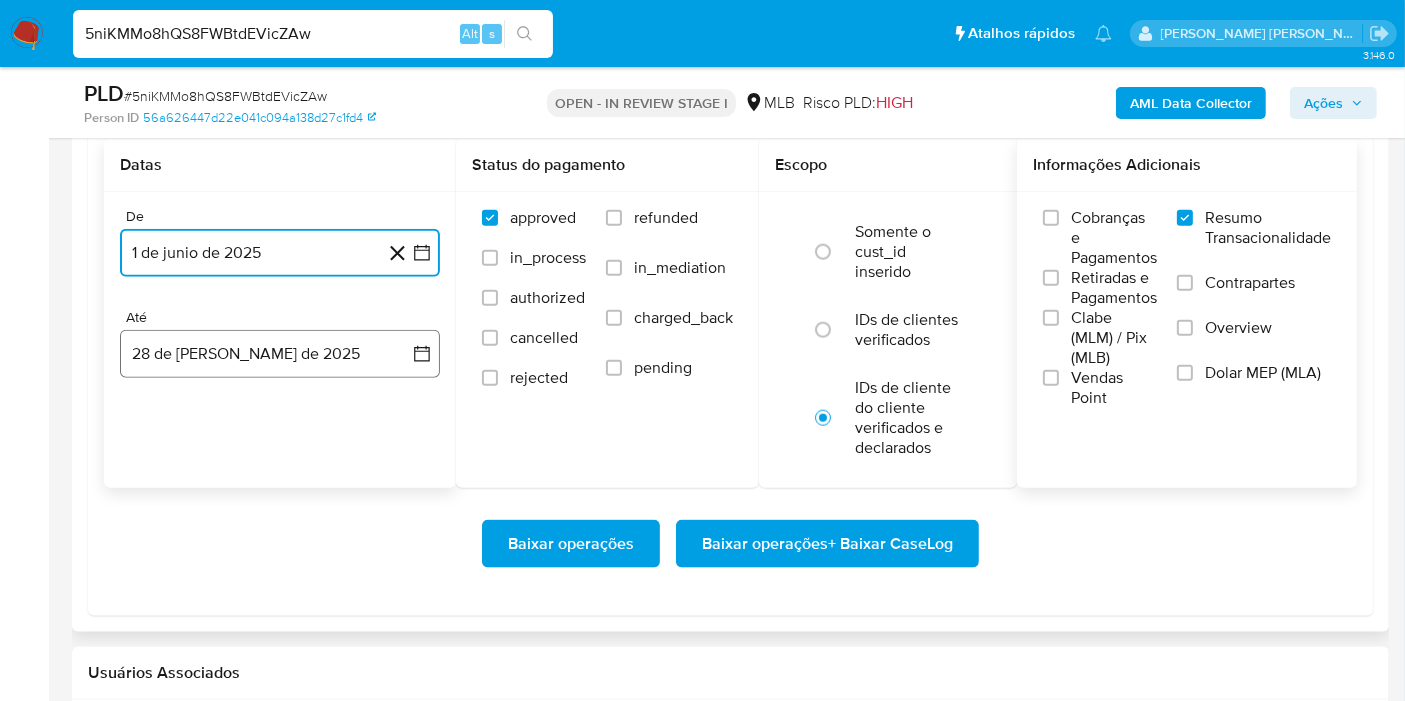 click on "28 de julio de 2025" at bounding box center (280, 354) 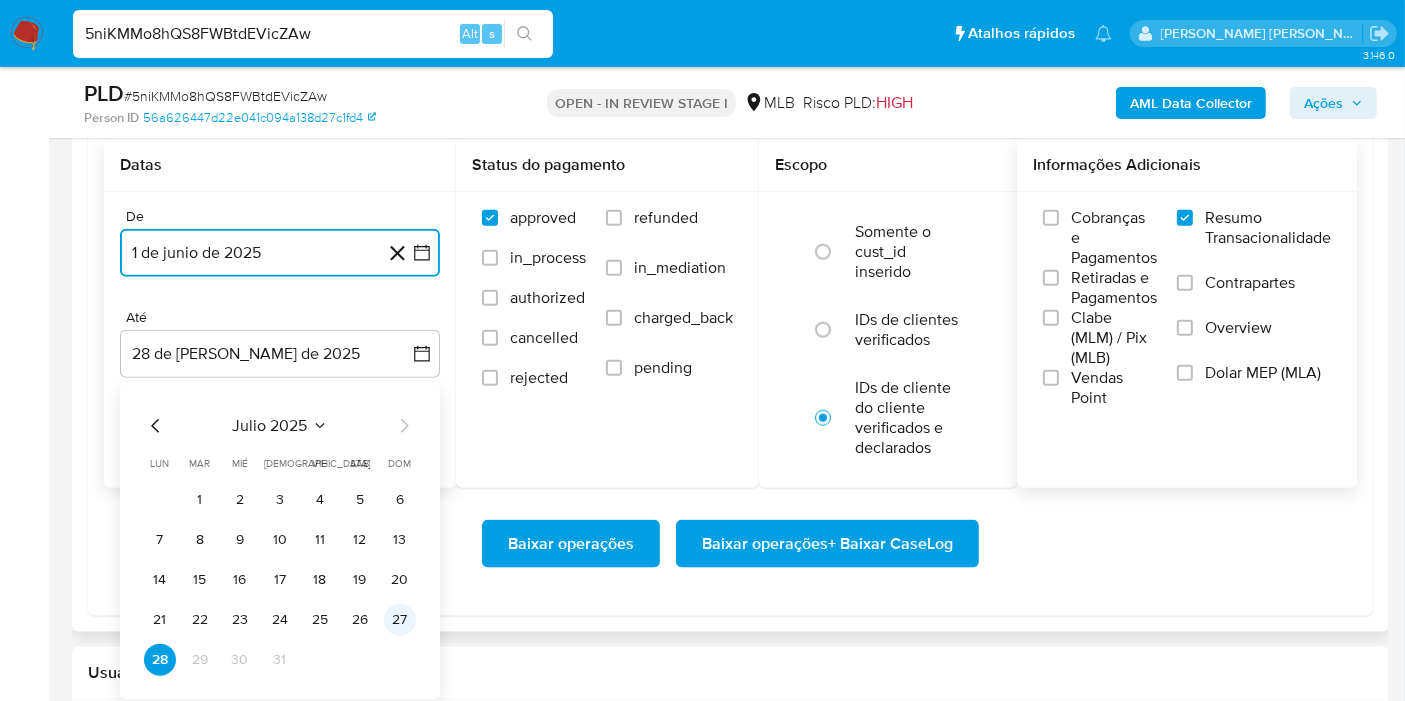 click on "27" at bounding box center [400, 620] 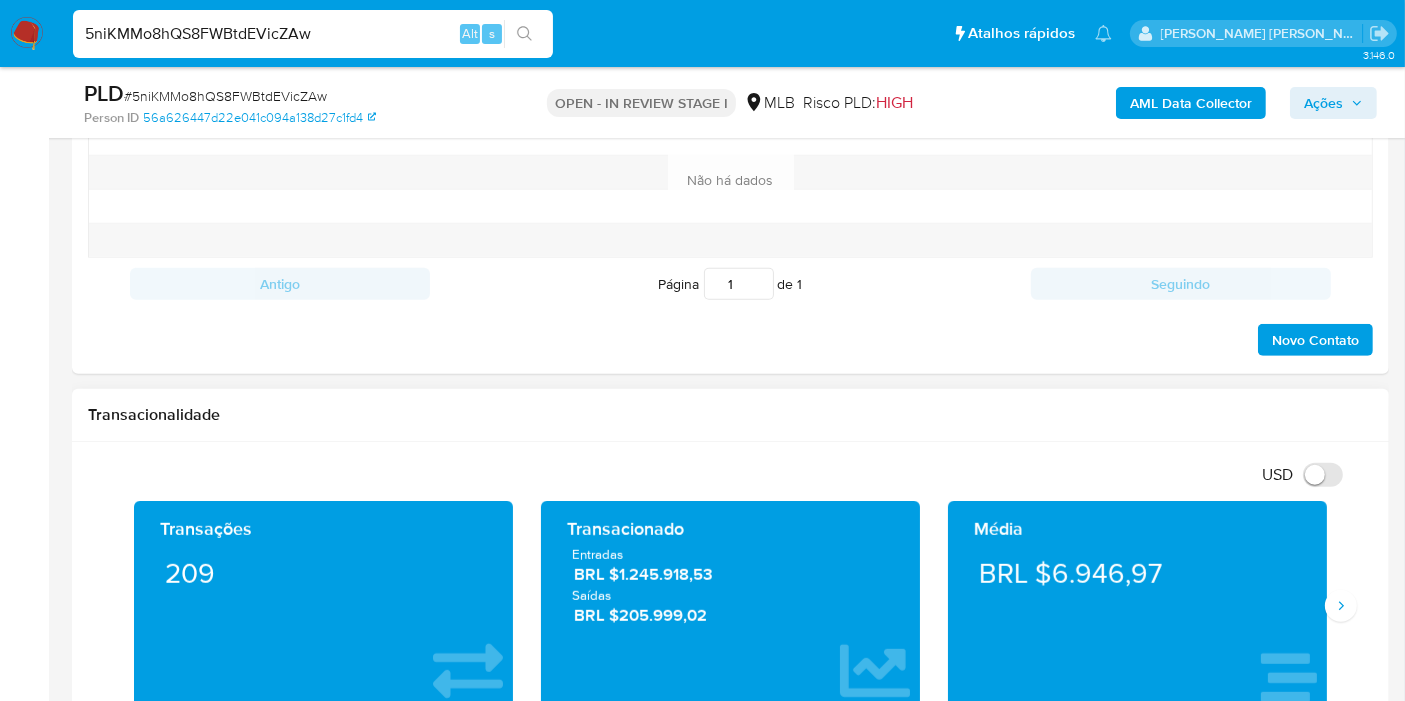 scroll, scrollTop: 888, scrollLeft: 0, axis: vertical 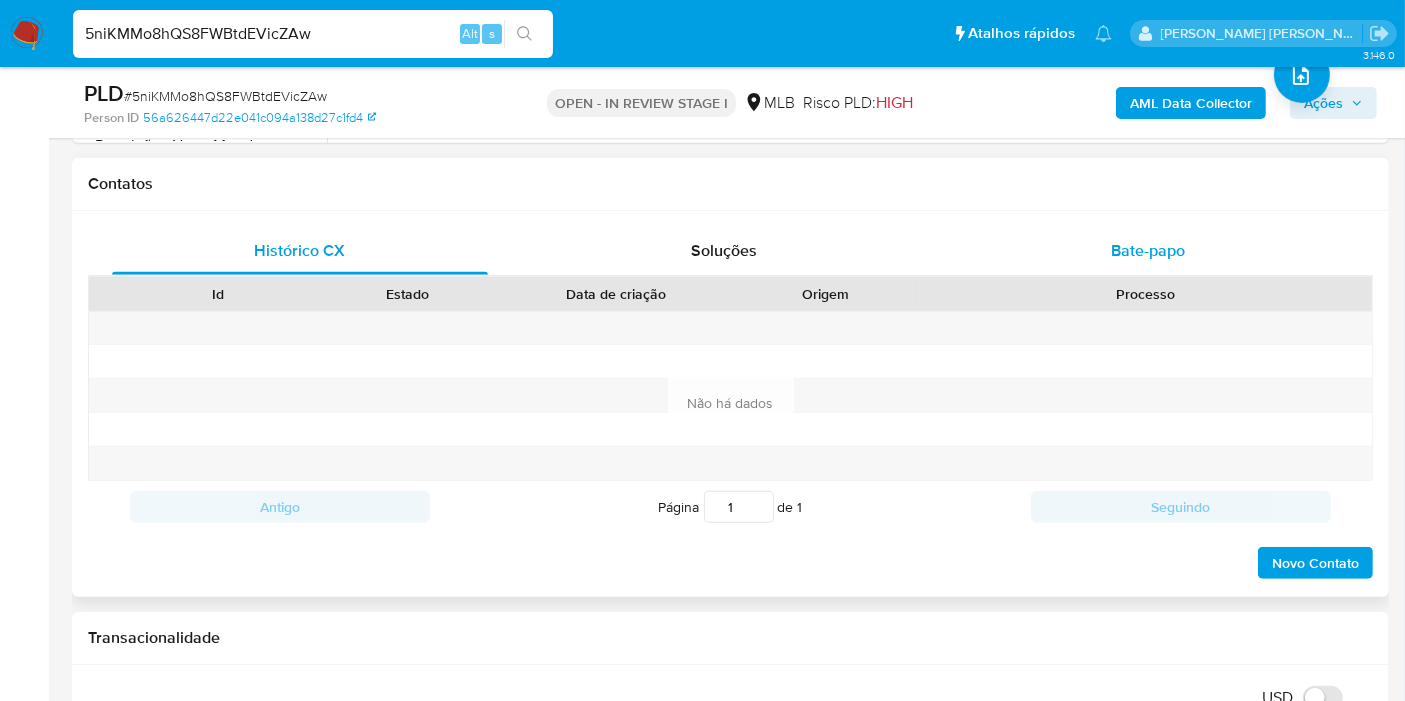 click on "Bate-papo" at bounding box center [1148, 251] 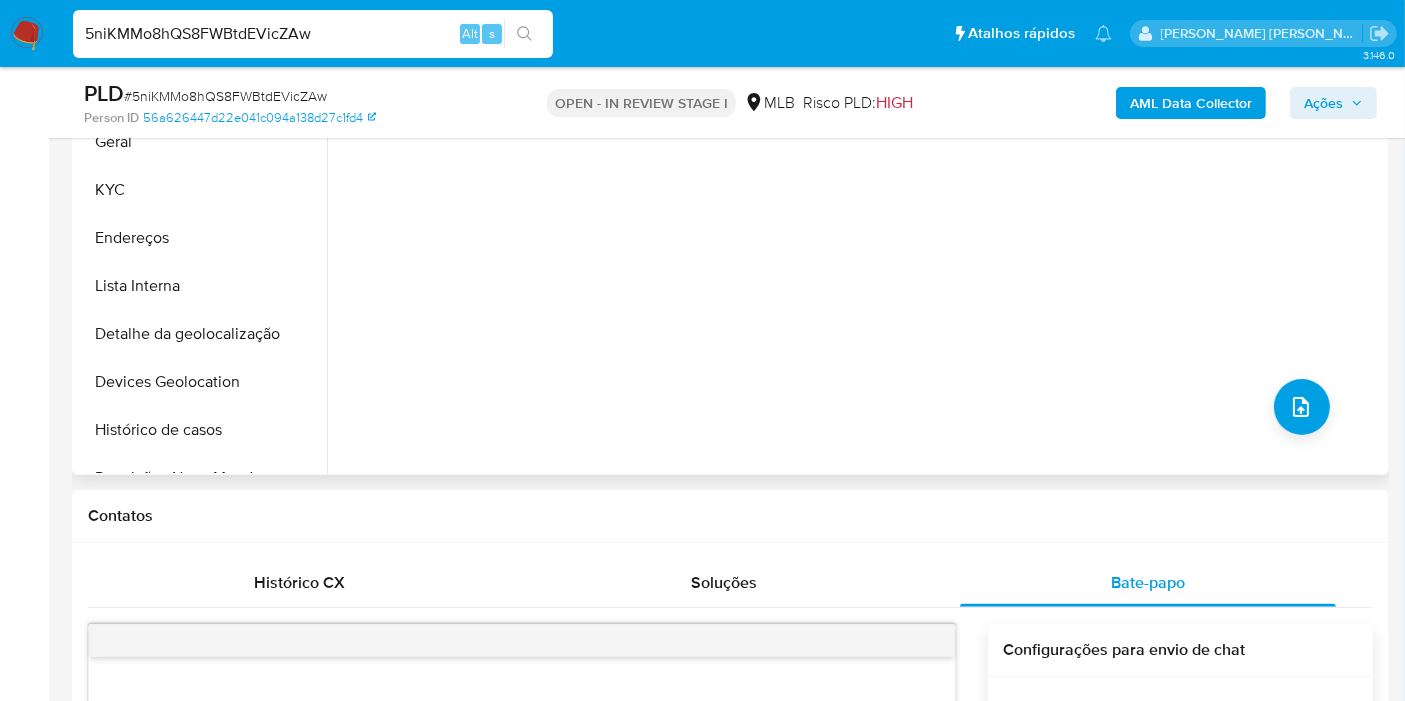 scroll, scrollTop: 333, scrollLeft: 0, axis: vertical 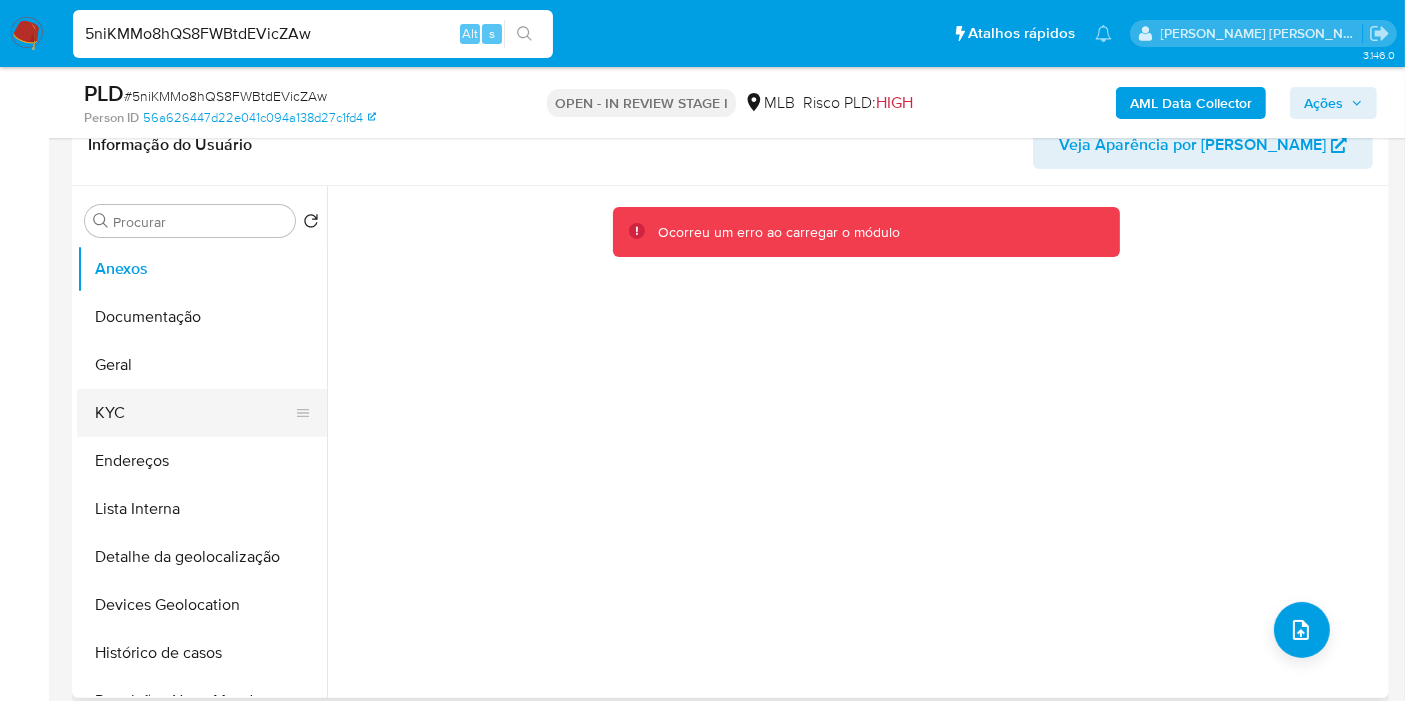click on "KYC" at bounding box center (194, 413) 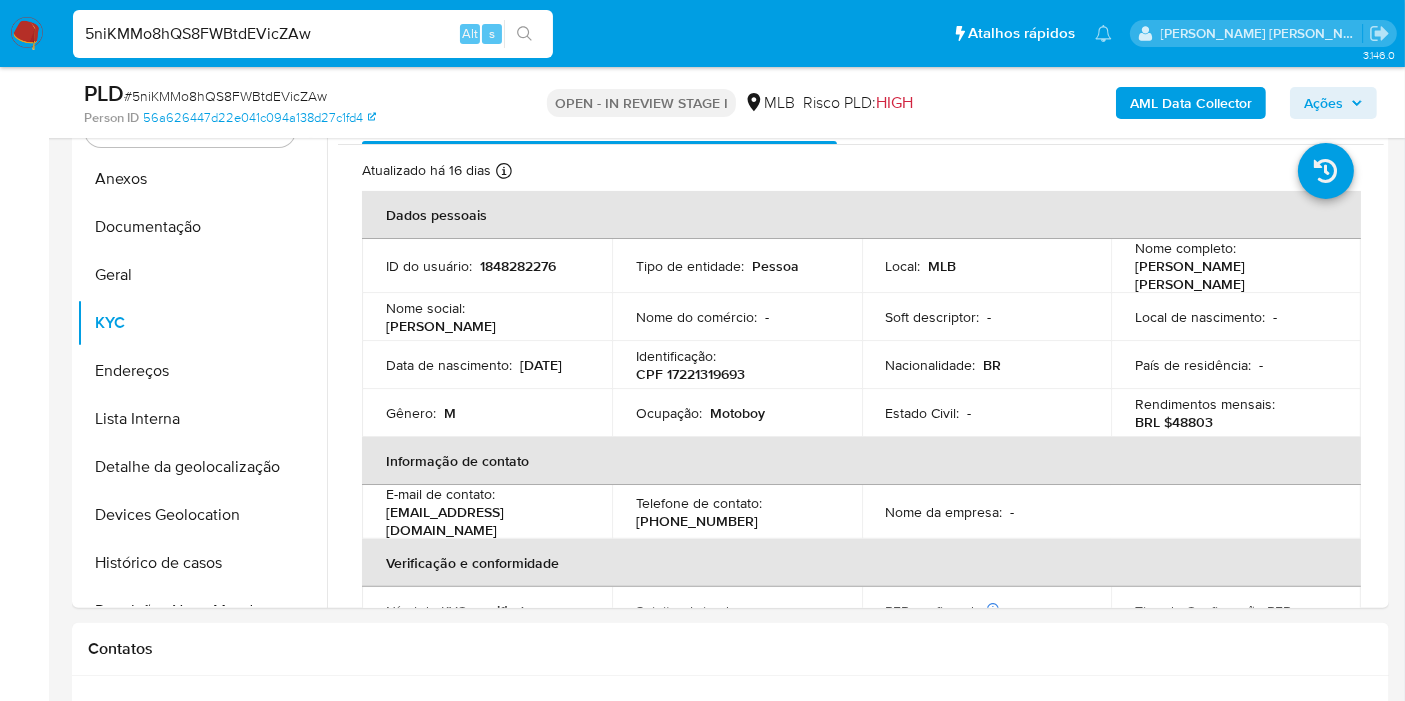 scroll, scrollTop: 444, scrollLeft: 0, axis: vertical 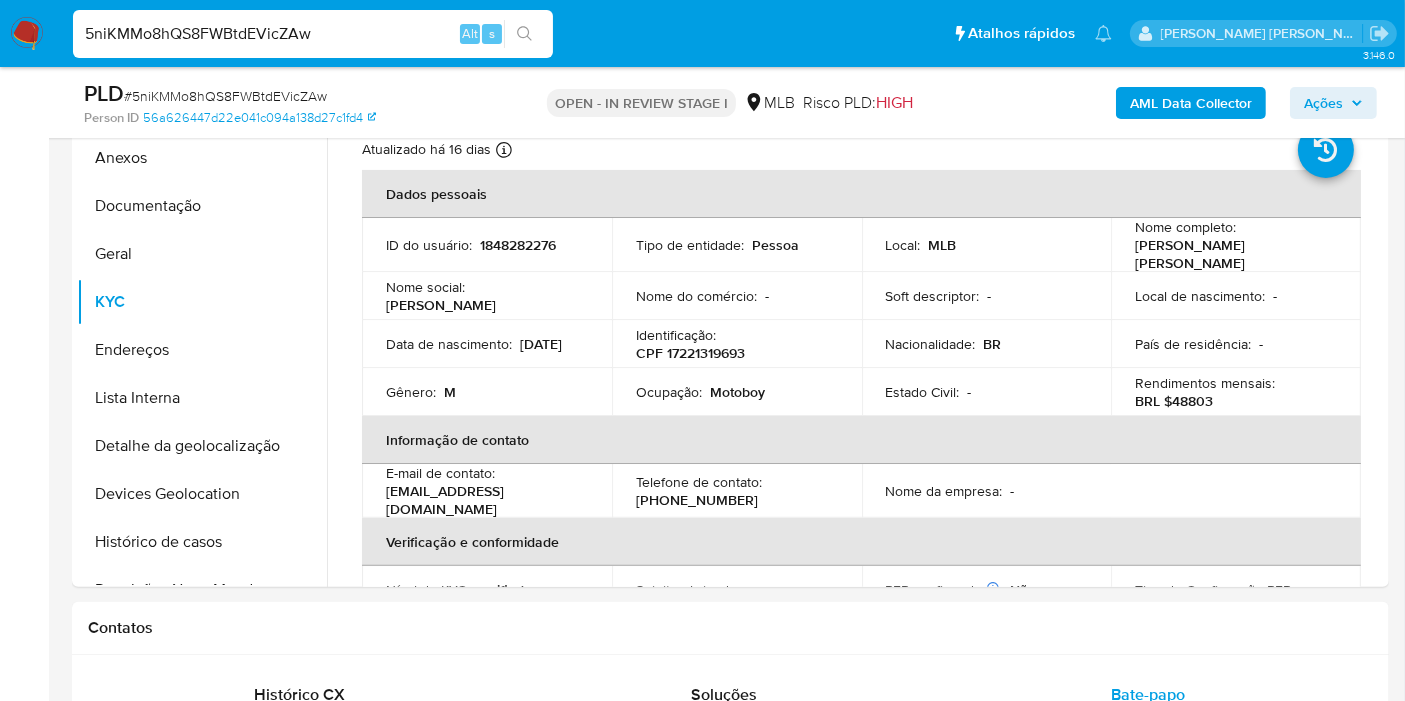 click on "Bandeja Painel Screening Pesquisa em Listas Watchlist Ferramentas Operações em massa relatórios Mulan Localizador de pessoas Consolidado" at bounding box center [24, 1591] 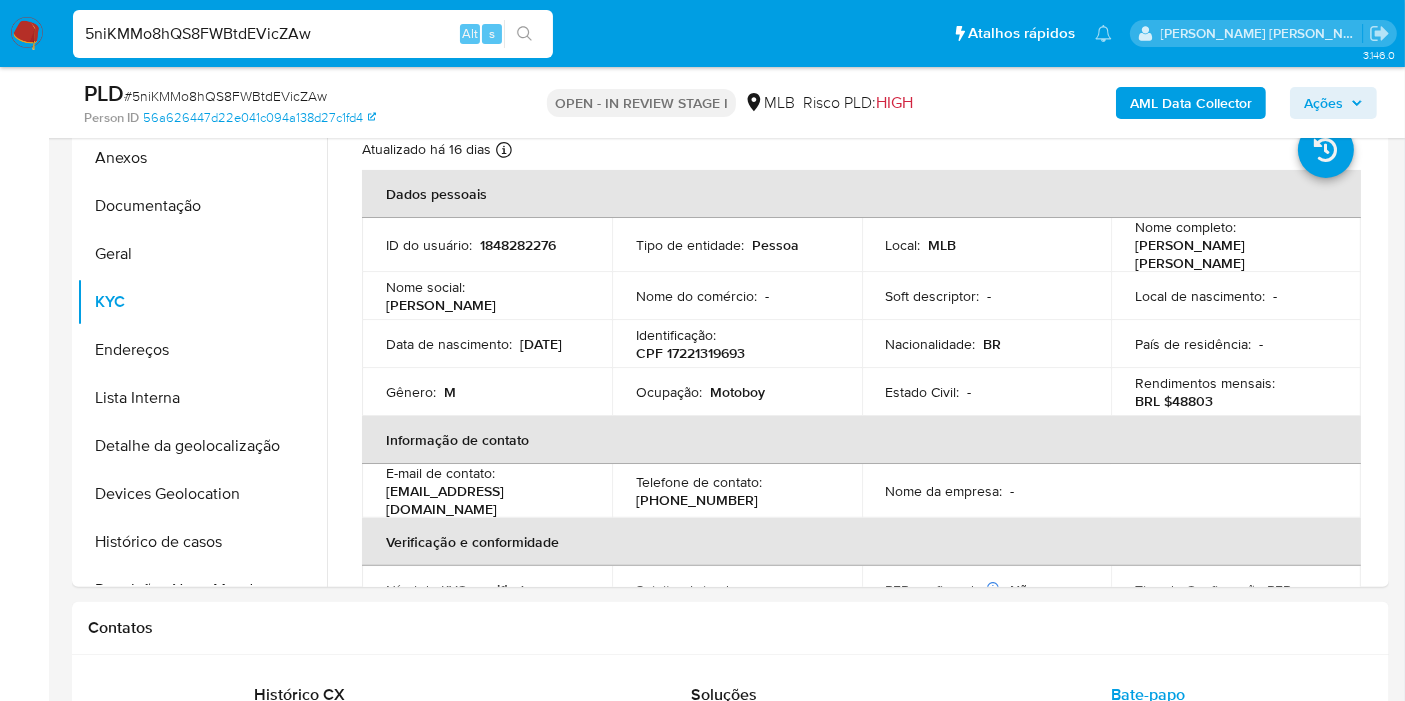 click on "5niKMMo8hQS8FWBtdEVicZAw" at bounding box center (313, 34) 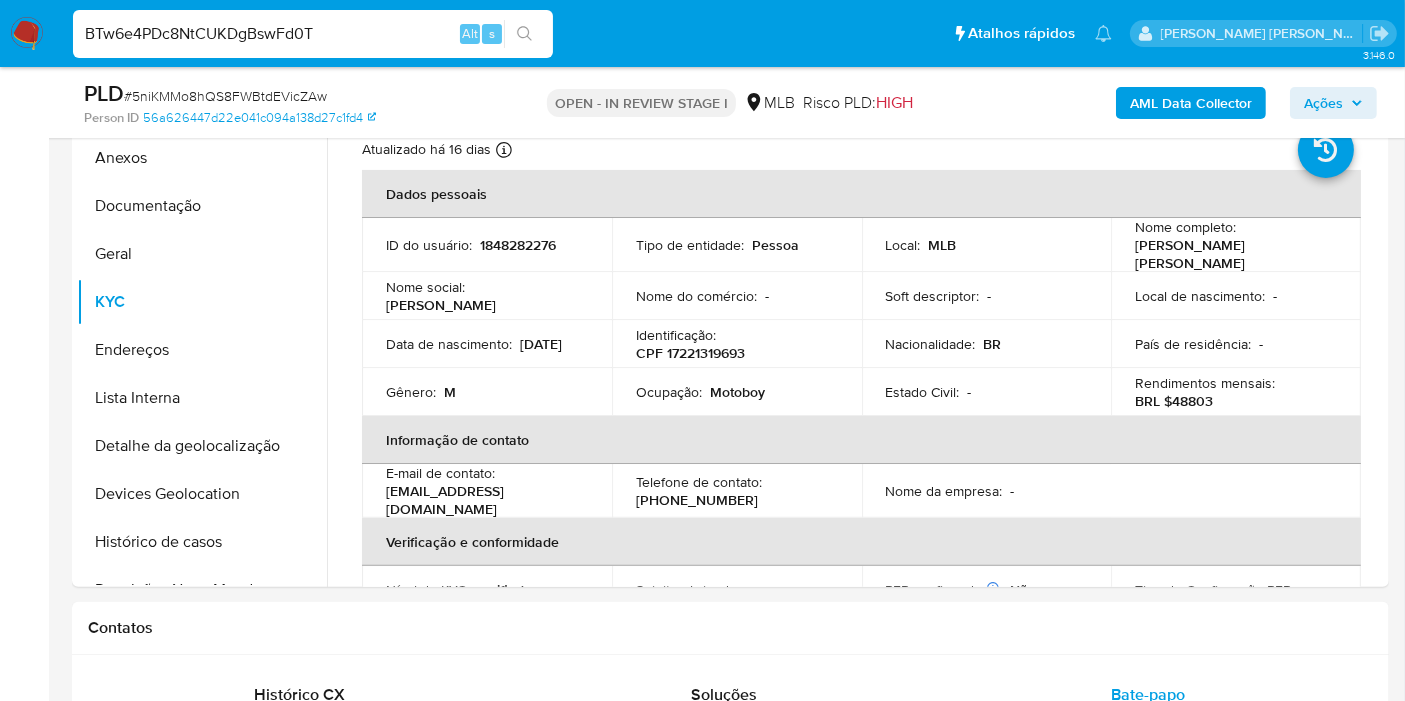 type on "BTw6e4PDc8NtCUKDgBswFd0T" 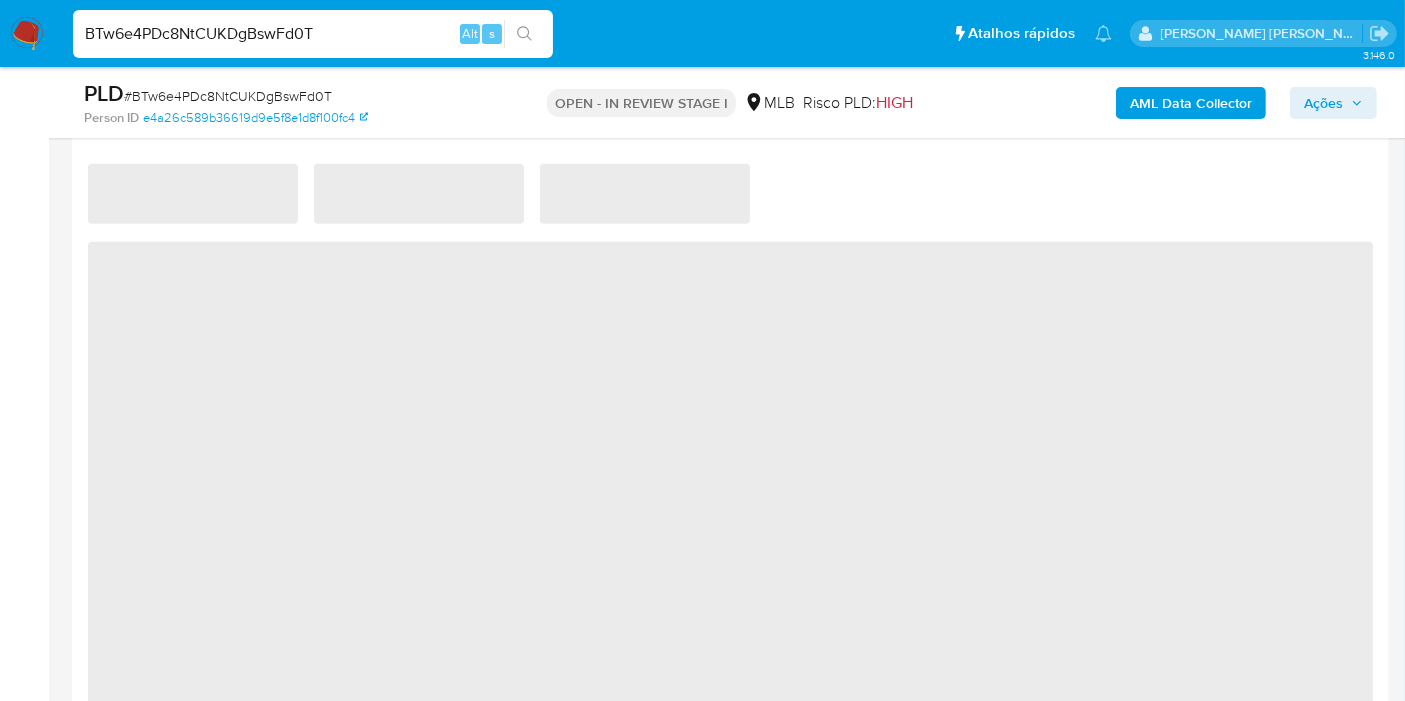 scroll, scrollTop: 1333, scrollLeft: 0, axis: vertical 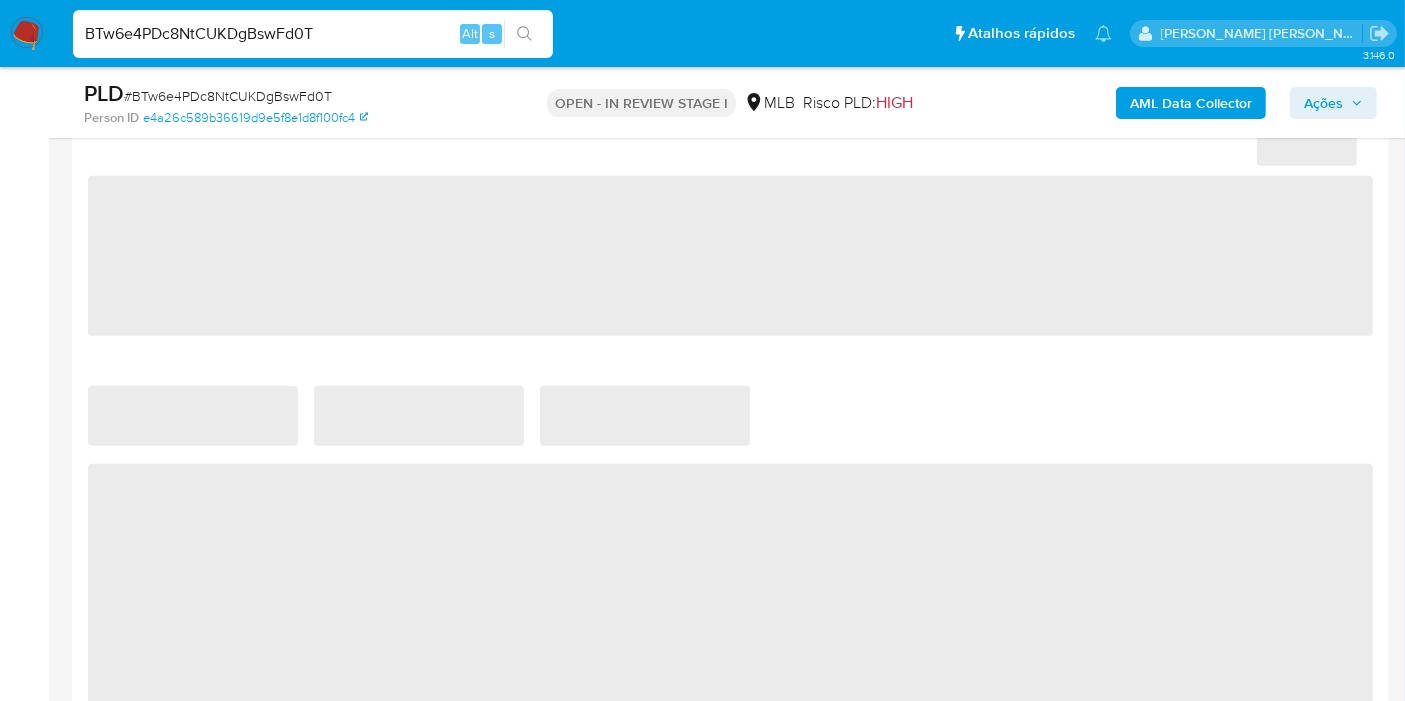 select on "10" 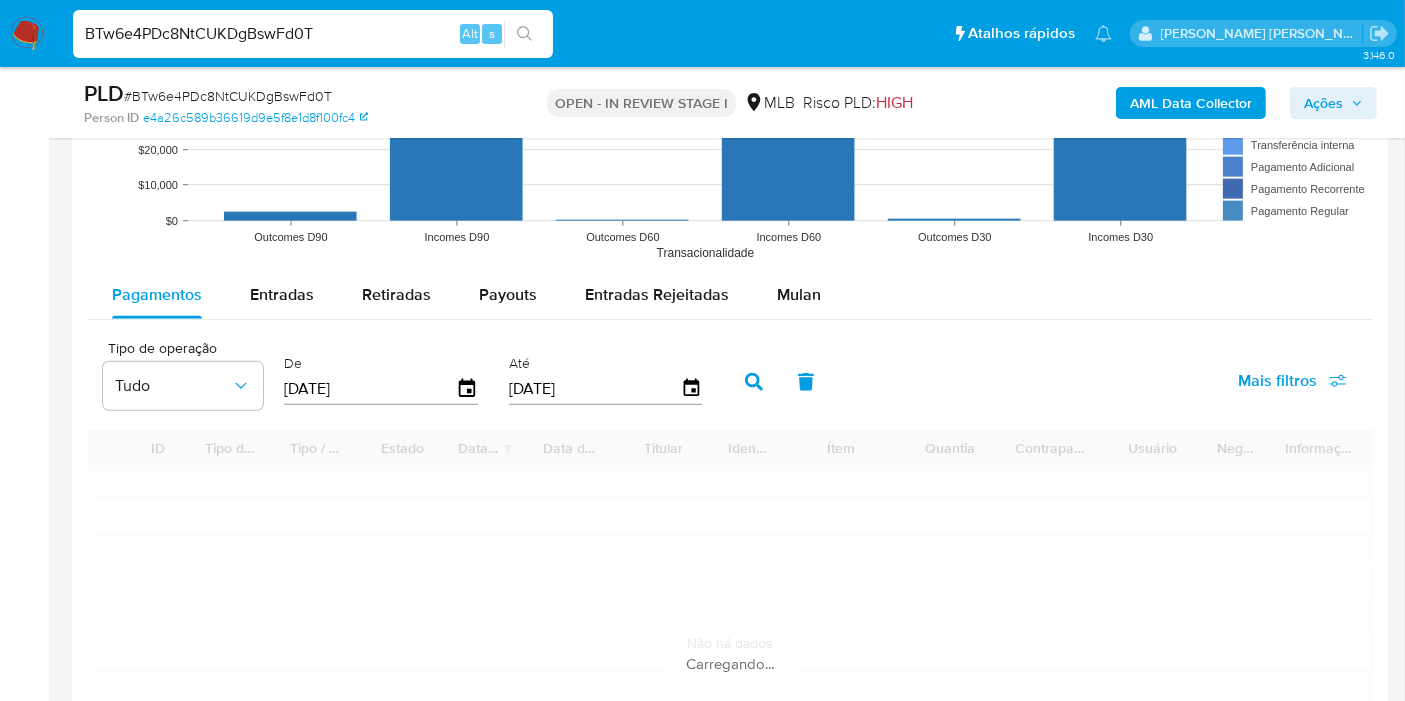 scroll, scrollTop: 2000, scrollLeft: 0, axis: vertical 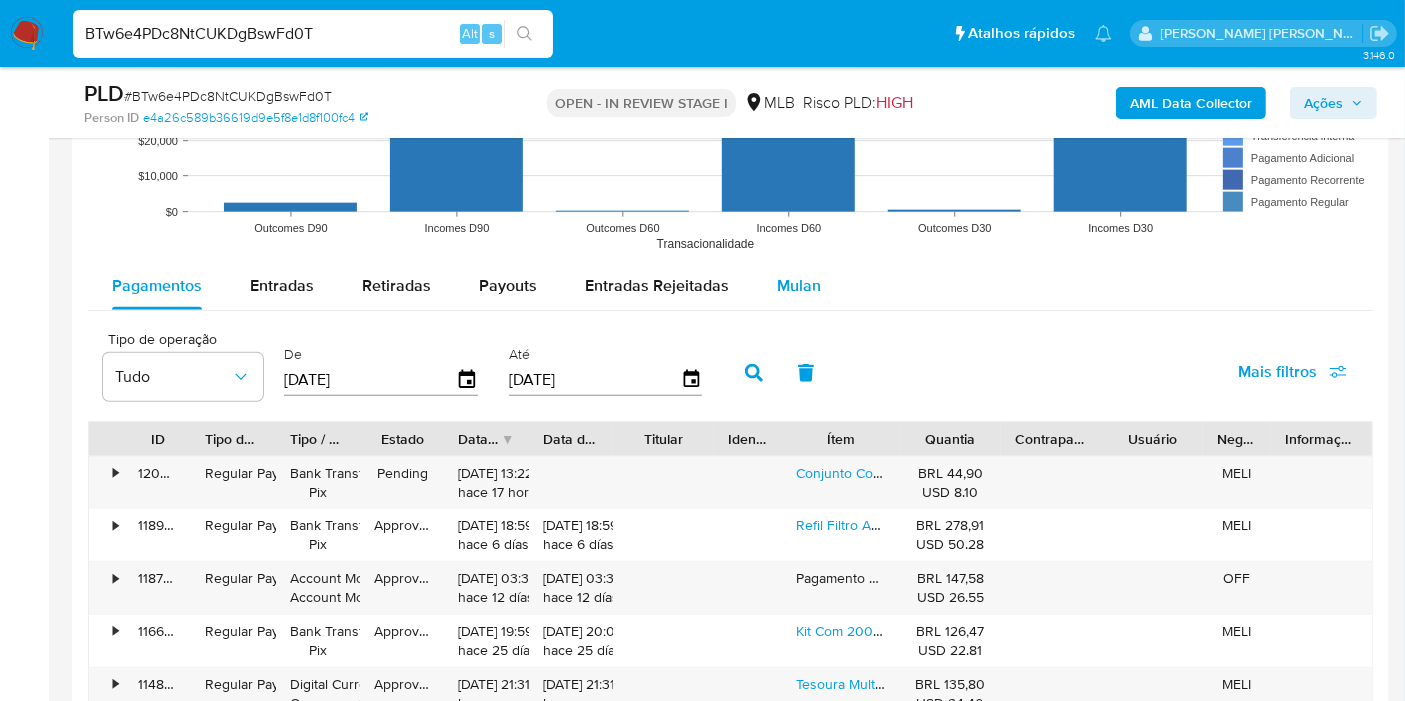 click on "Mulan" at bounding box center [799, 286] 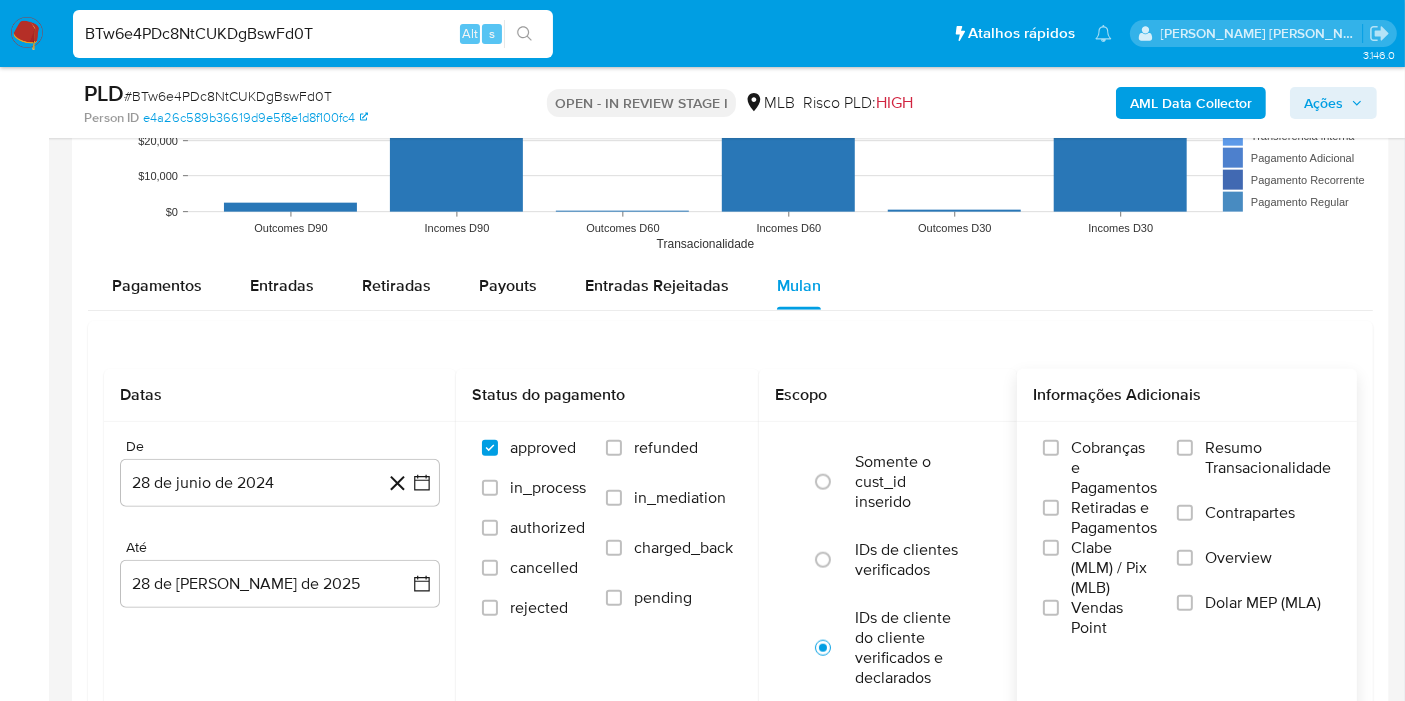 click on "Resumo Transacionalidade" at bounding box center (1268, 458) 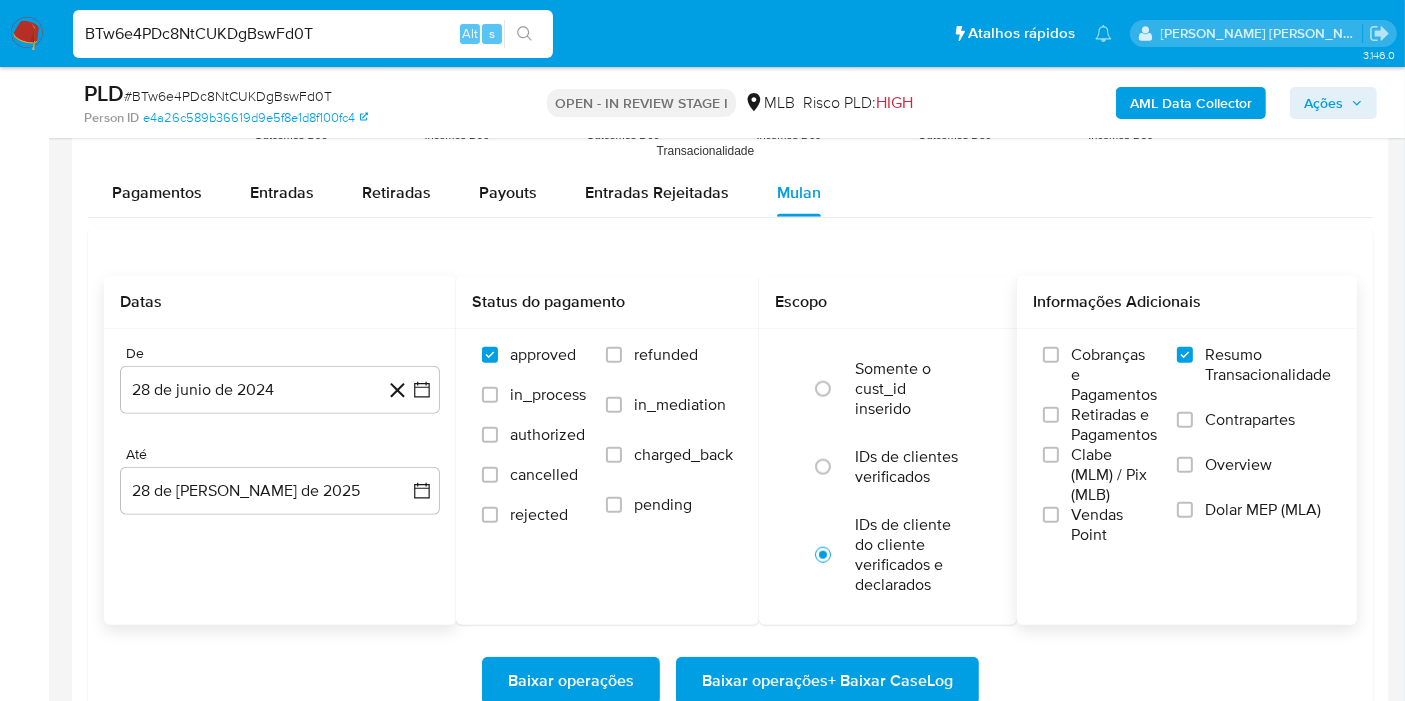 scroll, scrollTop: 2222, scrollLeft: 0, axis: vertical 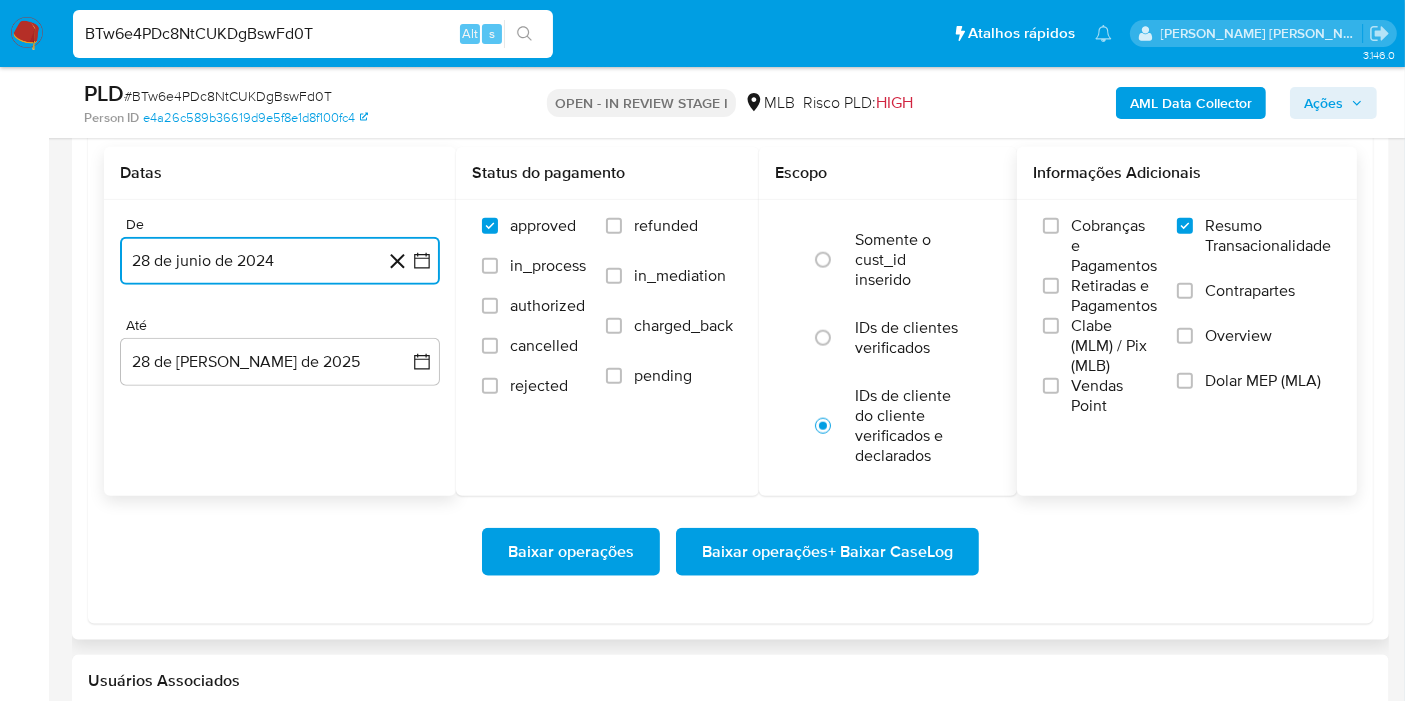click 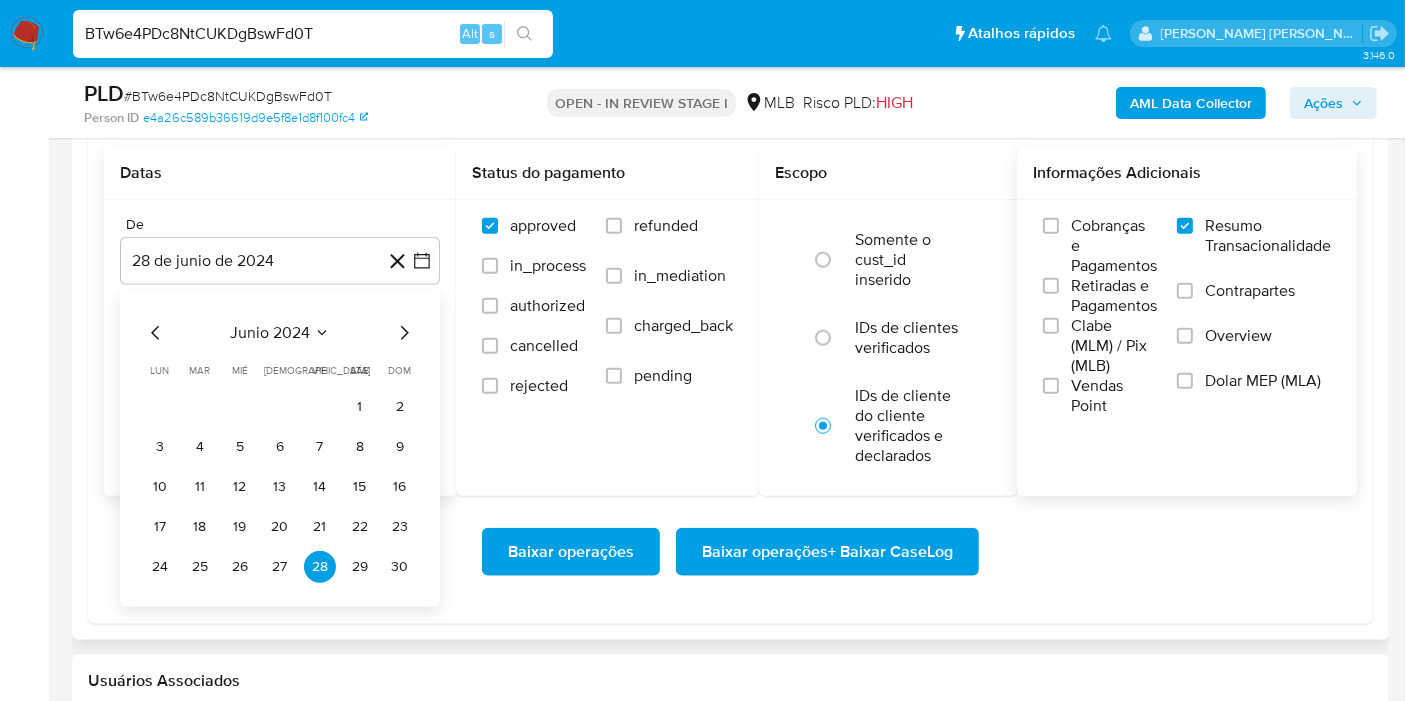 click on "junio 2024 junio 2024 lun lunes mar martes mié miércoles jue jueves vie viernes sáb sábado dom domingo 1 2 3 4 5 6 7 8 9 10 11 12 13 14 15 16 17 18 19 20 21 22 23 24 25 26 27 28 29 30" at bounding box center (280, 452) 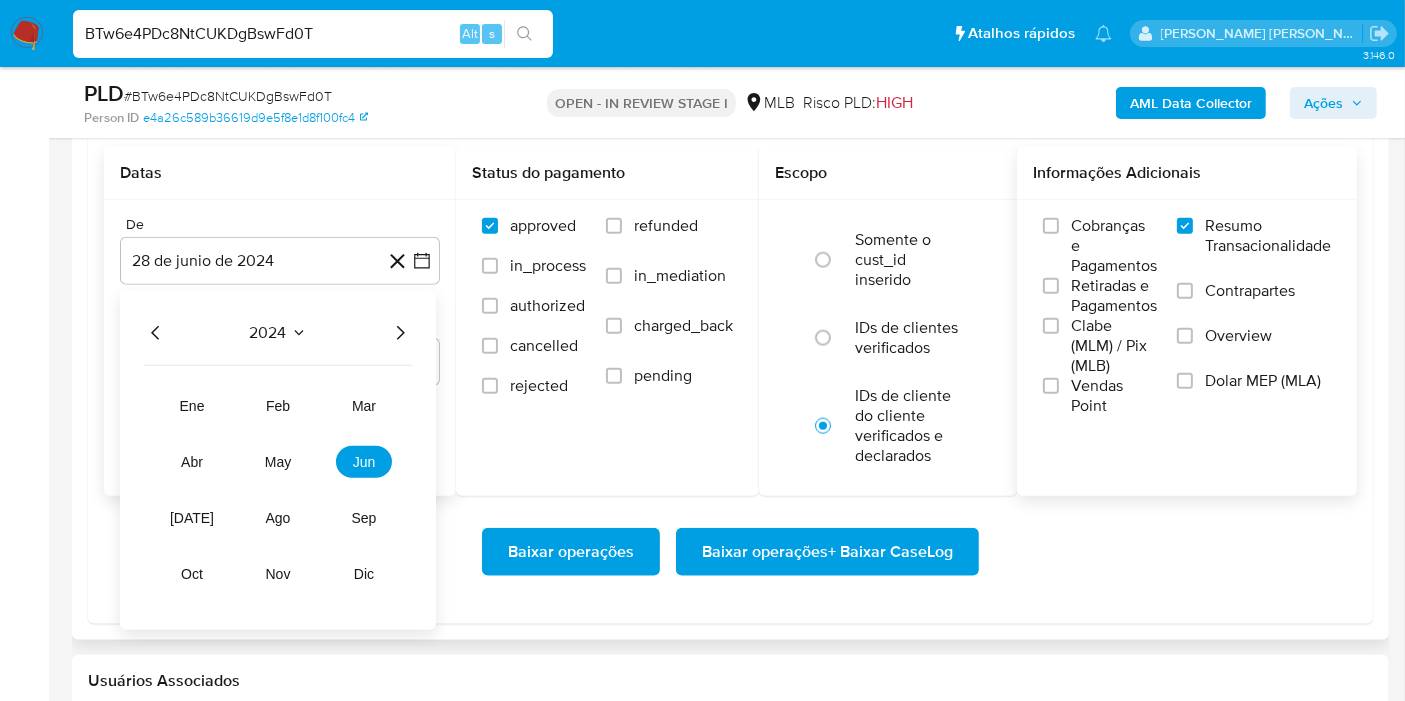 click 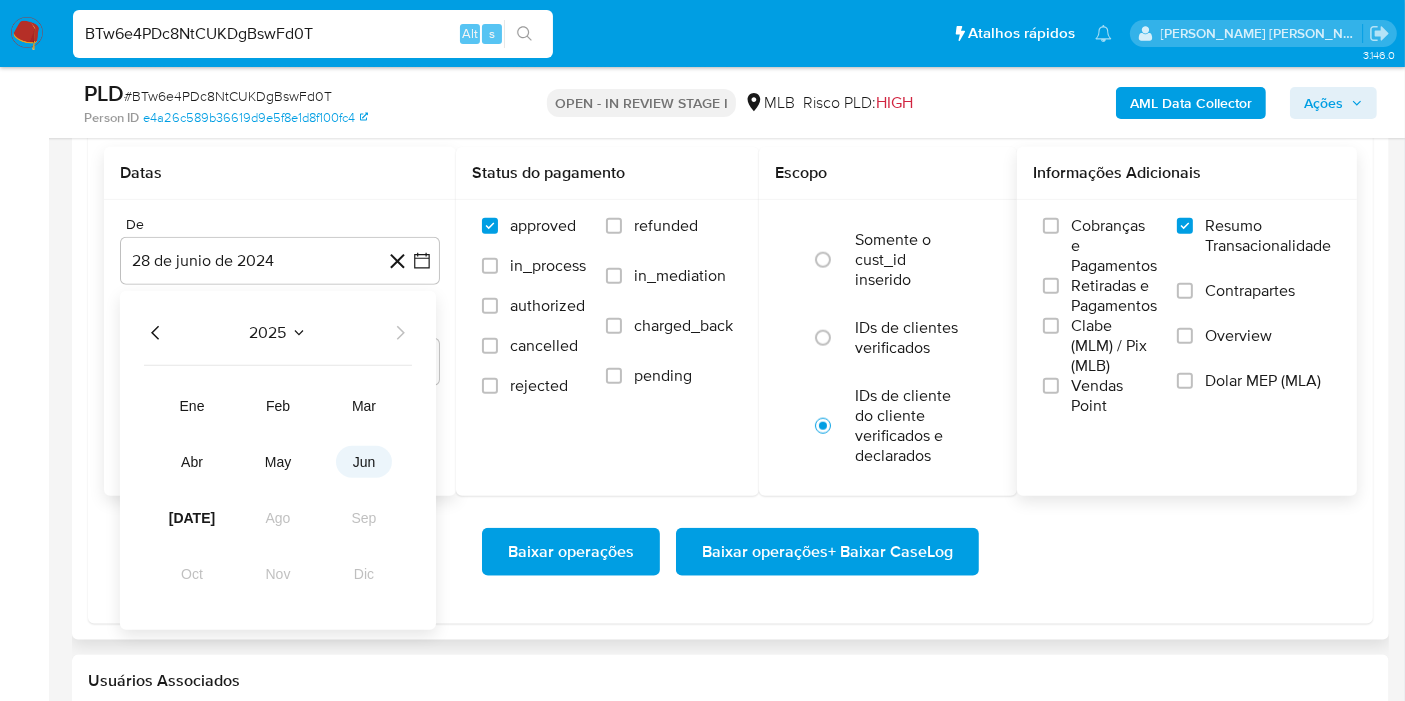 click on "jun" at bounding box center (364, 462) 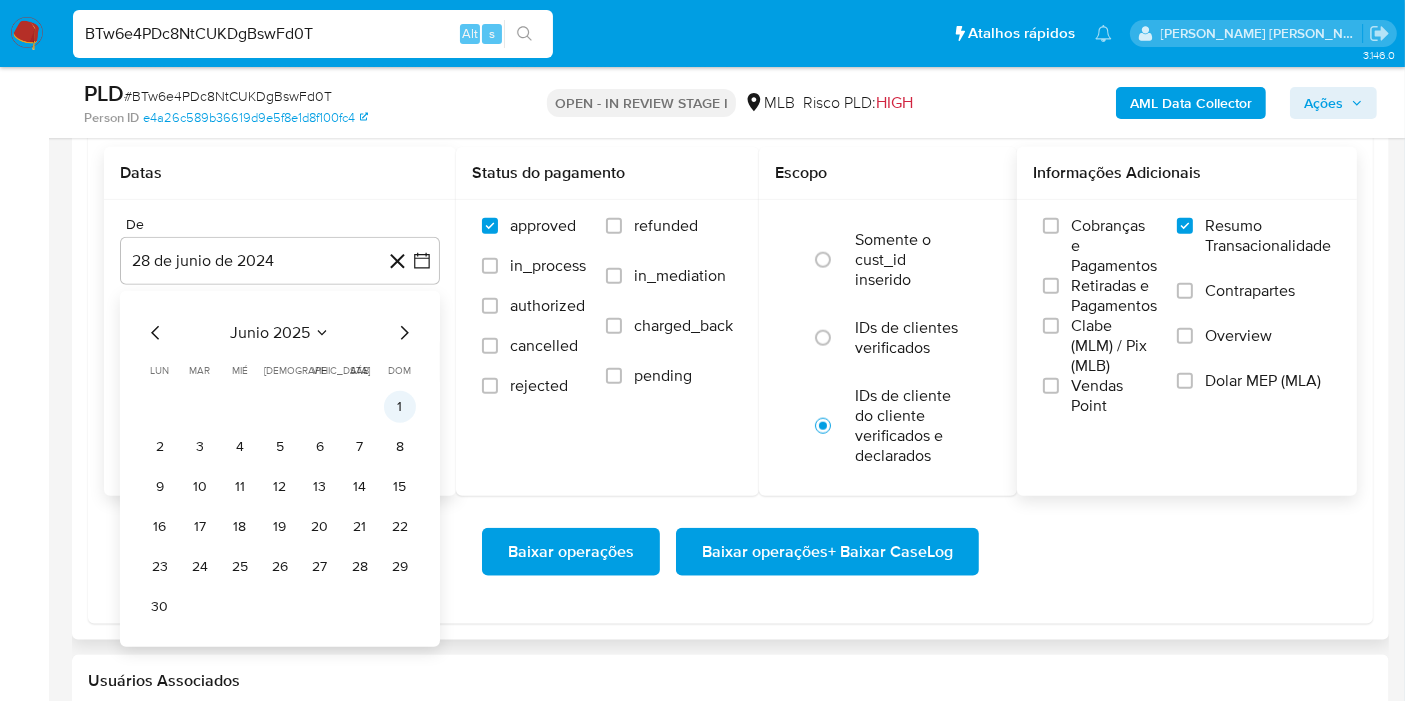 click on "1" at bounding box center (400, 407) 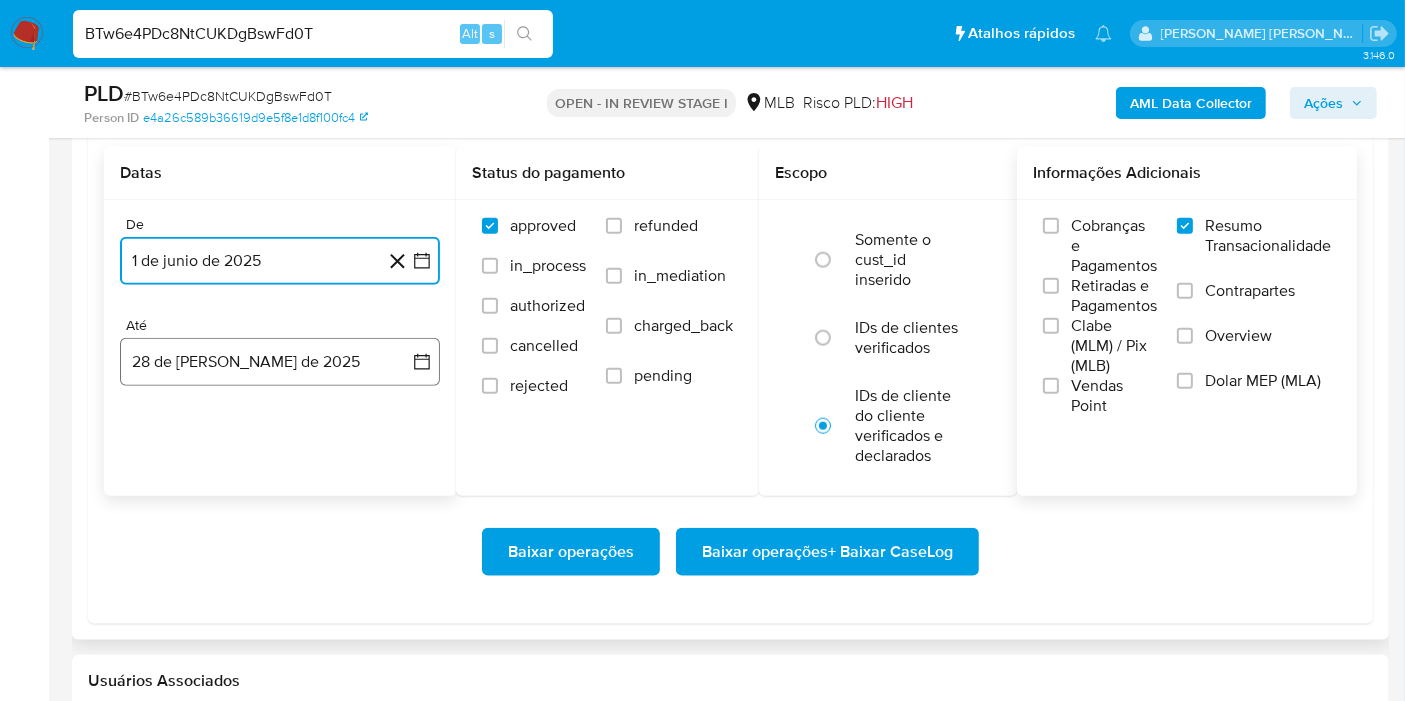 click on "28 de julio de 2025" at bounding box center [280, 362] 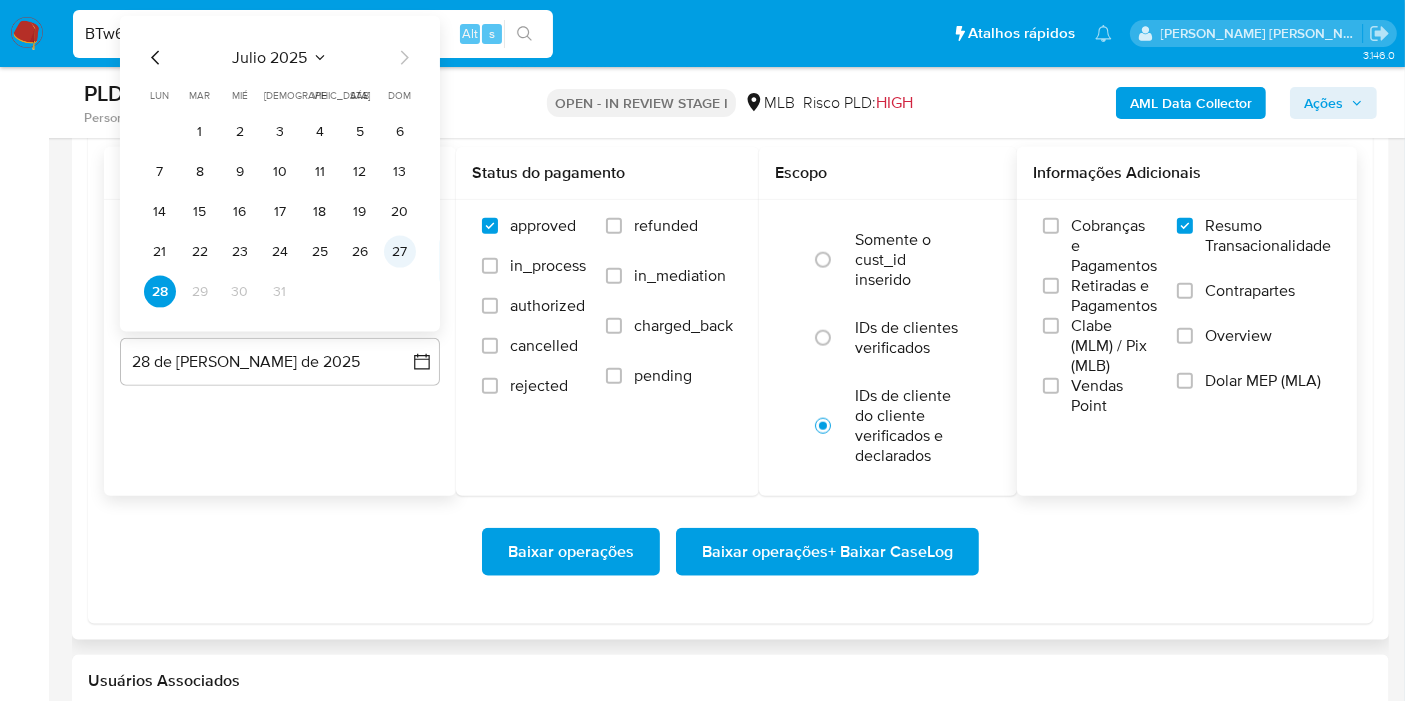 click on "27" at bounding box center (400, 252) 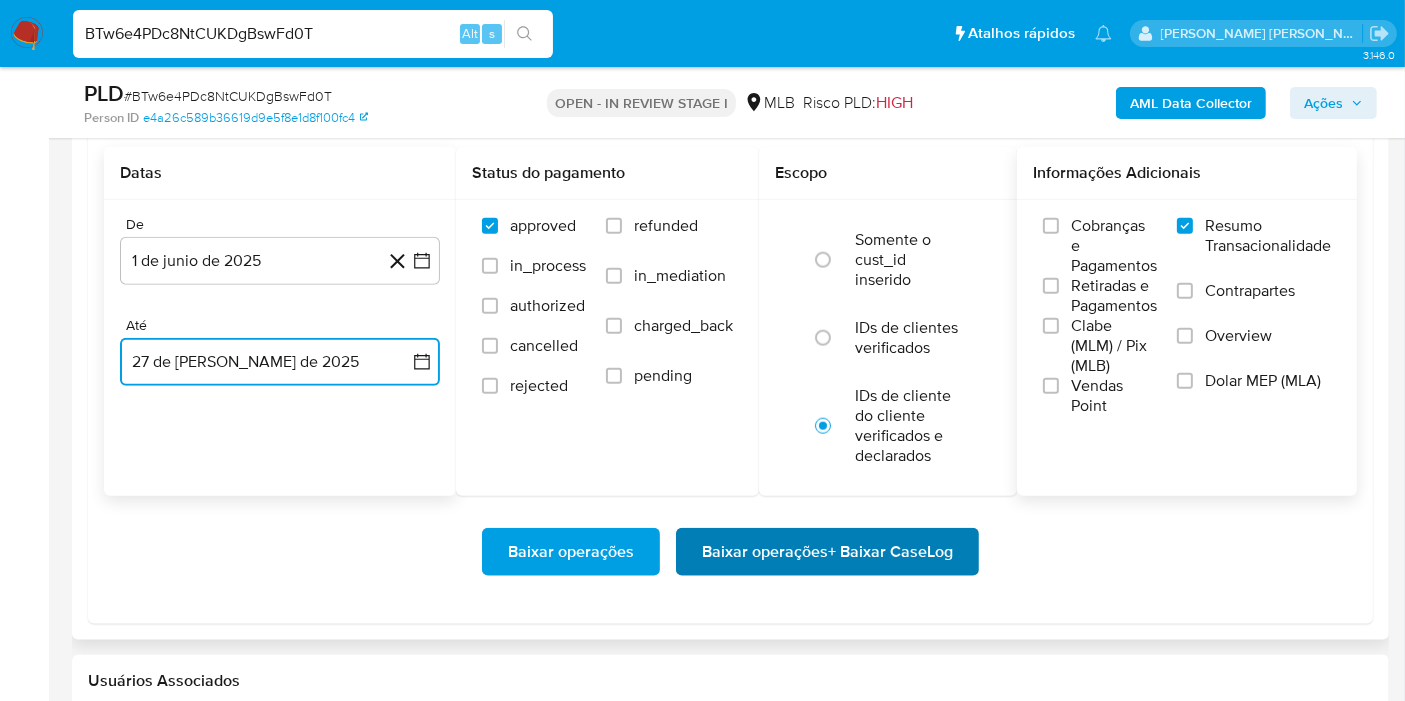 click on "Baixar operações  +   Baixar CaseLog" at bounding box center [827, 552] 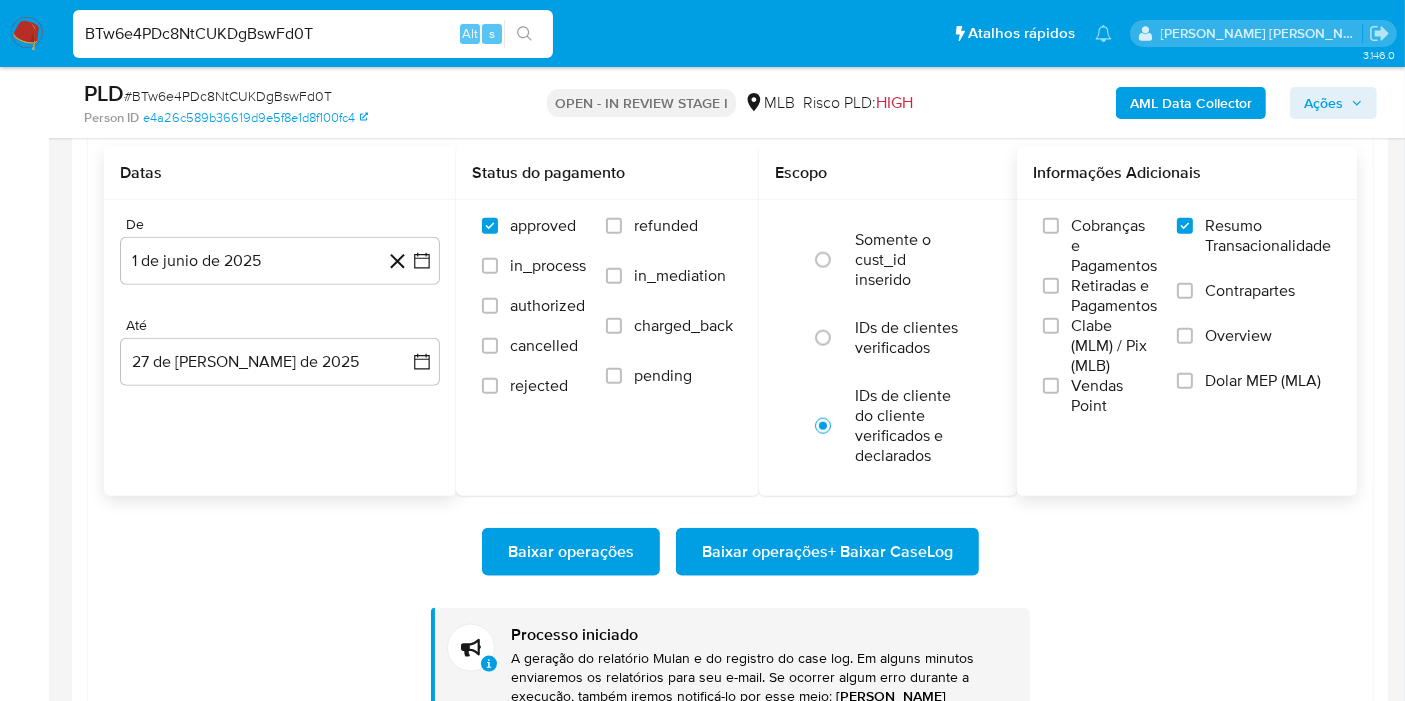 click on "BTw6e4PDc8NtCUKDgBswFd0T" at bounding box center (313, 34) 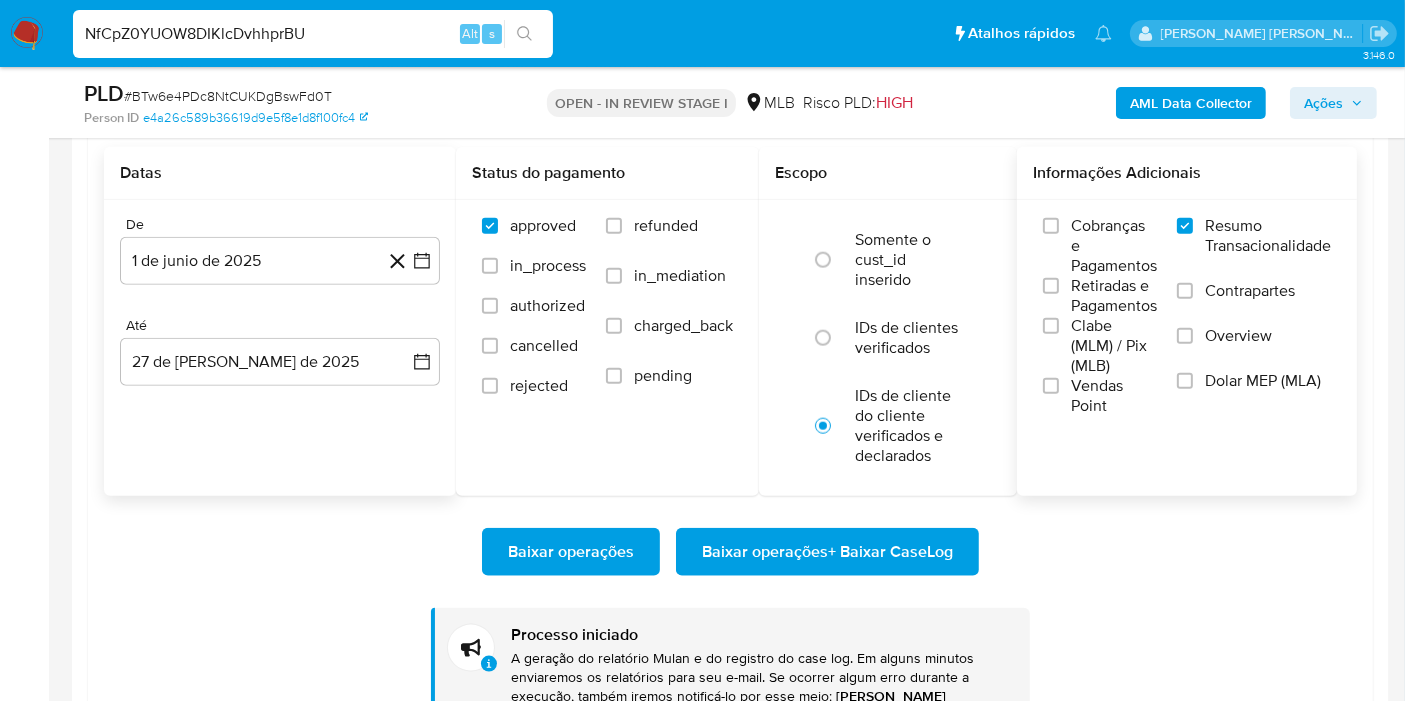 type on "NfCpZ0YUOW8DIKlcDvhhprBU" 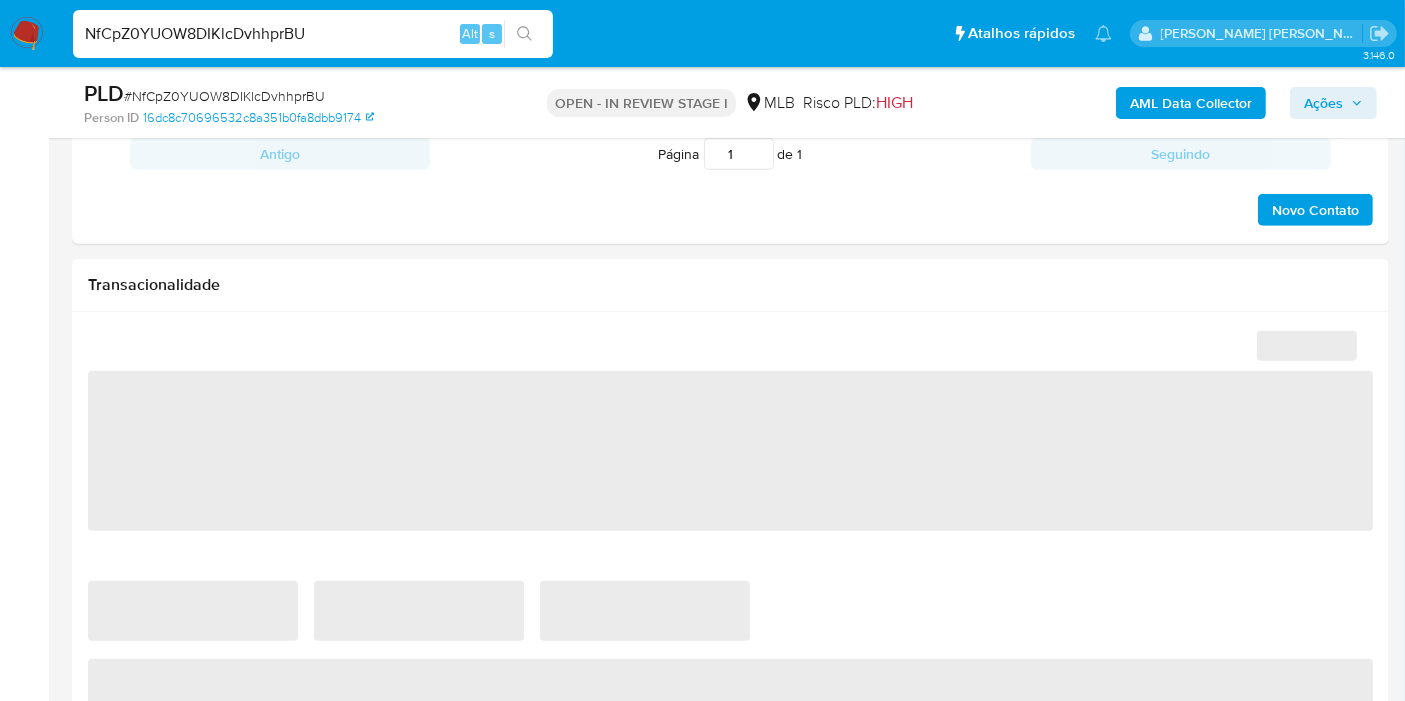 scroll, scrollTop: 1444, scrollLeft: 0, axis: vertical 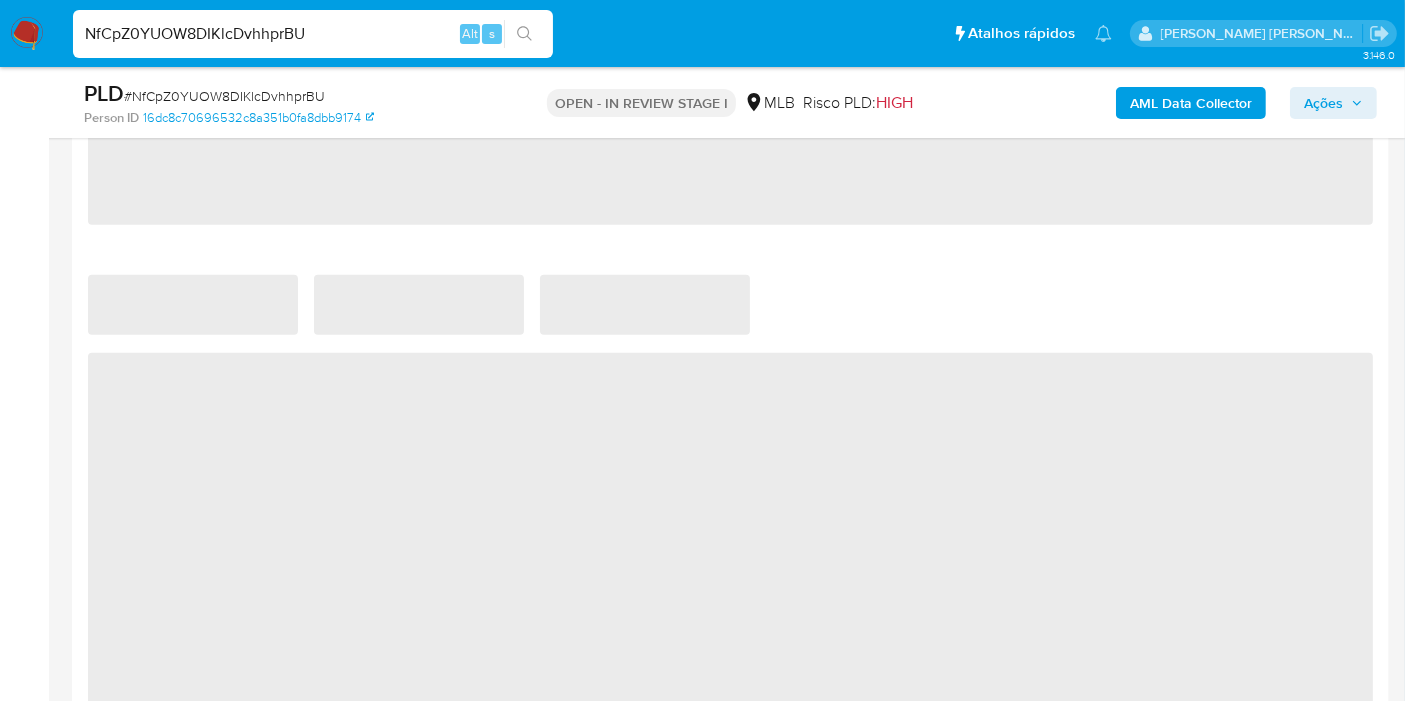 select on "10" 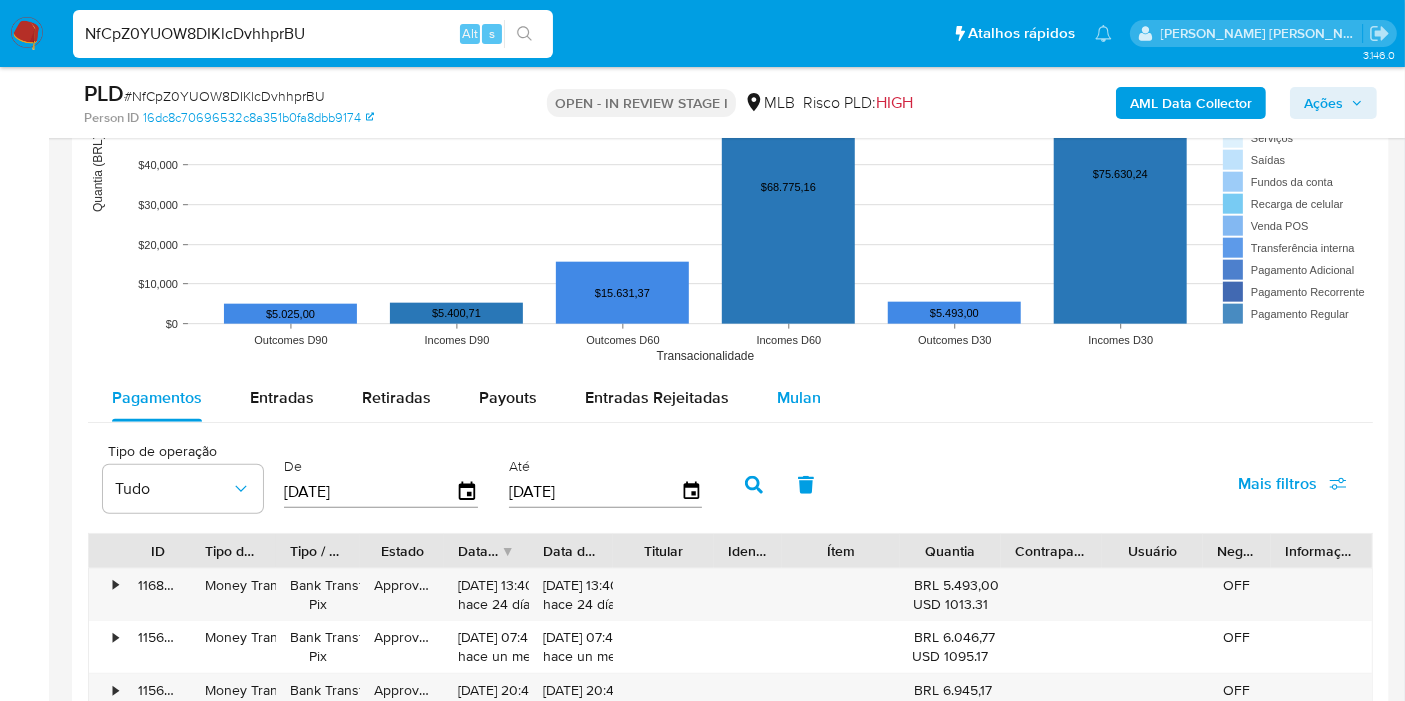 click on "Mulan" at bounding box center [799, 397] 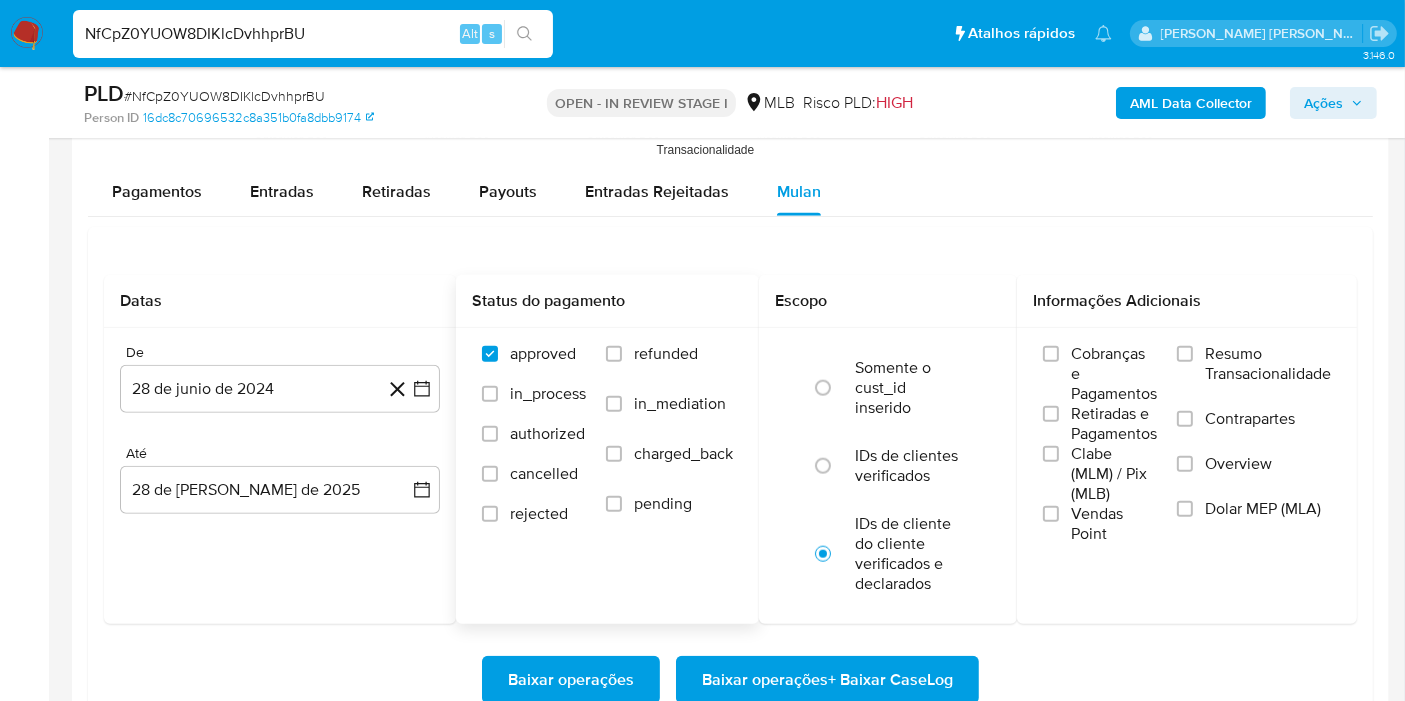 scroll, scrollTop: 2222, scrollLeft: 0, axis: vertical 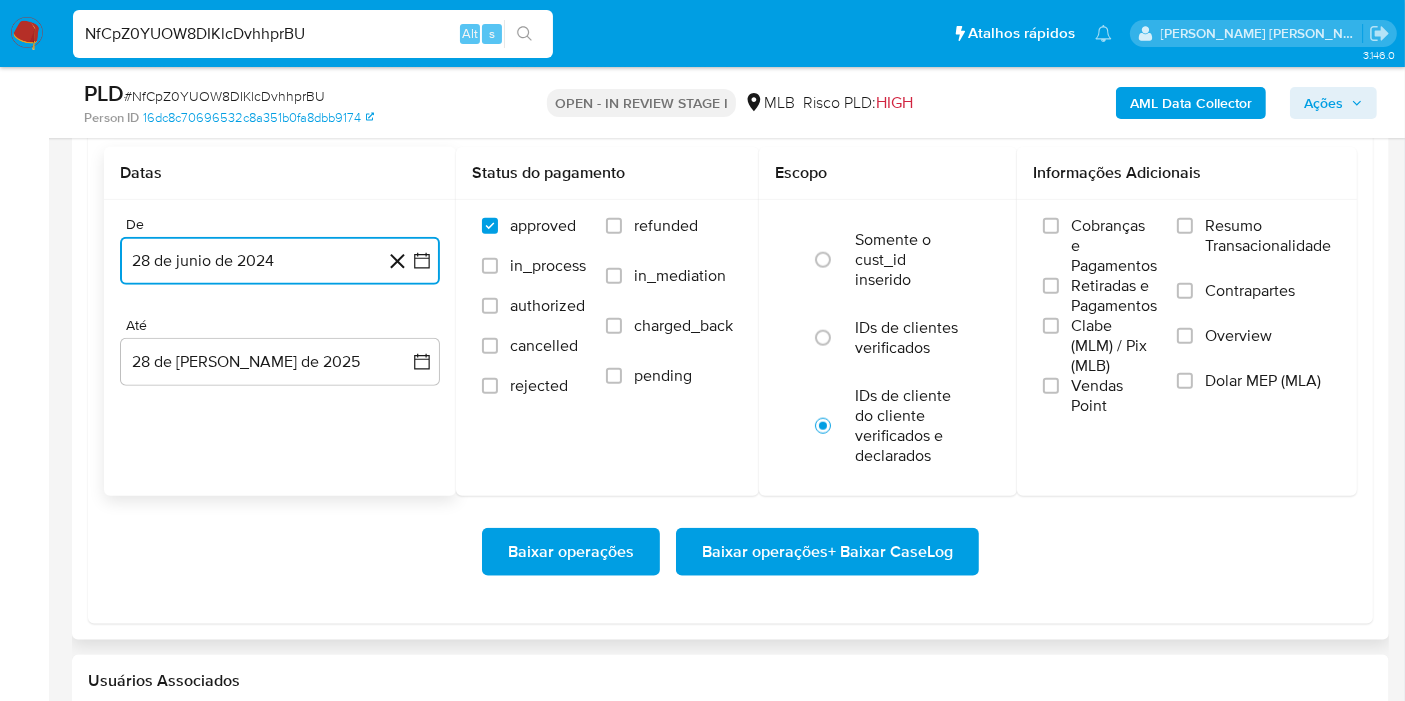 click on "28 de junio de 2024" at bounding box center [280, 261] 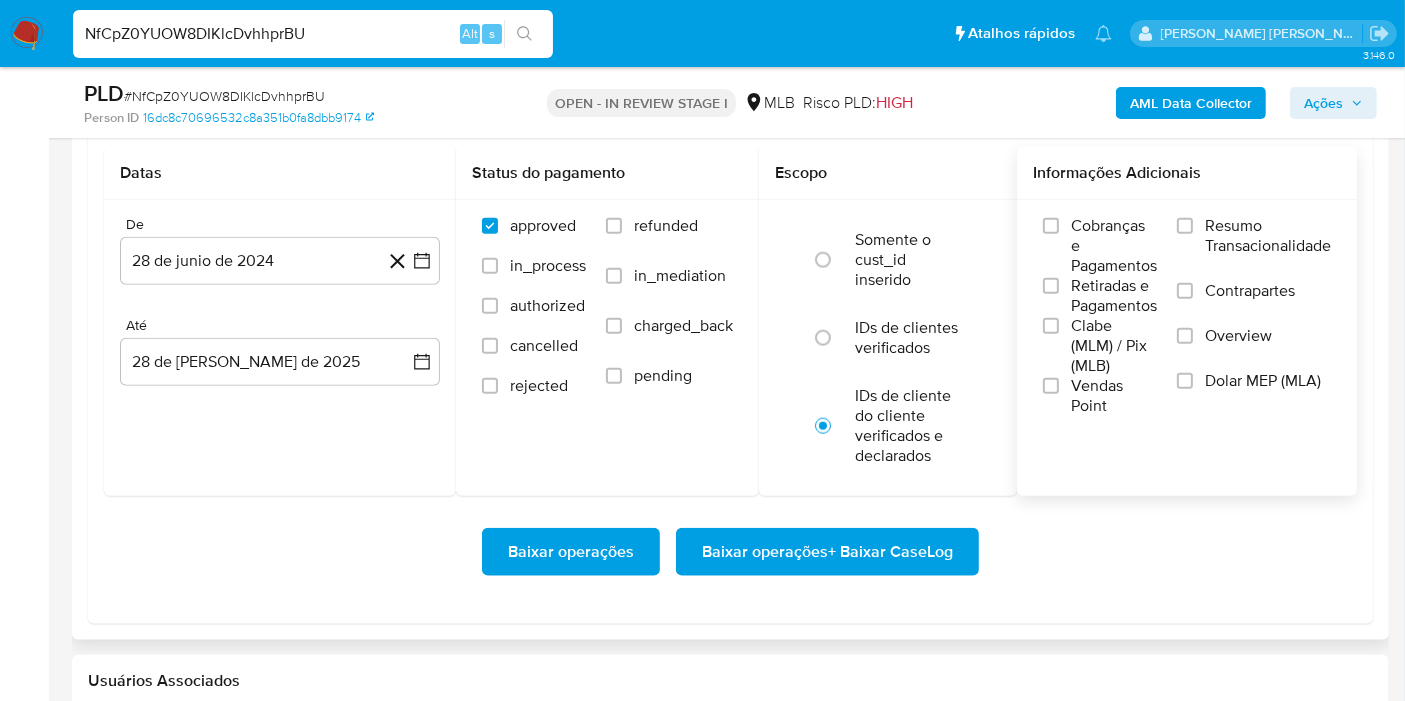 click on "Resumo Transacionalidade" at bounding box center (1268, 236) 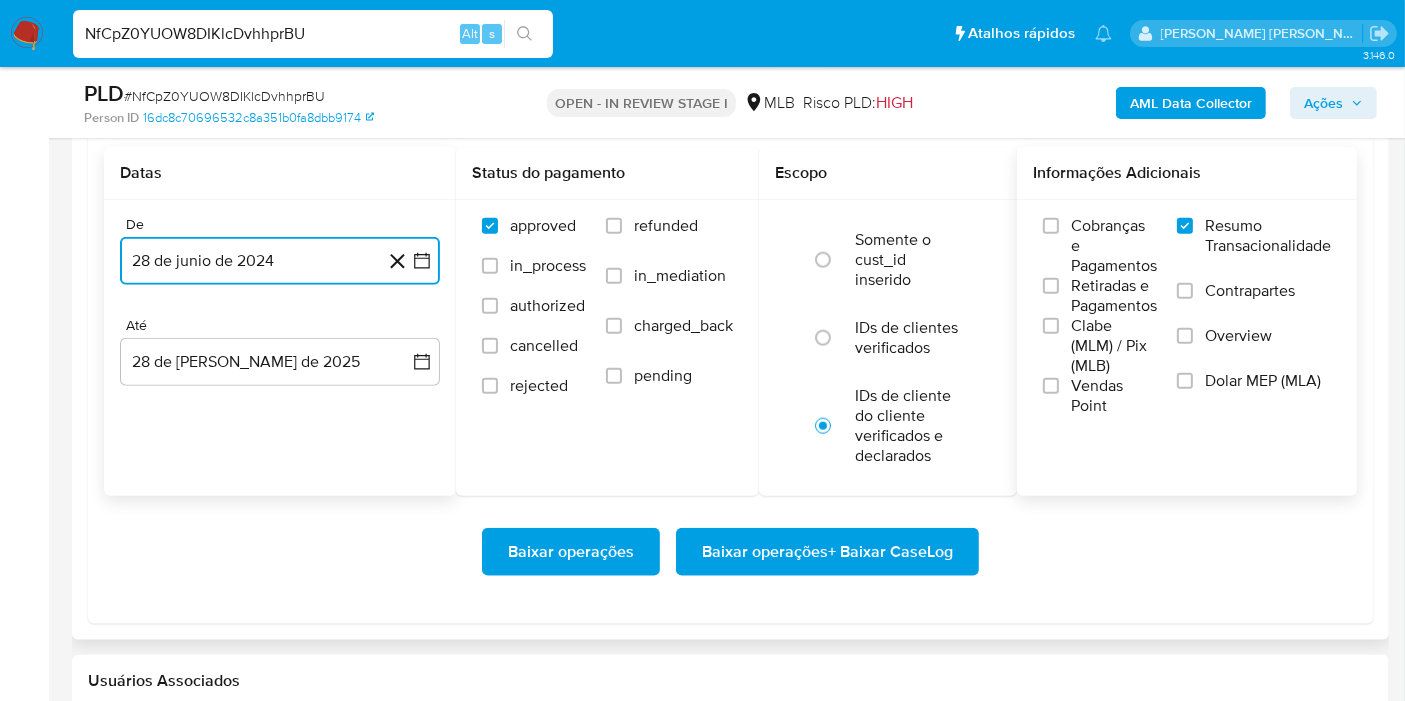 click 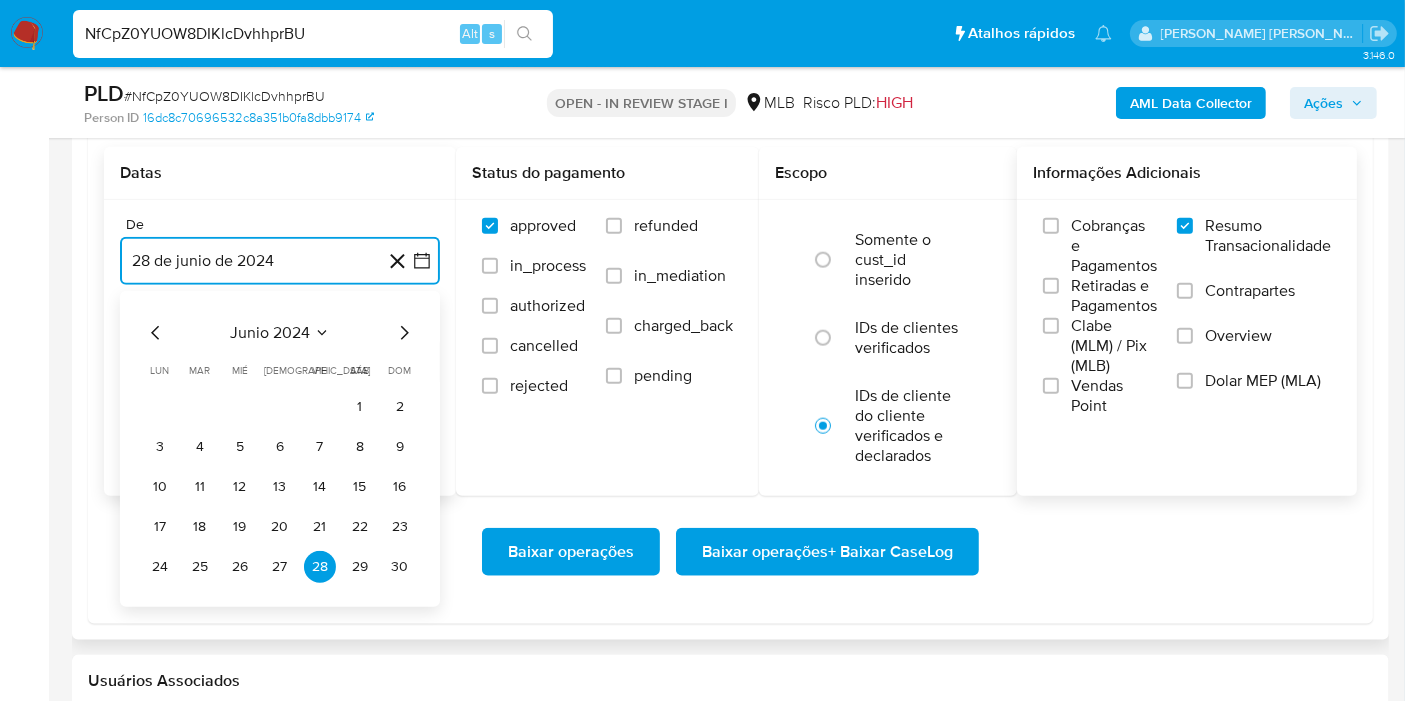 click on "junio 2024" at bounding box center (270, 333) 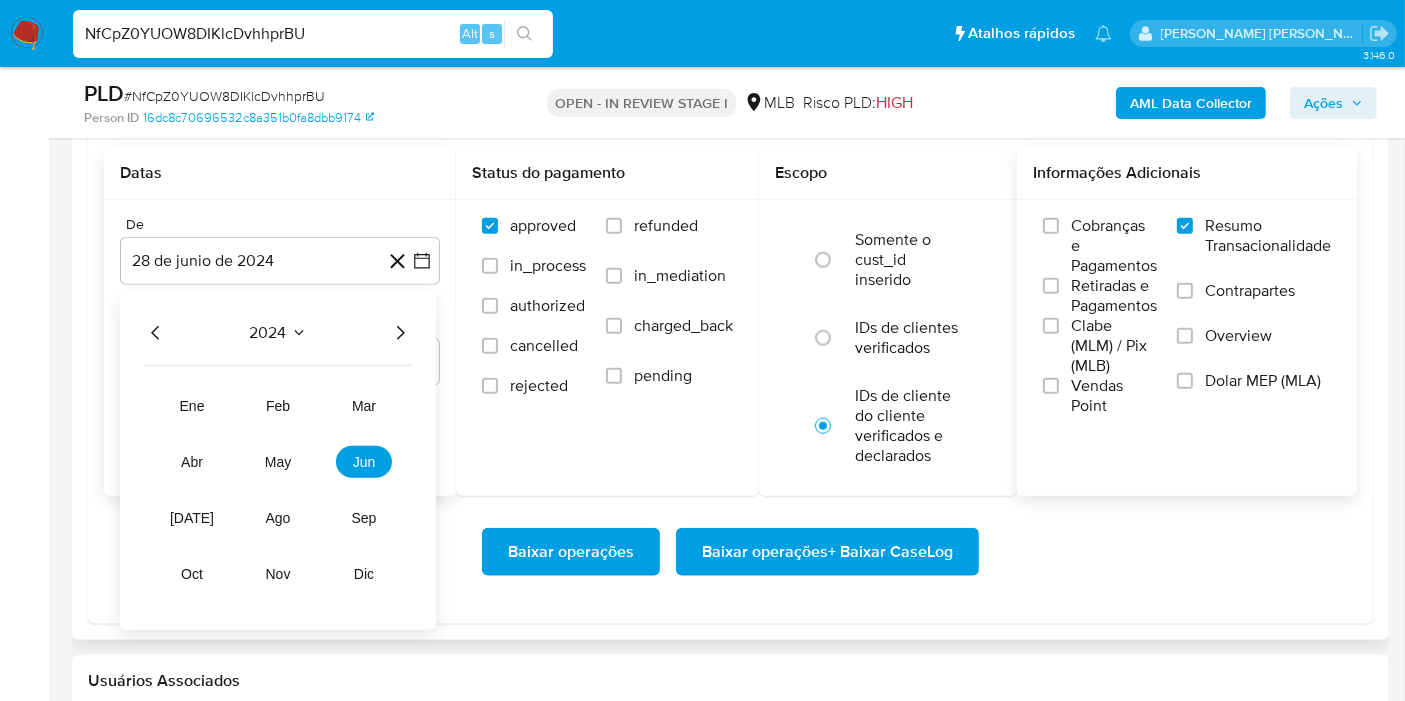 click 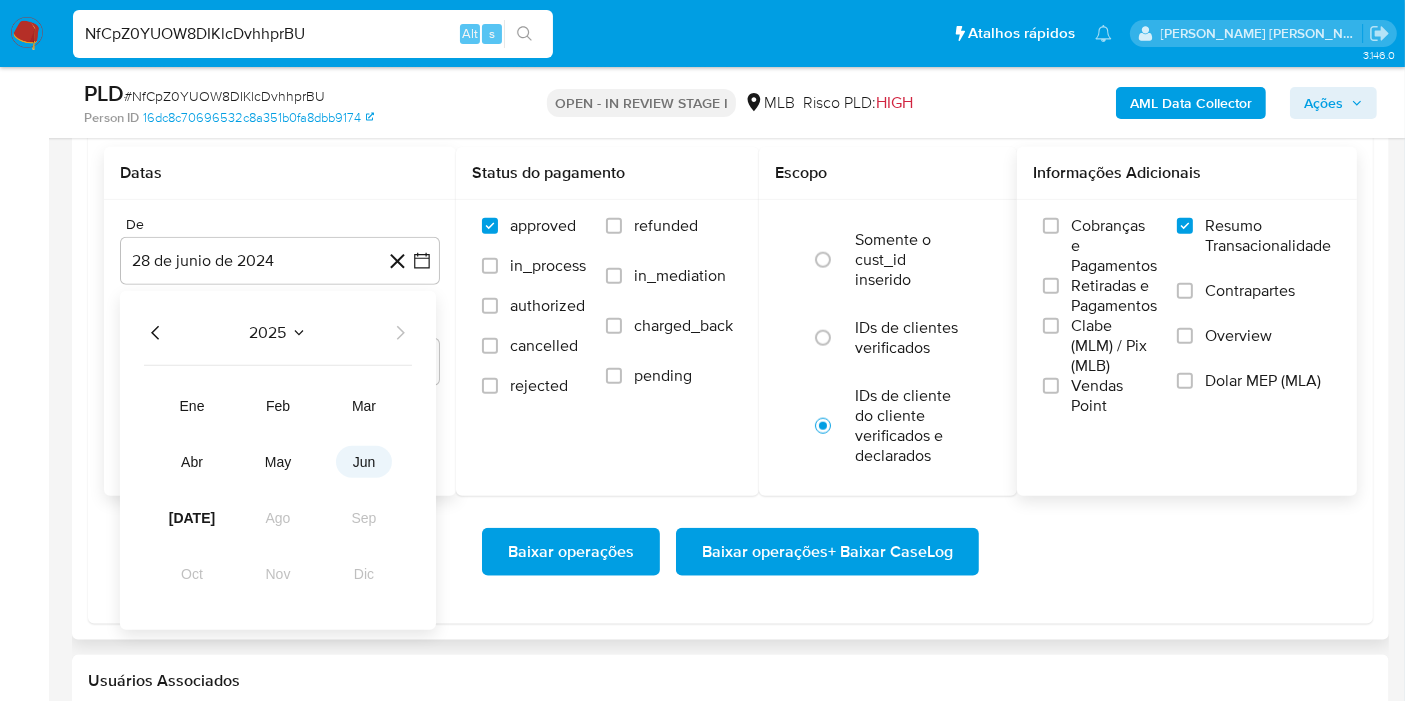 click on "jun" at bounding box center (364, 462) 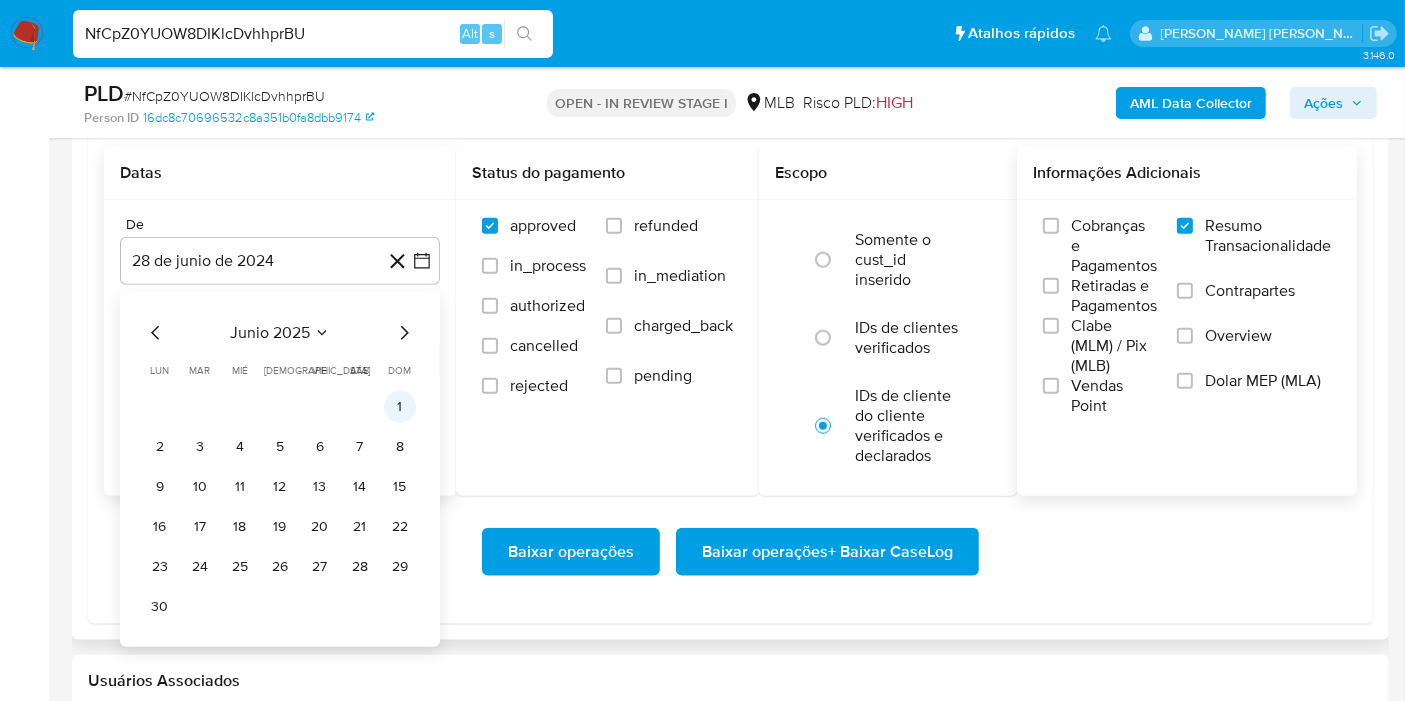 click on "1" at bounding box center (400, 407) 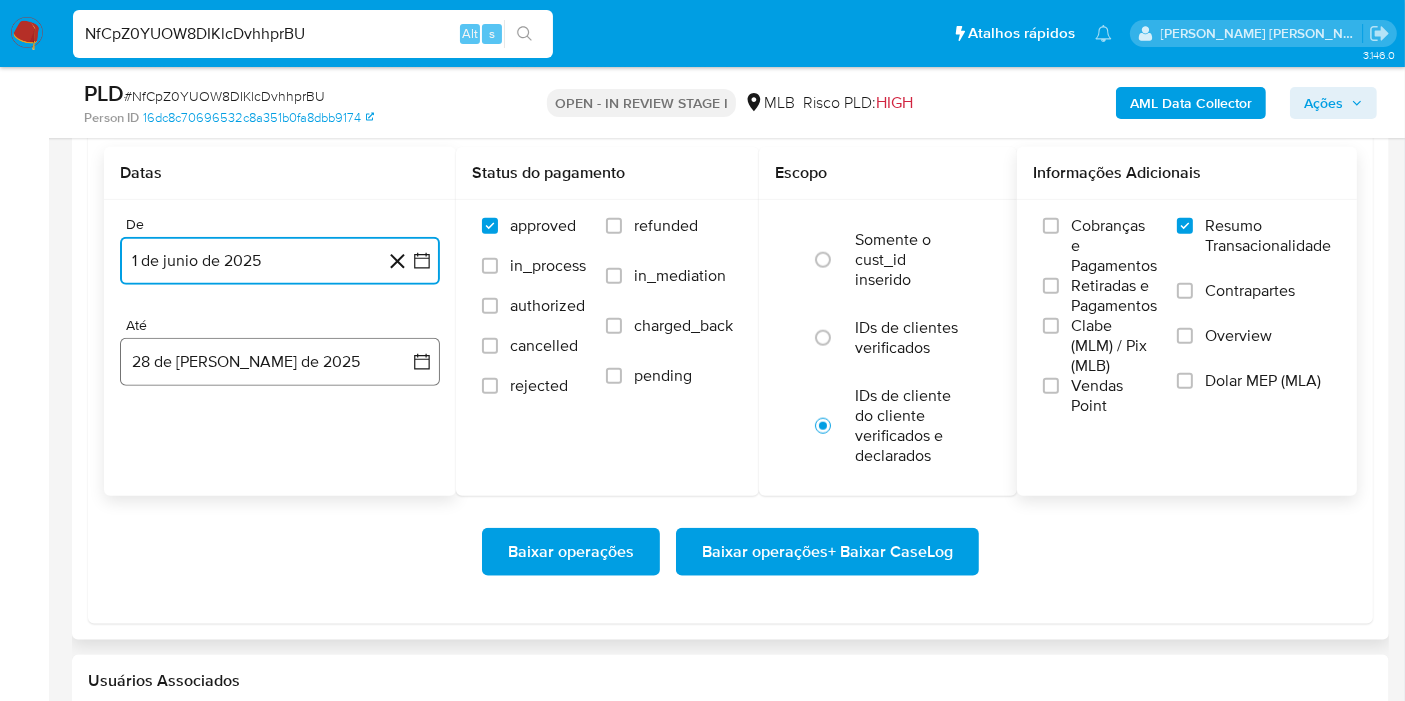 click 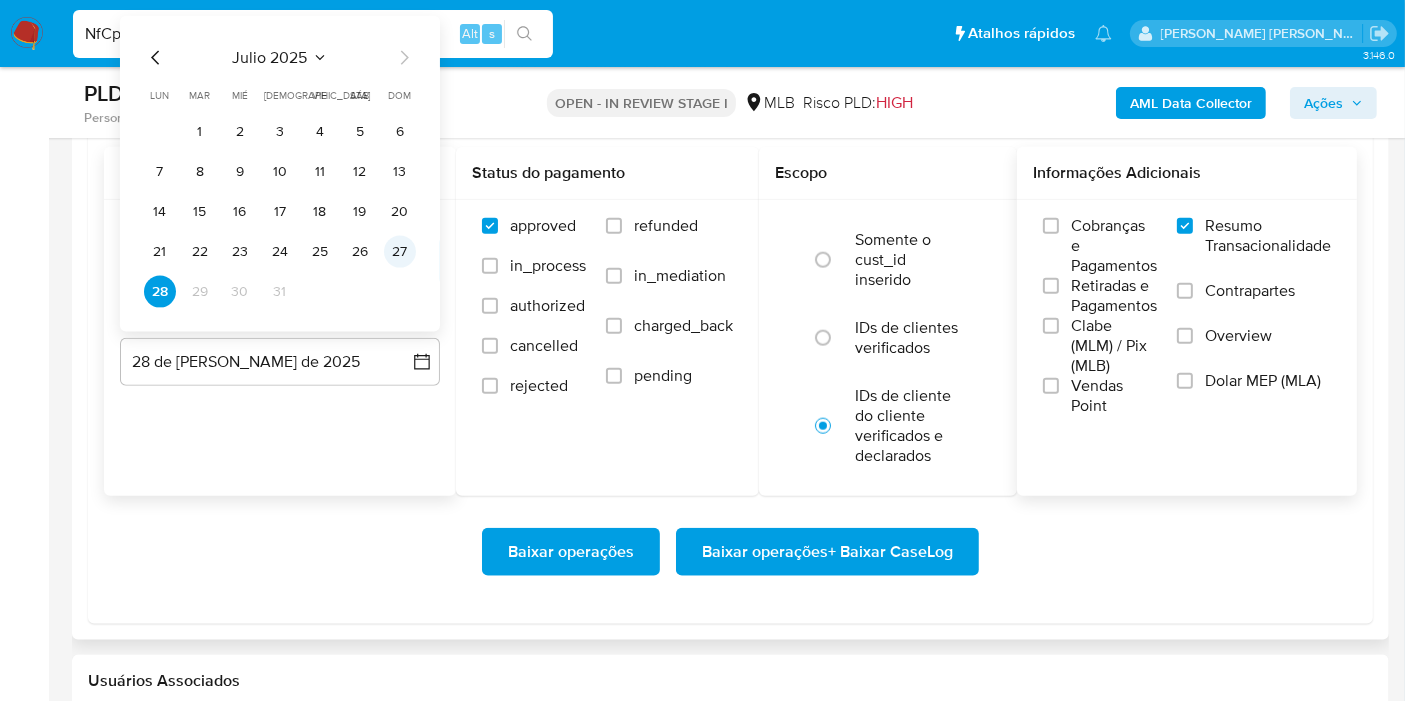 click on "27" at bounding box center [400, 252] 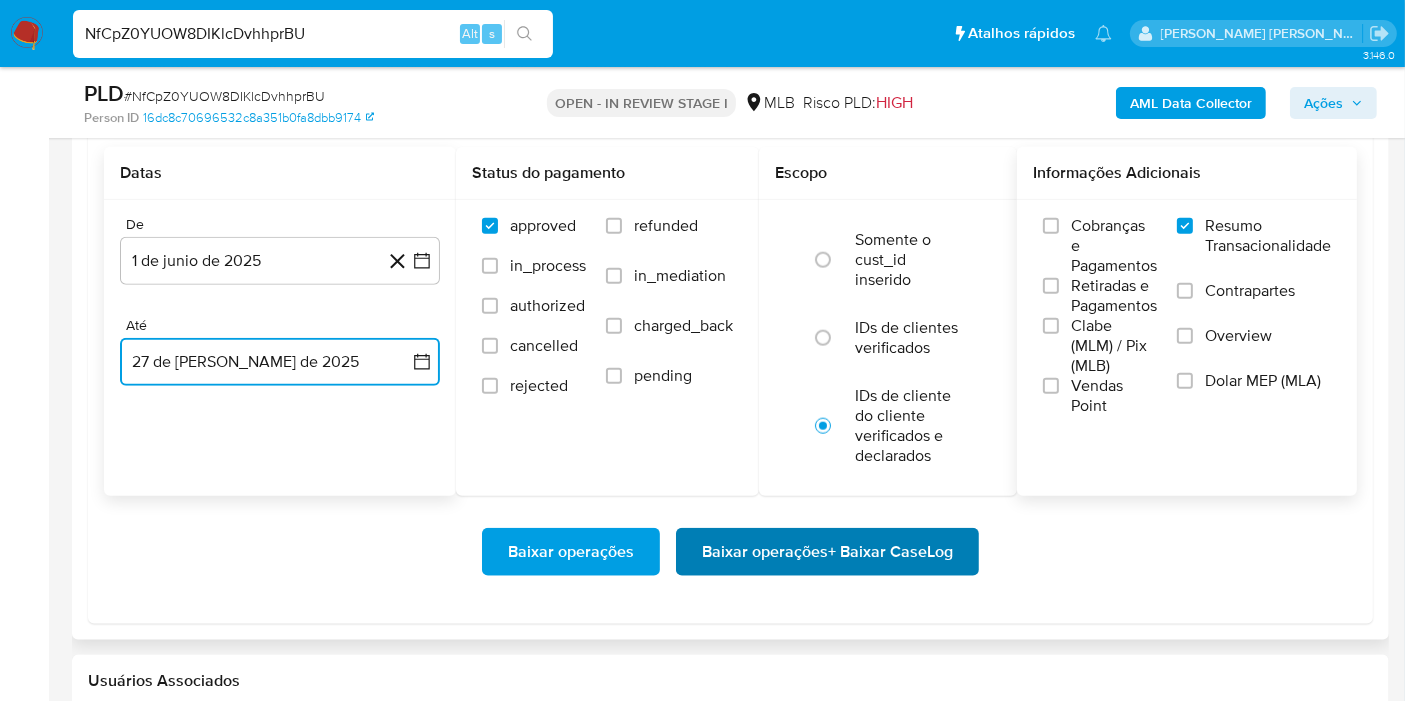 click on "Baixar operações  +   Baixar CaseLog" at bounding box center [827, 552] 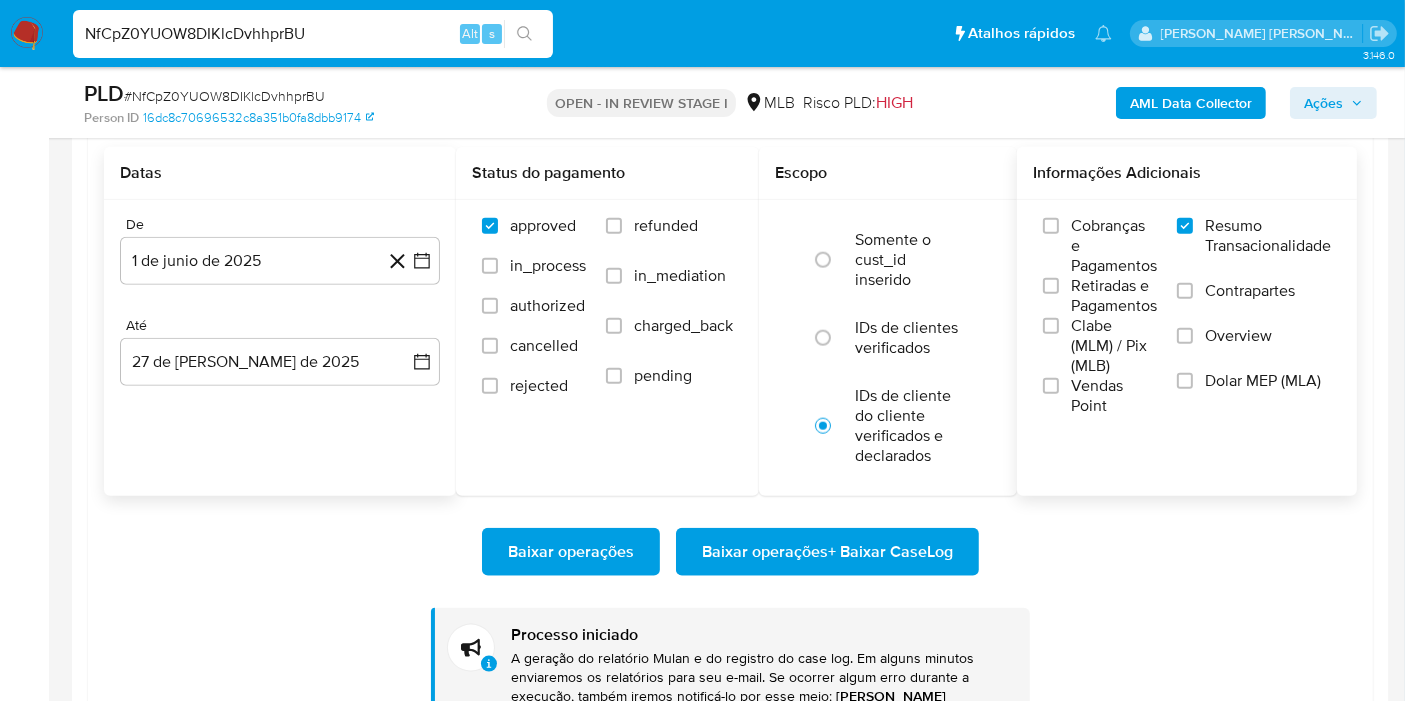 click on "NfCpZ0YUOW8DIKlcDvhhprBU" at bounding box center (313, 34) 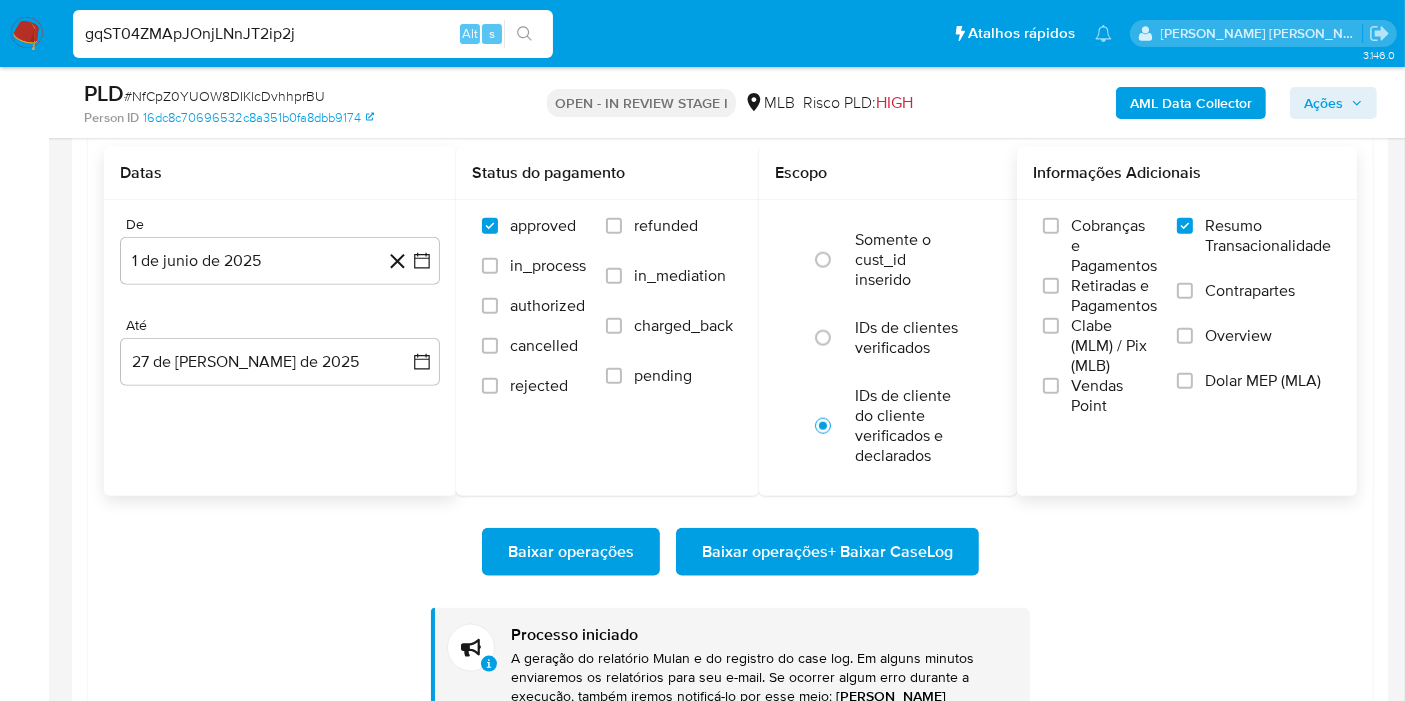 type on "gqST04ZMApJOnjLNnJT2ip2j" 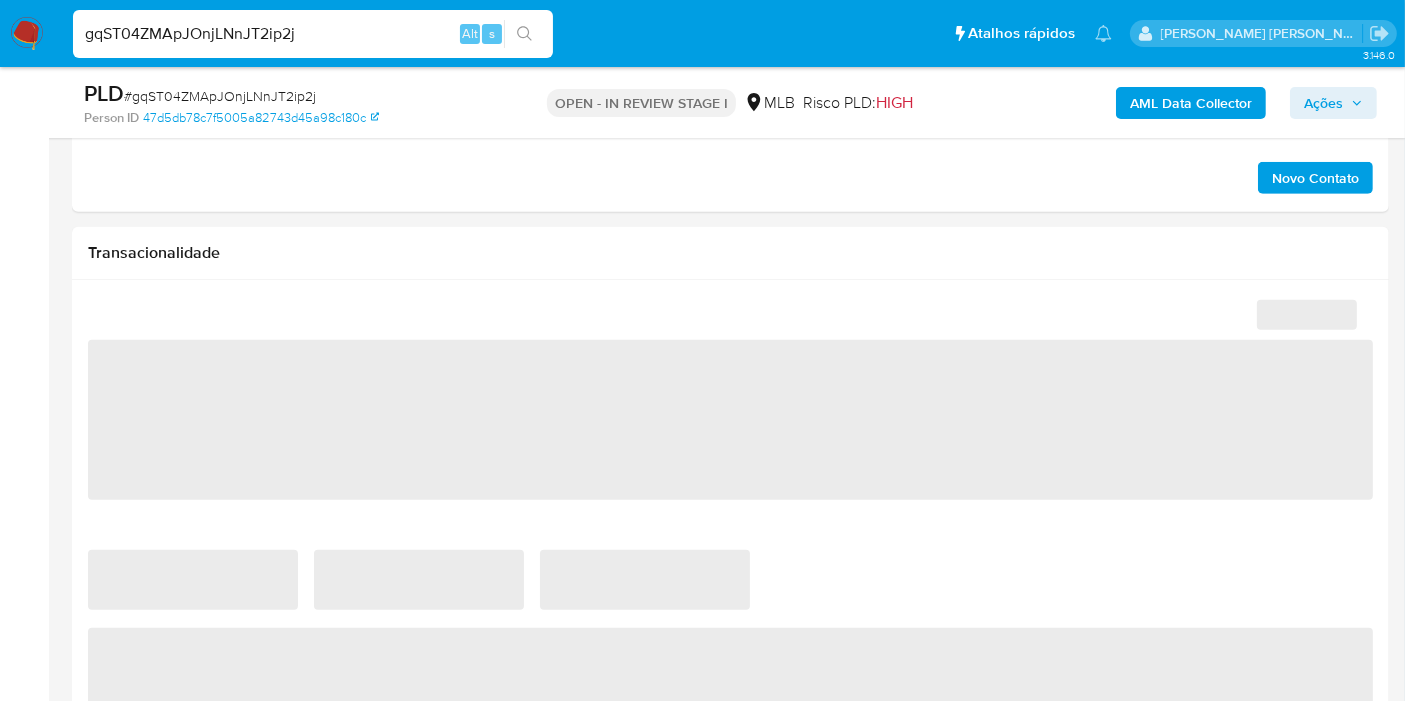 scroll, scrollTop: 1333, scrollLeft: 0, axis: vertical 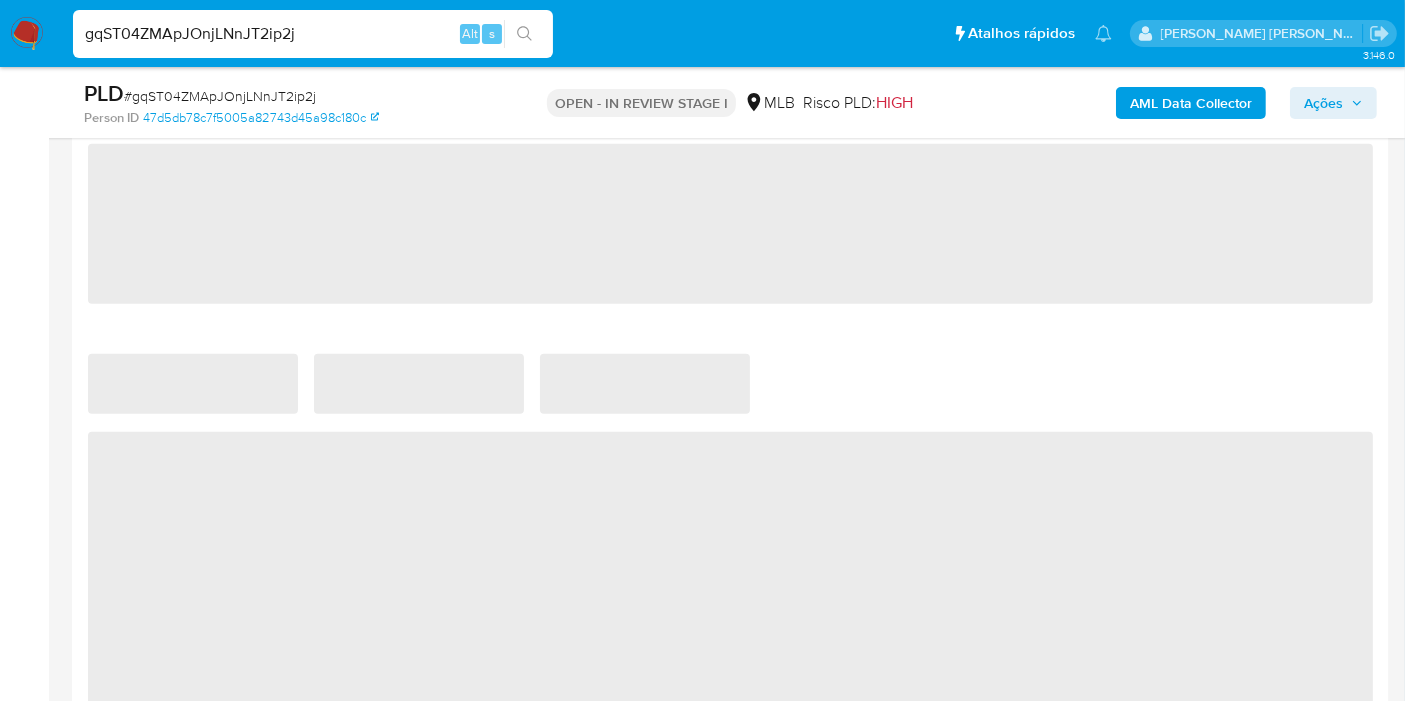 select on "10" 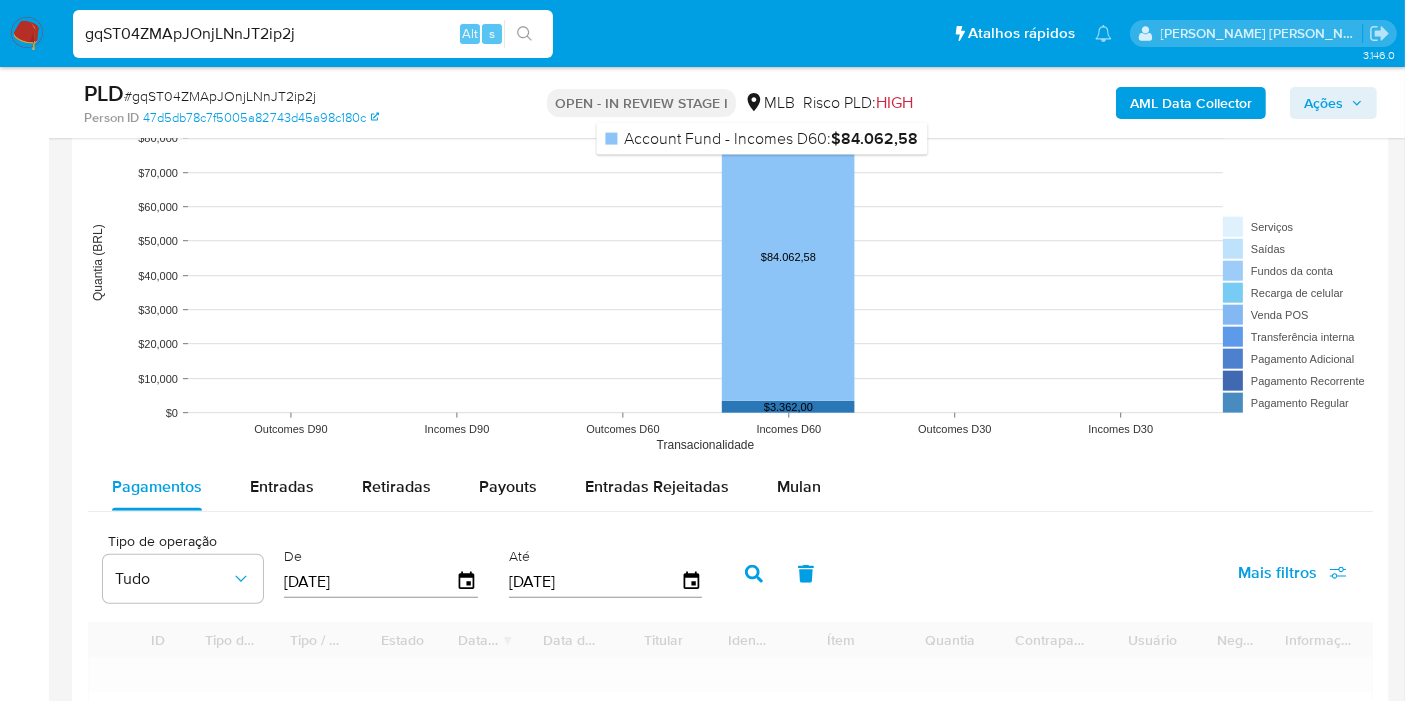 scroll, scrollTop: 1777, scrollLeft: 0, axis: vertical 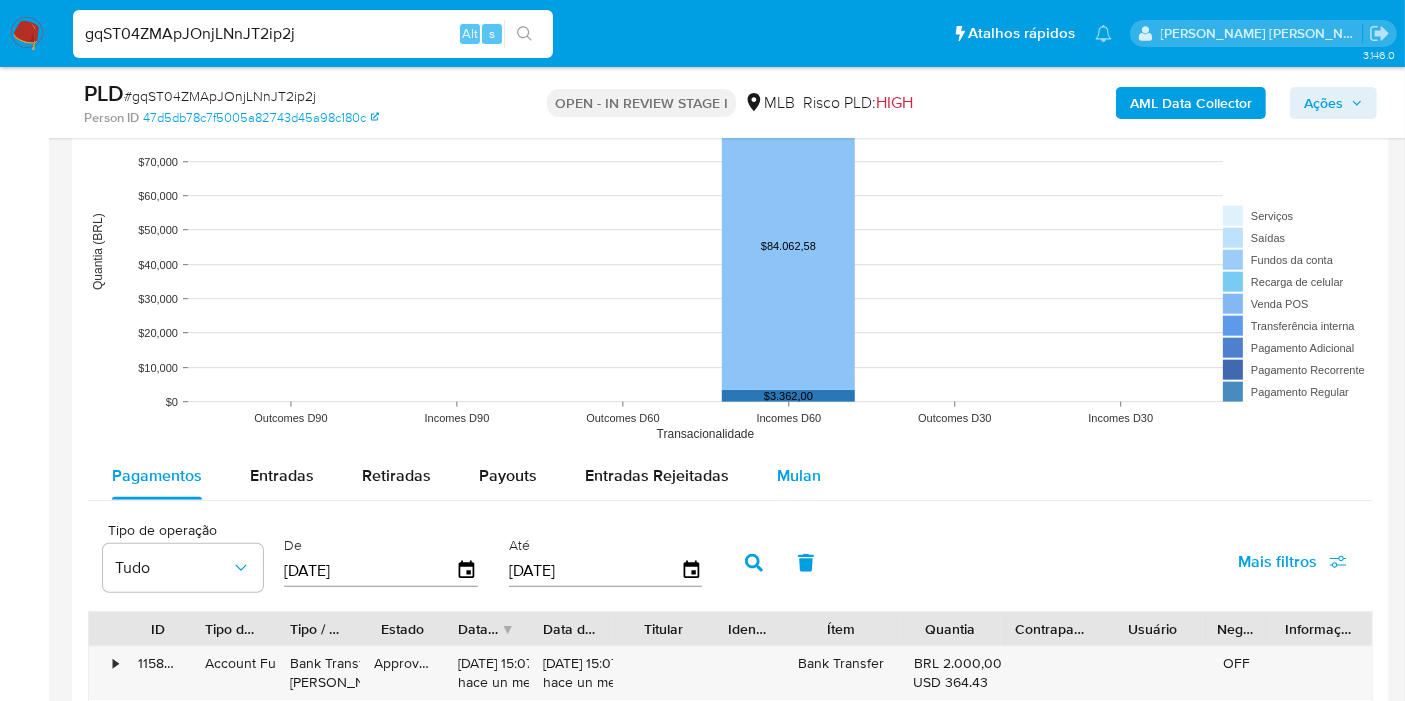 click on "Mulan" at bounding box center [799, 475] 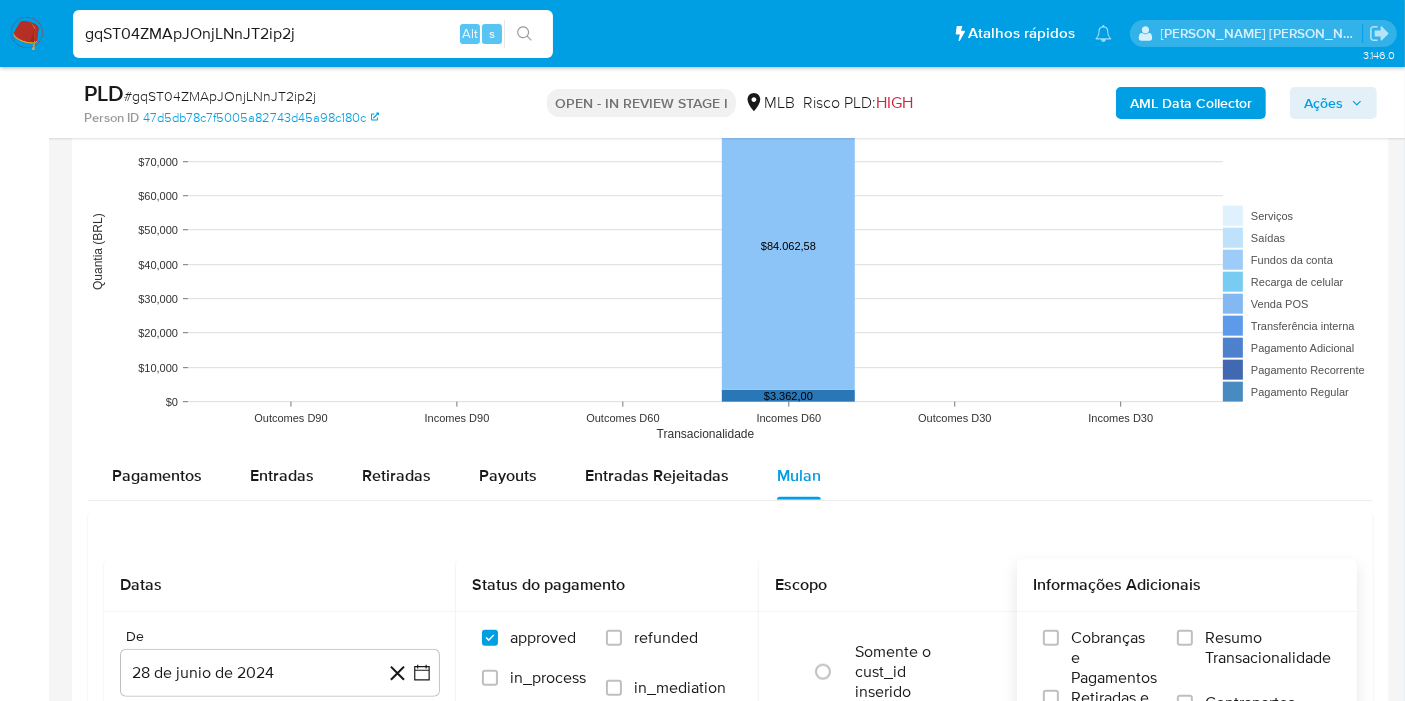 scroll, scrollTop: 2111, scrollLeft: 0, axis: vertical 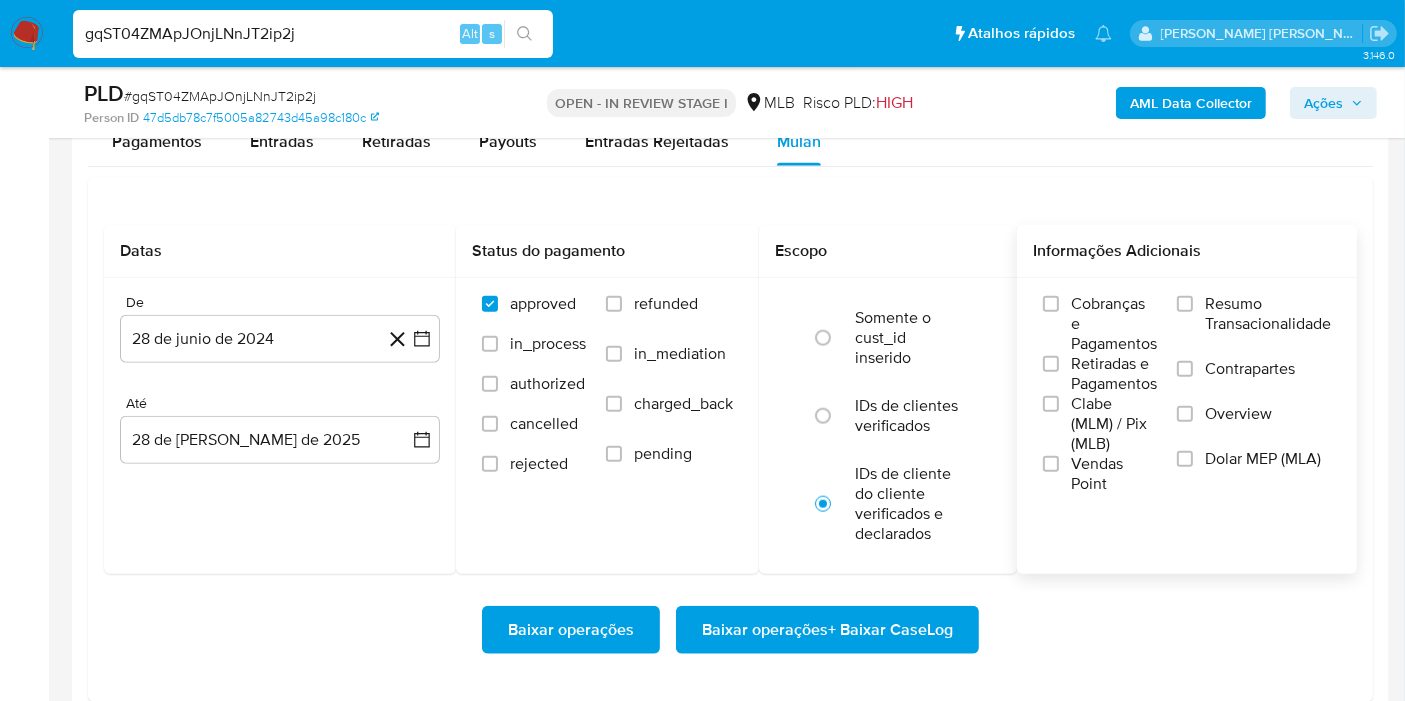 click on "Resumo Transacionalidade" at bounding box center (1254, 326) 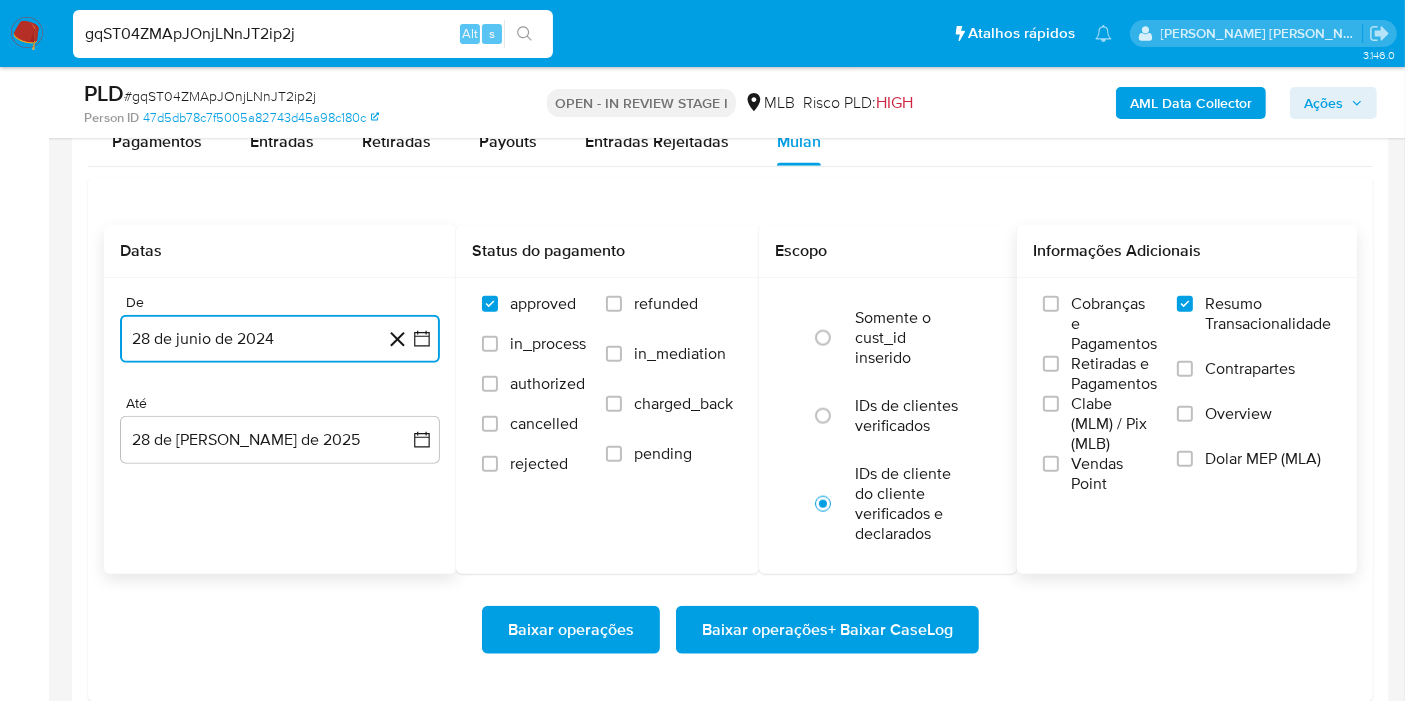 click on "28 de junio de 2024" at bounding box center (280, 339) 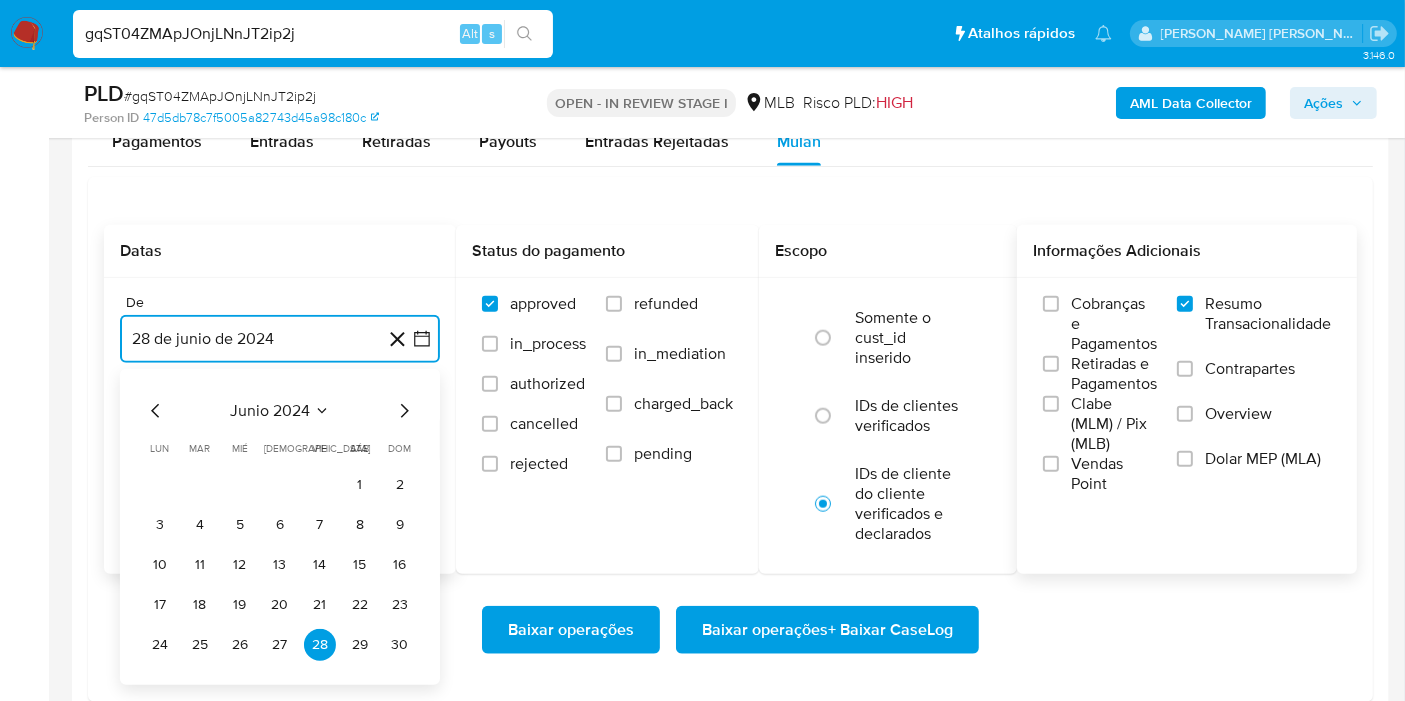 click on "junio 2024" at bounding box center (270, 411) 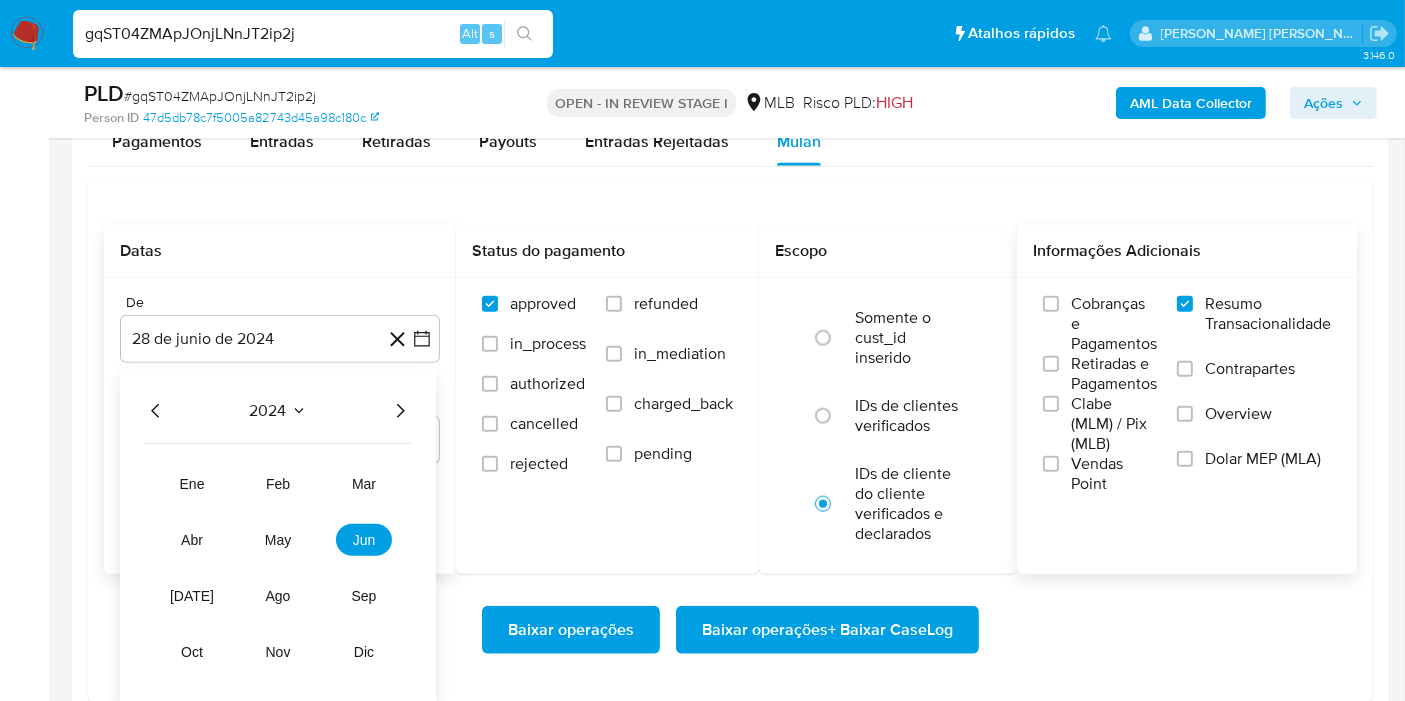 click 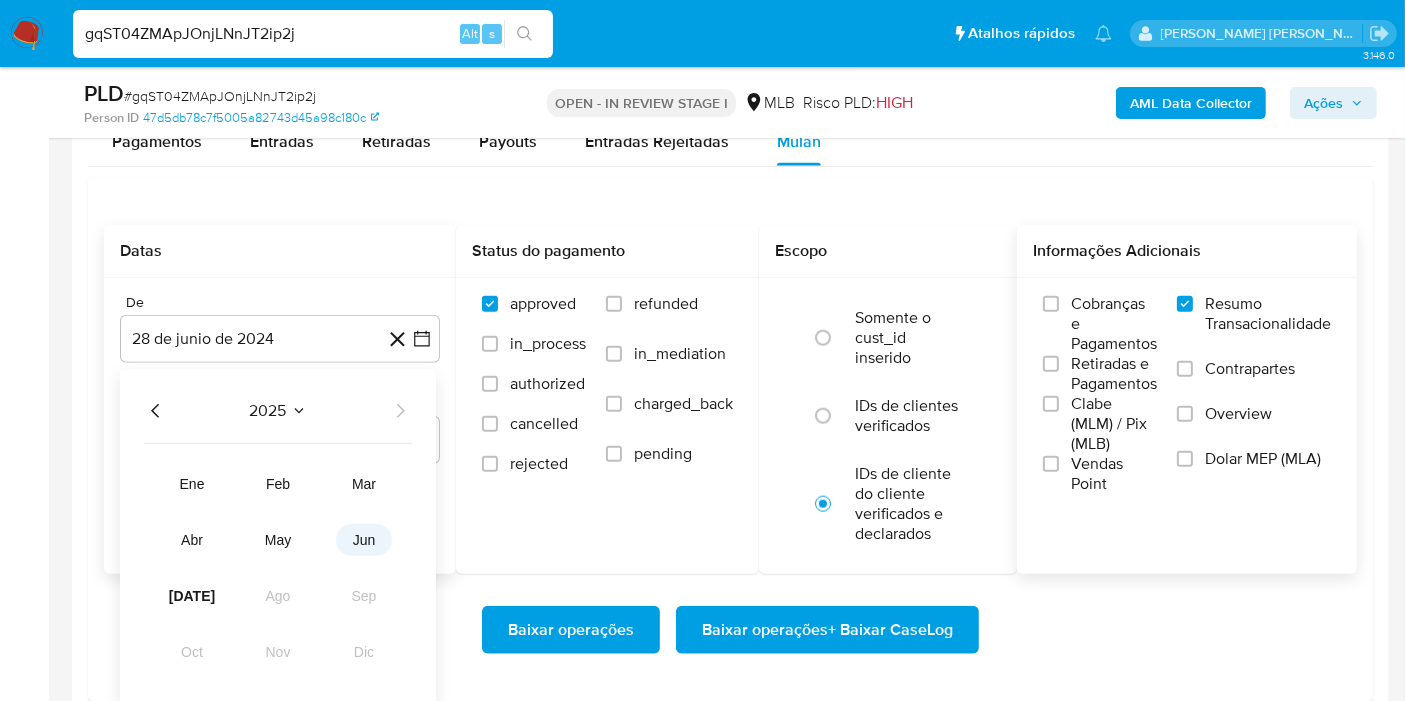 click on "jun" at bounding box center [364, 540] 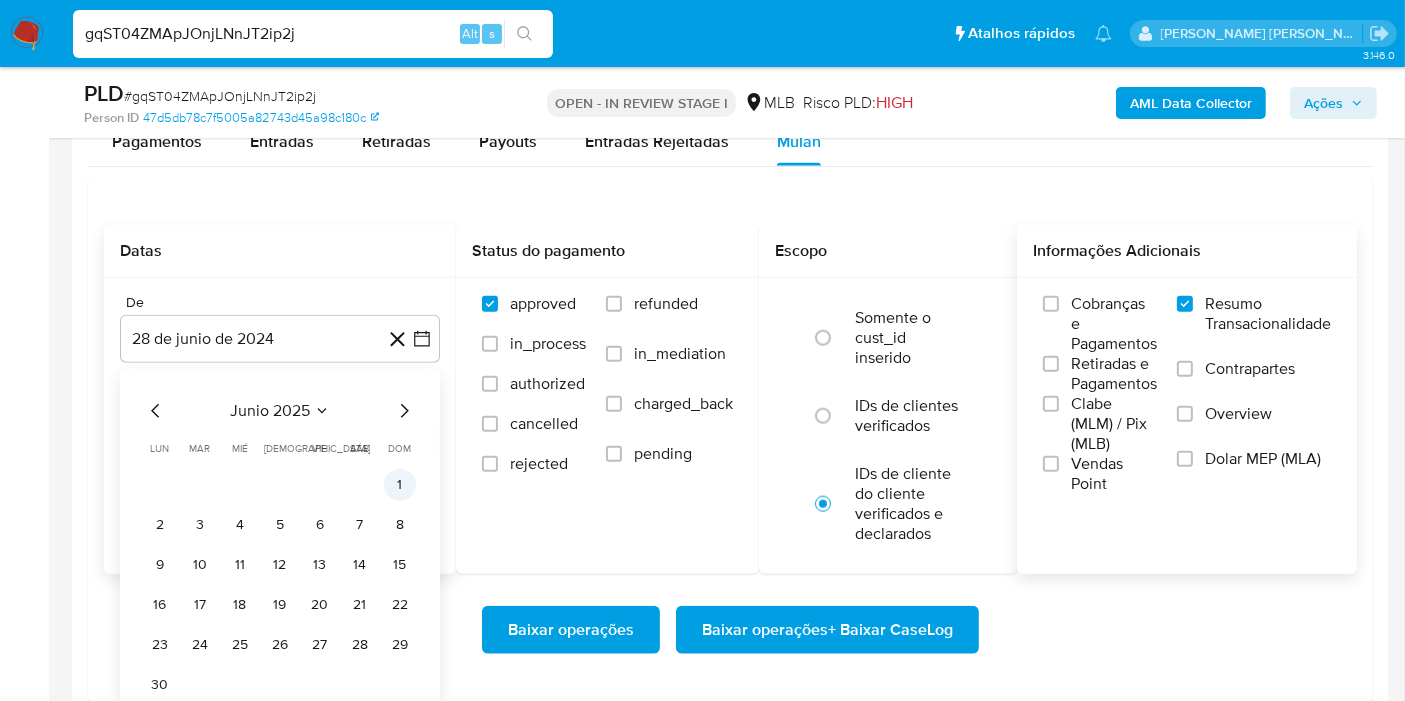click on "1" at bounding box center [400, 485] 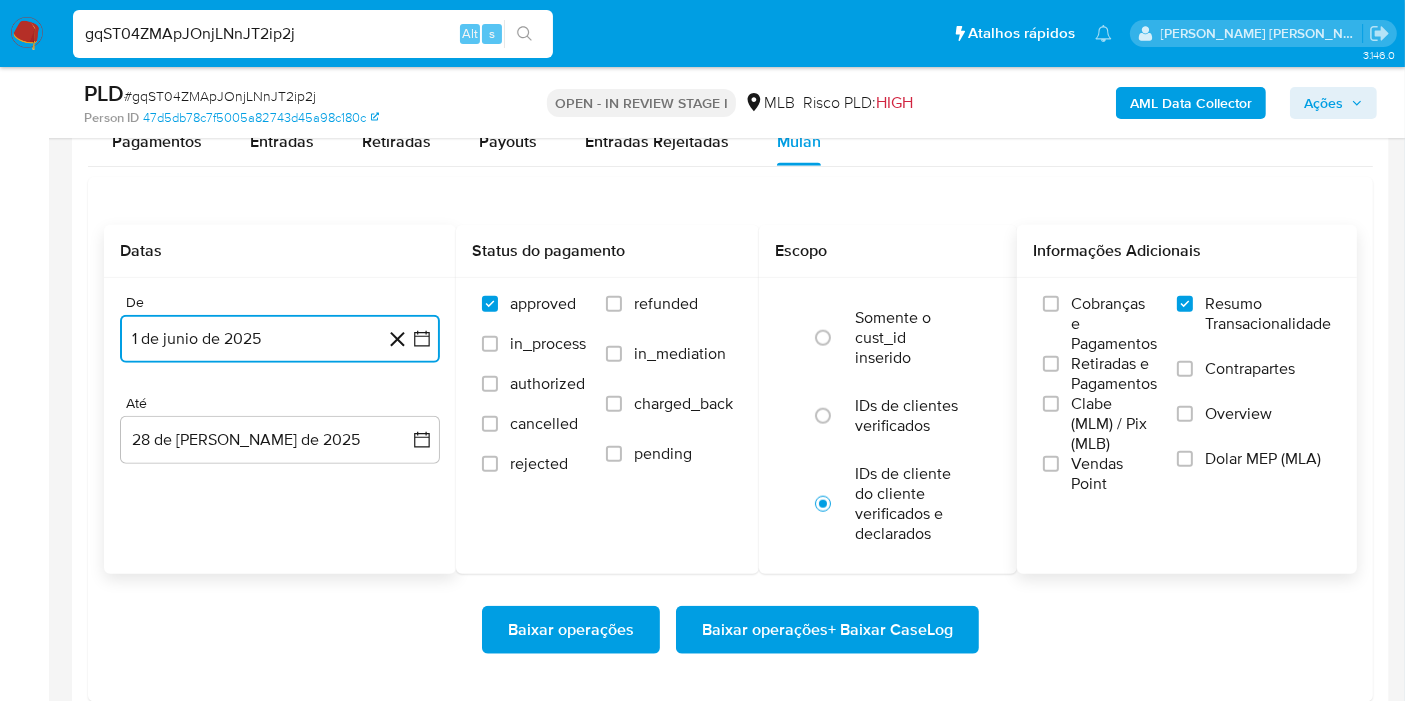 click on "28 de julio de 2025" at bounding box center [280, 440] 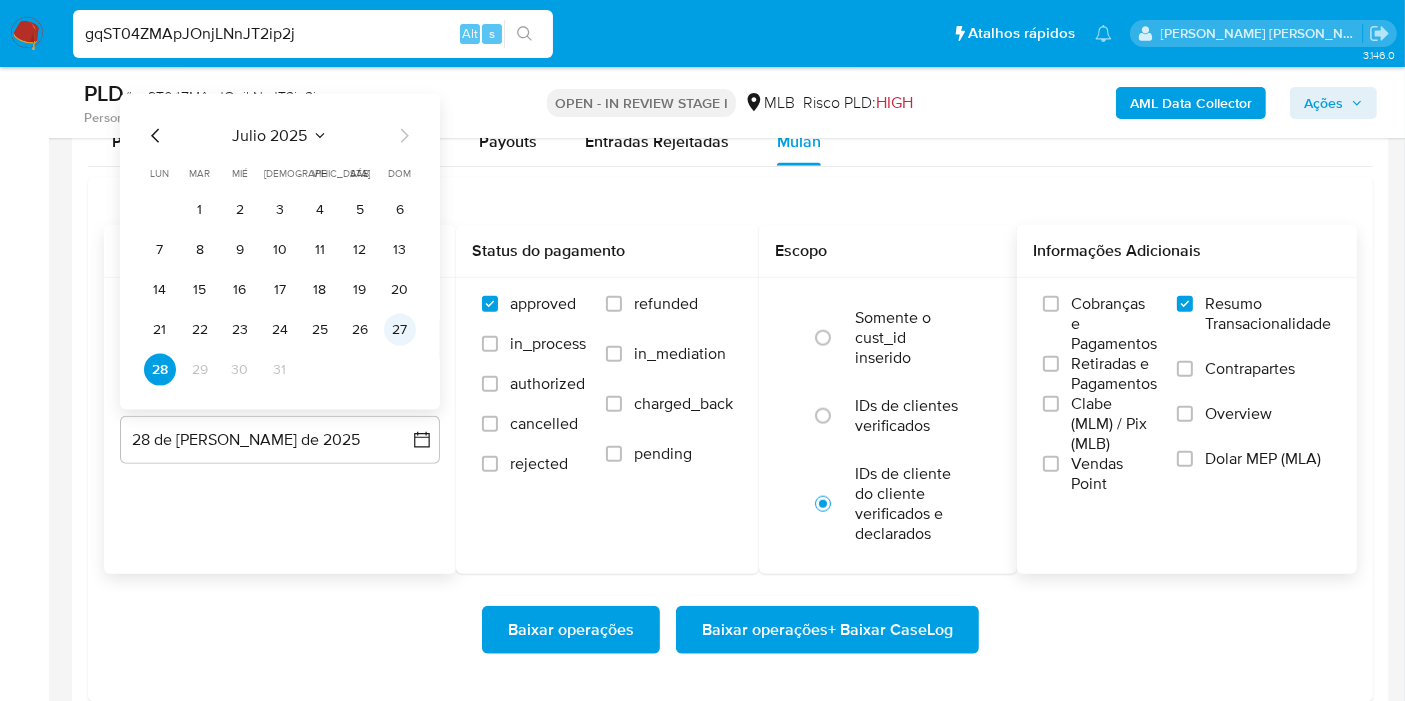click on "27" at bounding box center (400, 330) 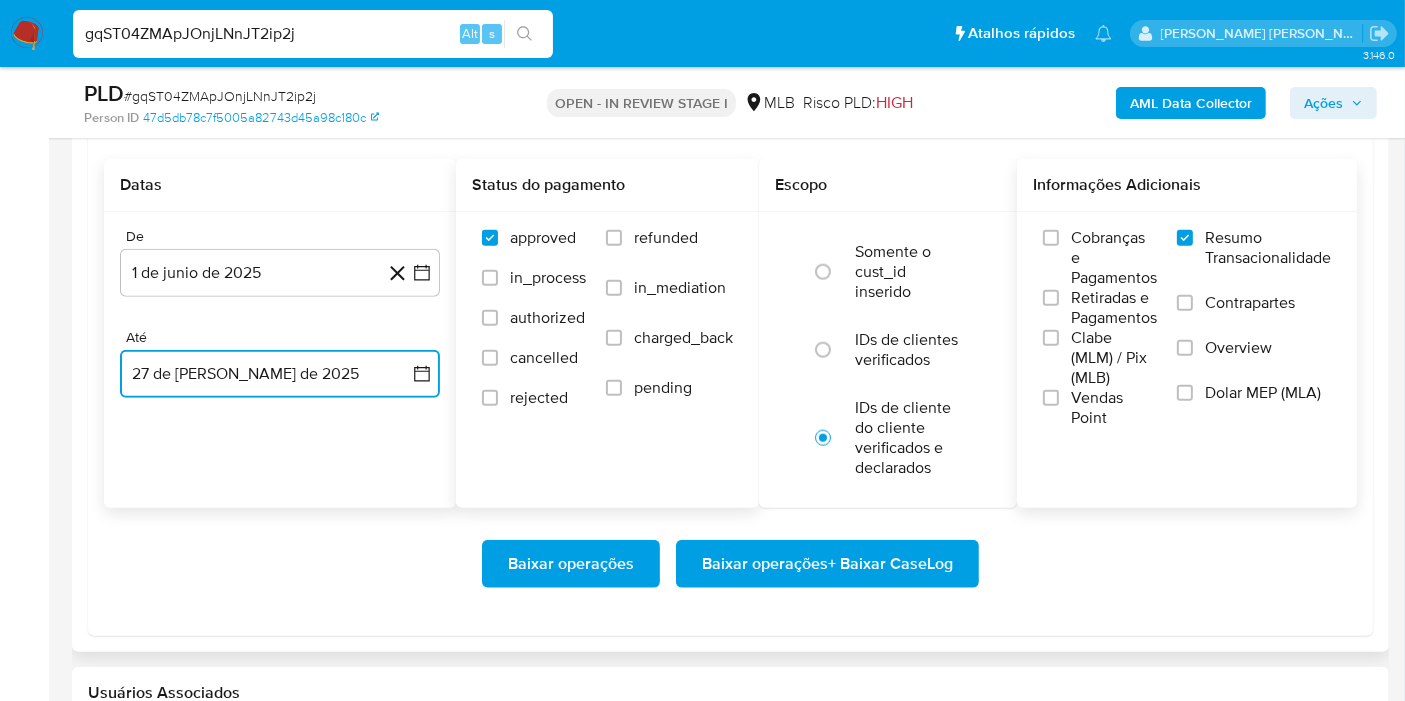 scroll, scrollTop: 2222, scrollLeft: 0, axis: vertical 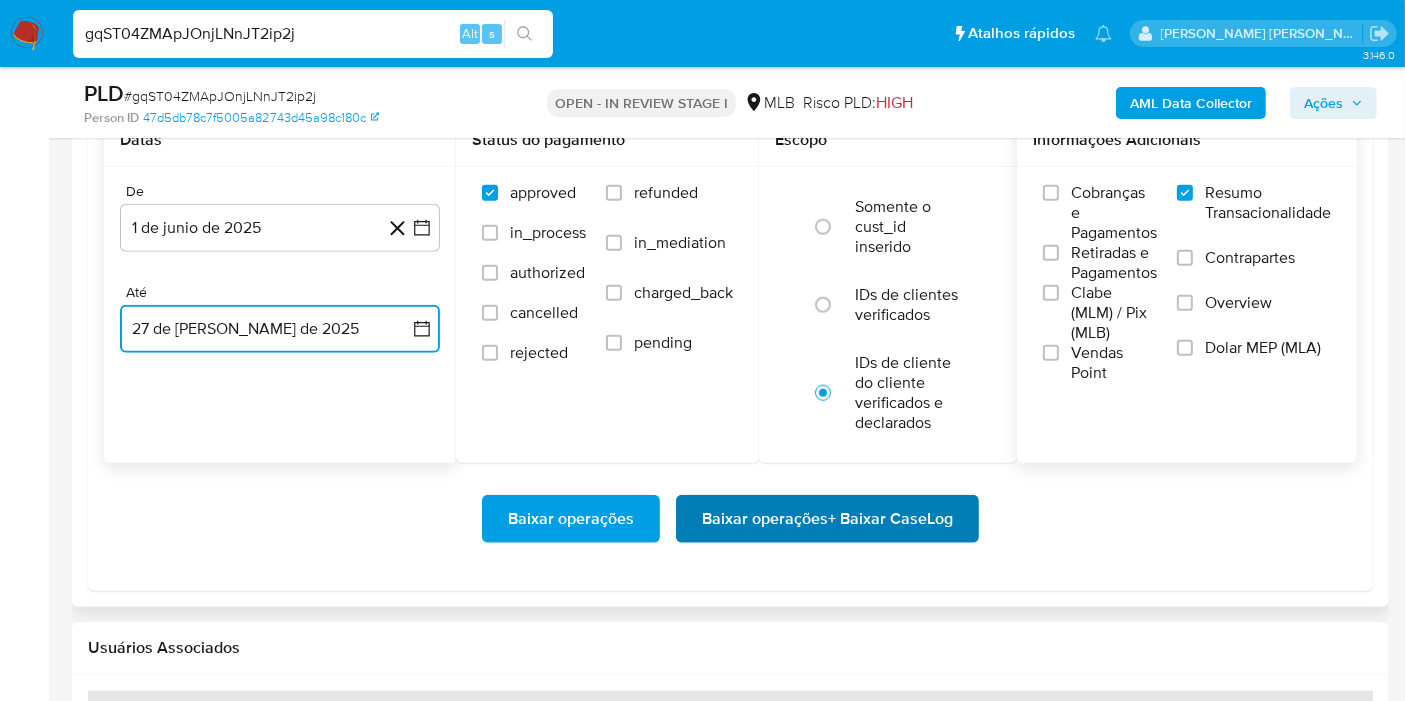 click on "Baixar operações  +   Baixar CaseLog" at bounding box center [827, 519] 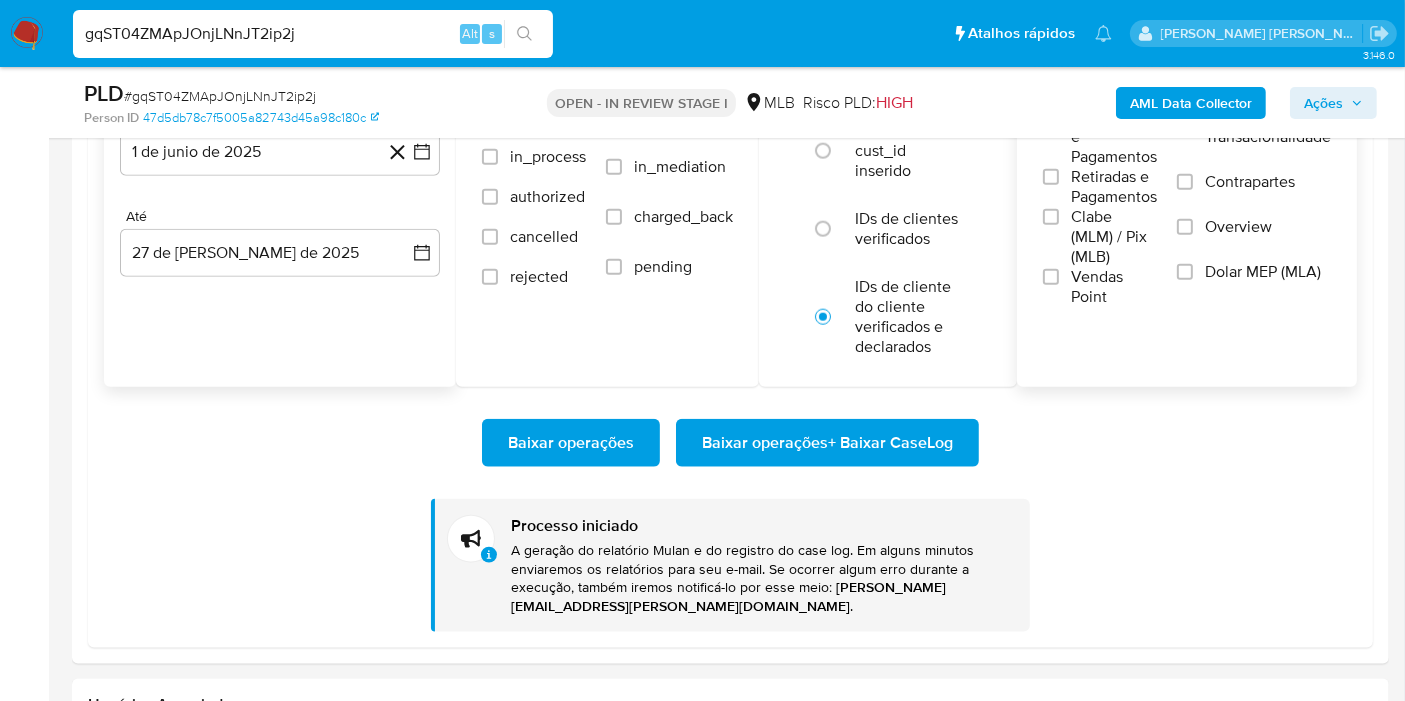 scroll, scrollTop: 2333, scrollLeft: 0, axis: vertical 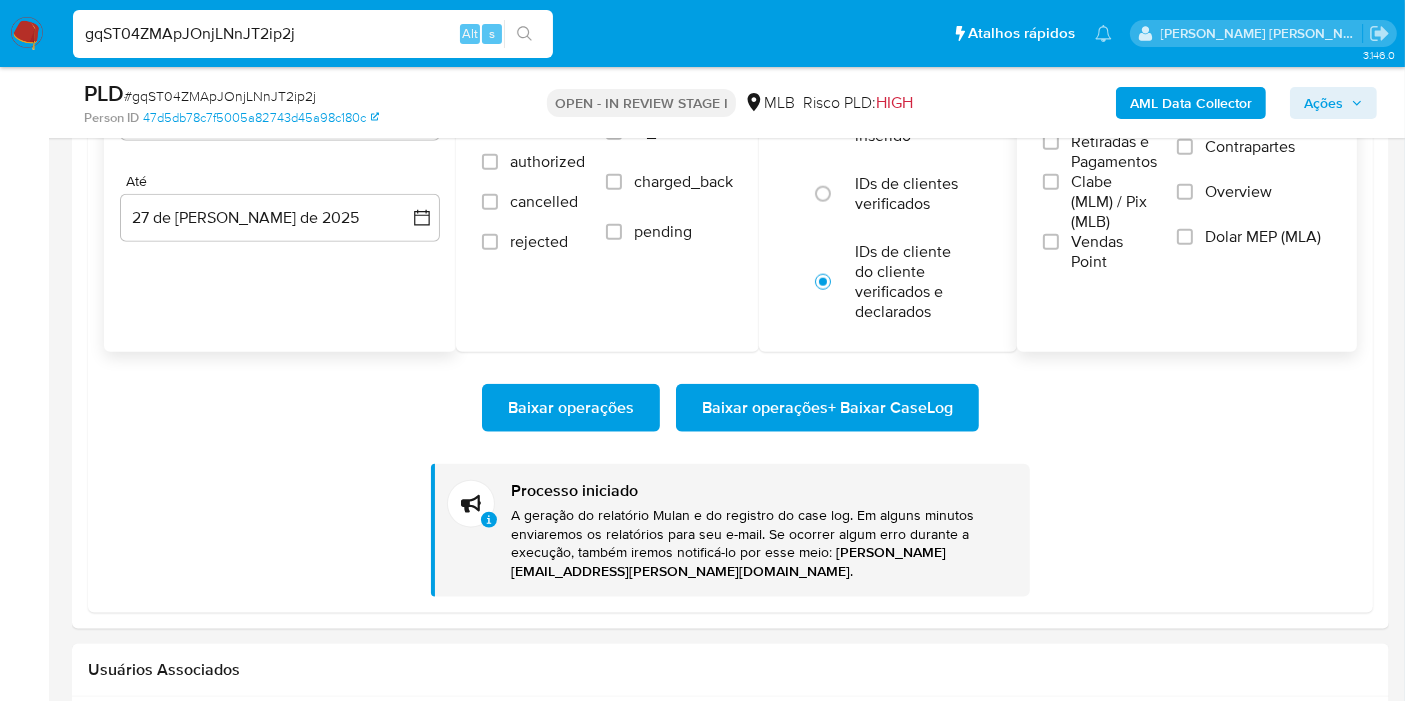 click at bounding box center (27, 34) 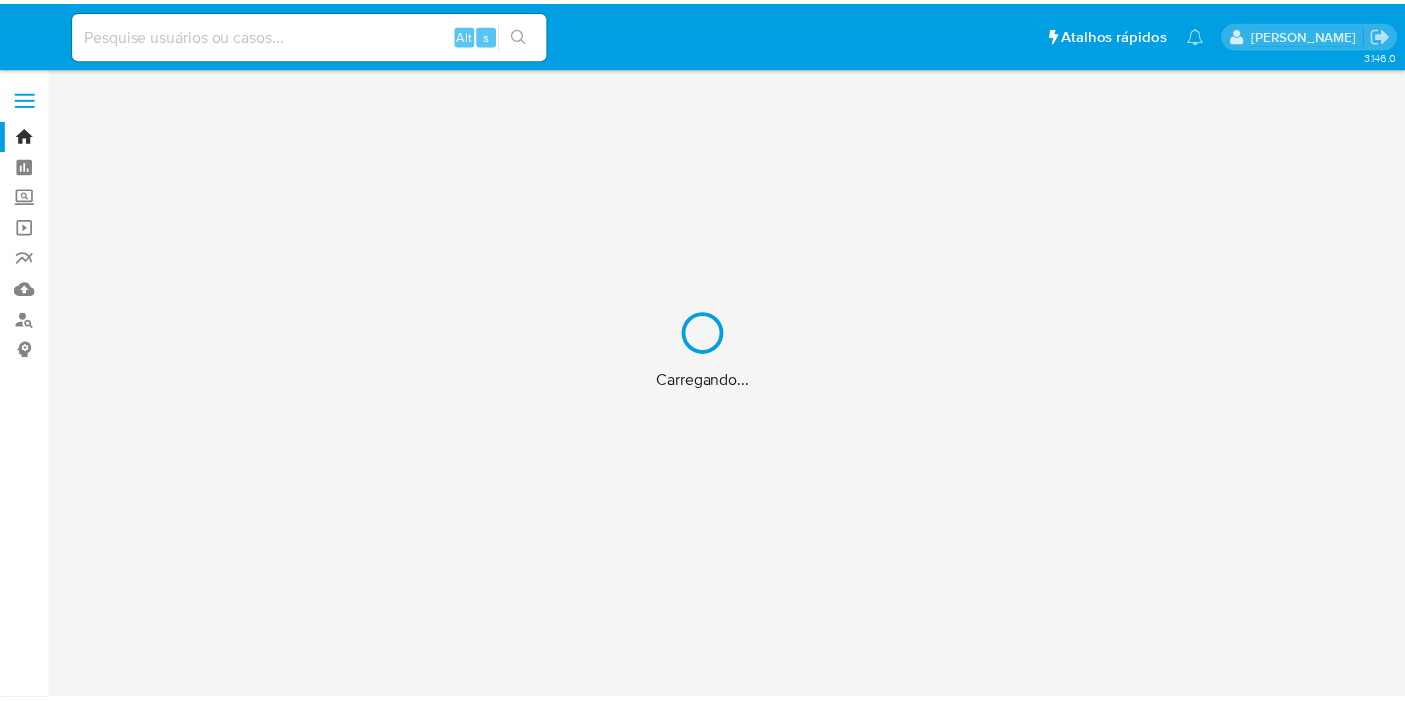 scroll, scrollTop: 0, scrollLeft: 0, axis: both 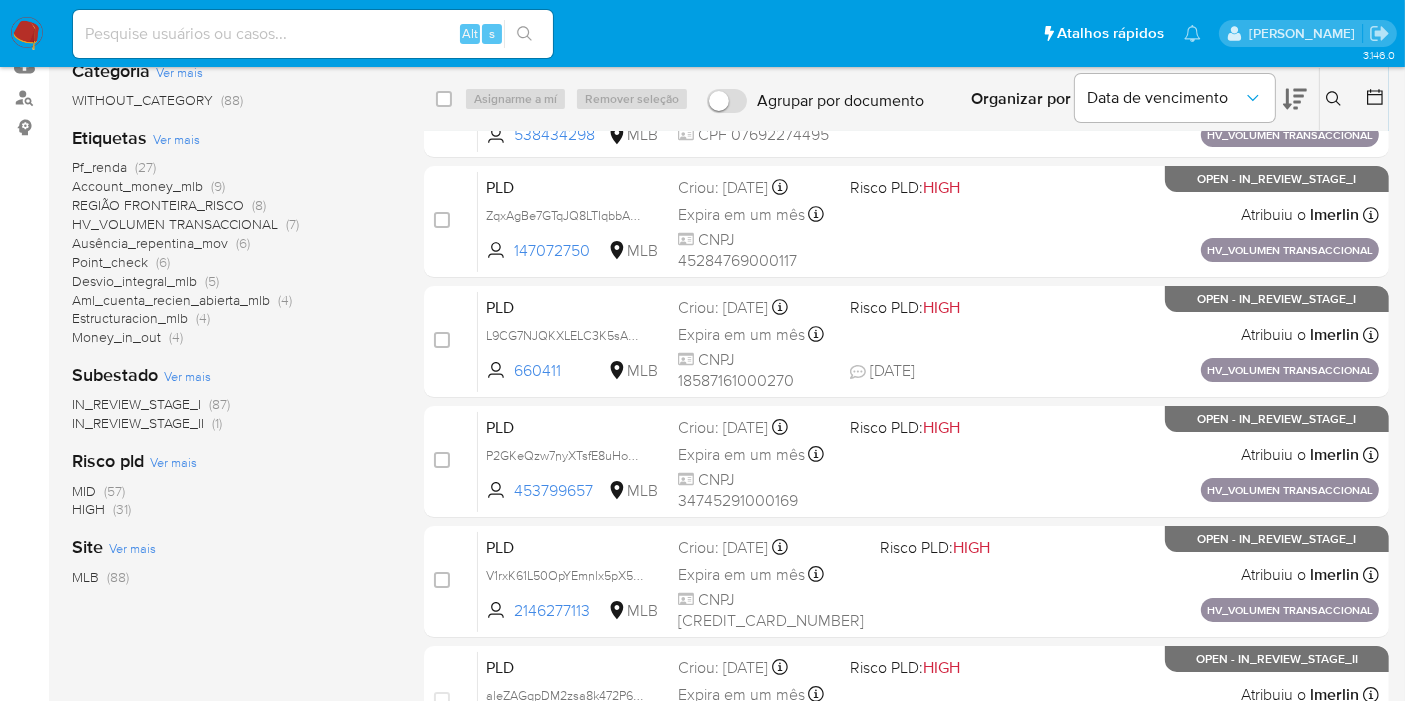 click on "(31)" at bounding box center (122, 509) 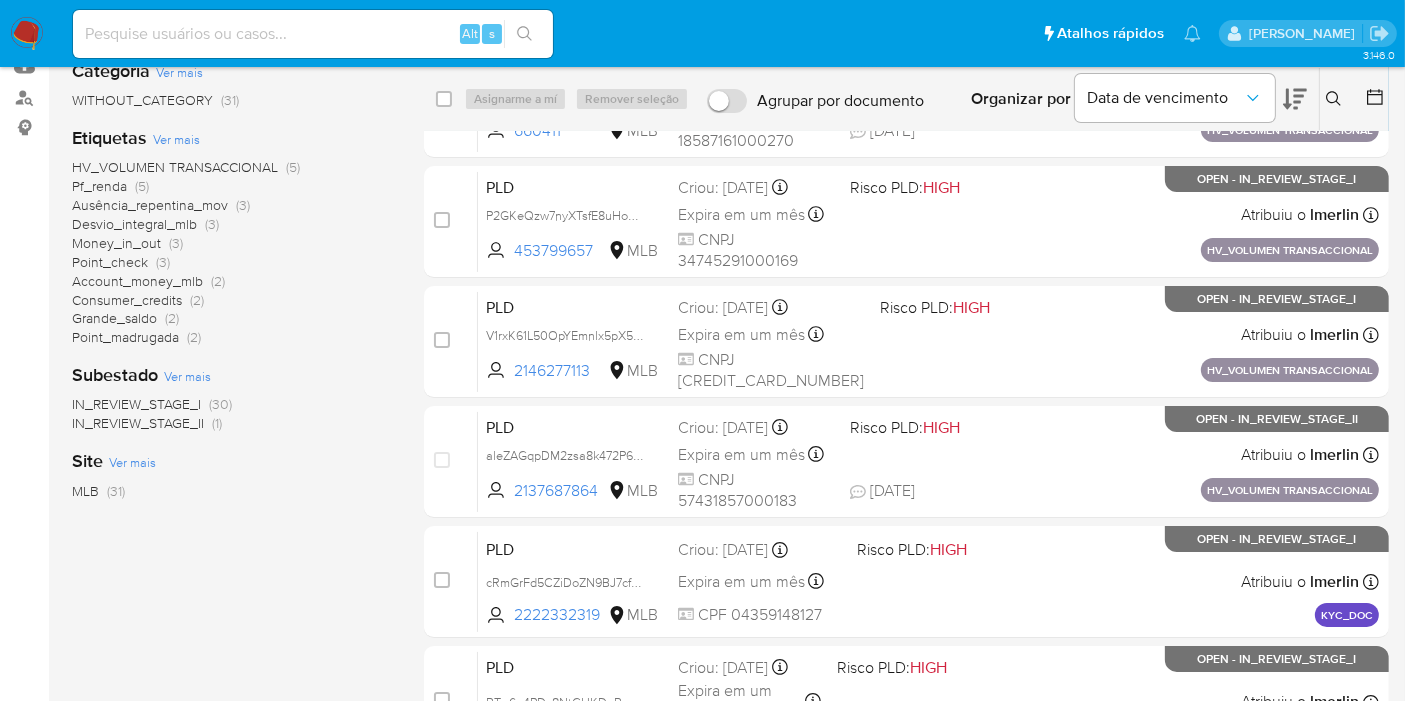 click on "Account_money_mlb" at bounding box center [137, 281] 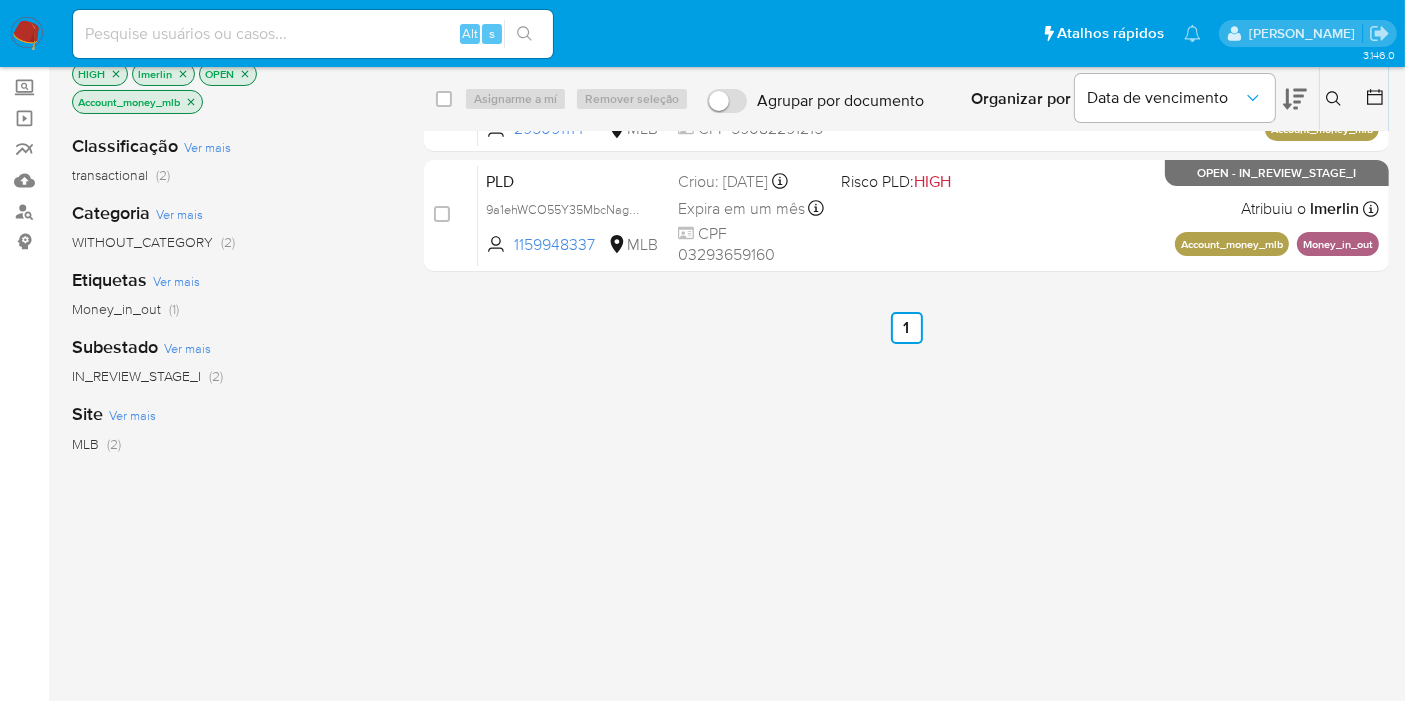 scroll, scrollTop: 0, scrollLeft: 0, axis: both 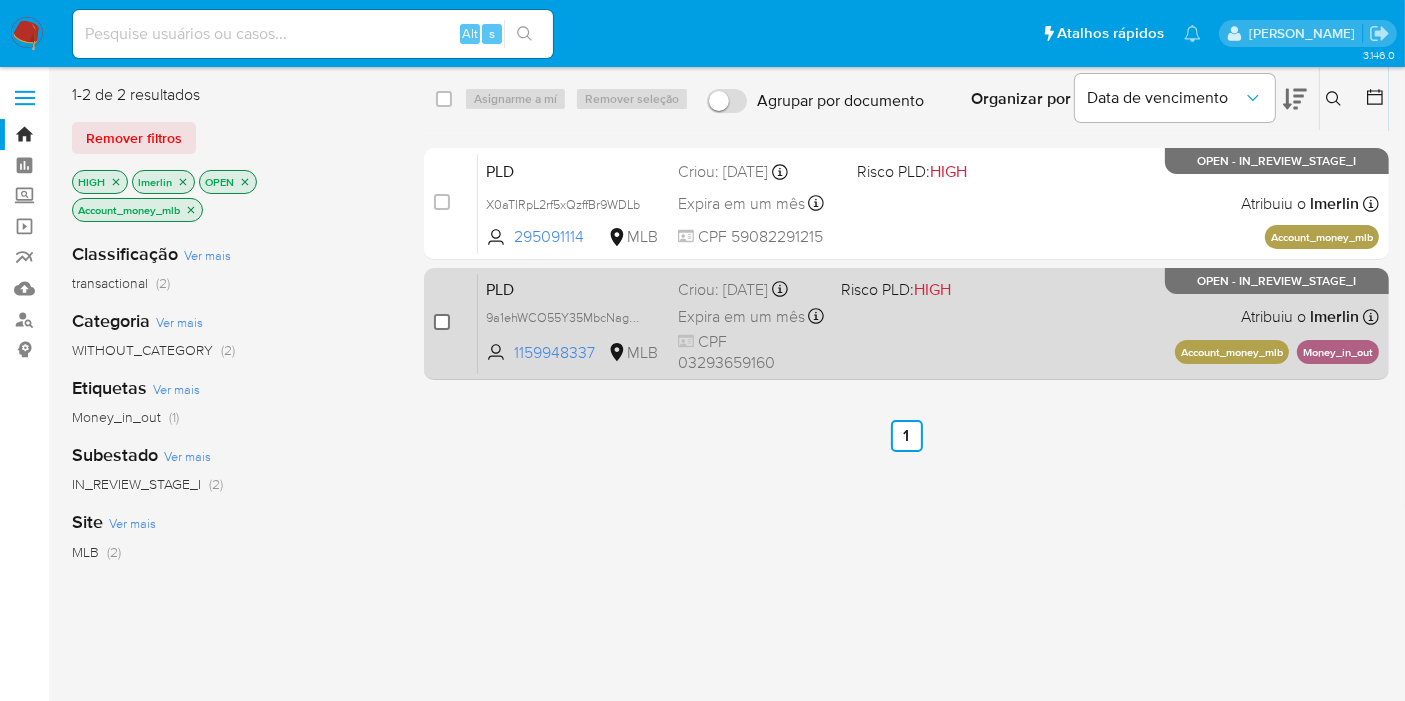 click at bounding box center [442, 322] 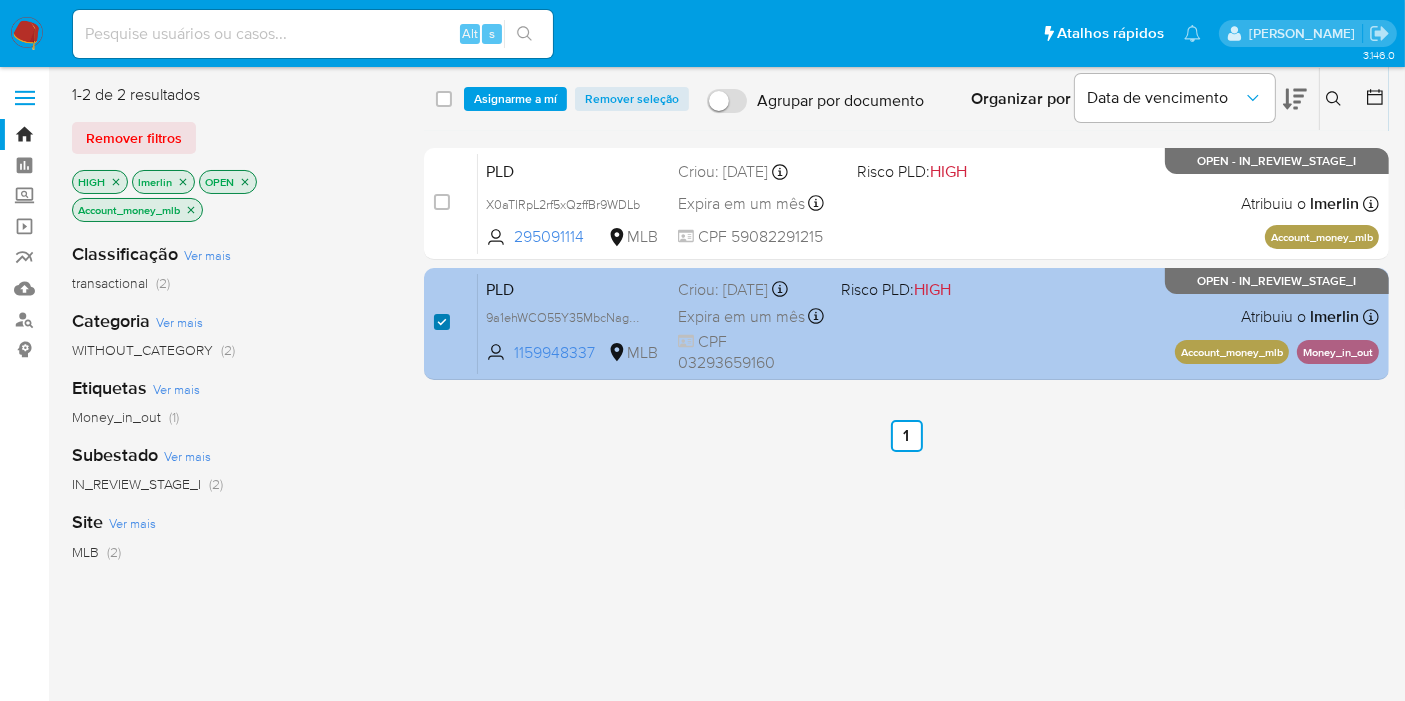 click at bounding box center (442, 322) 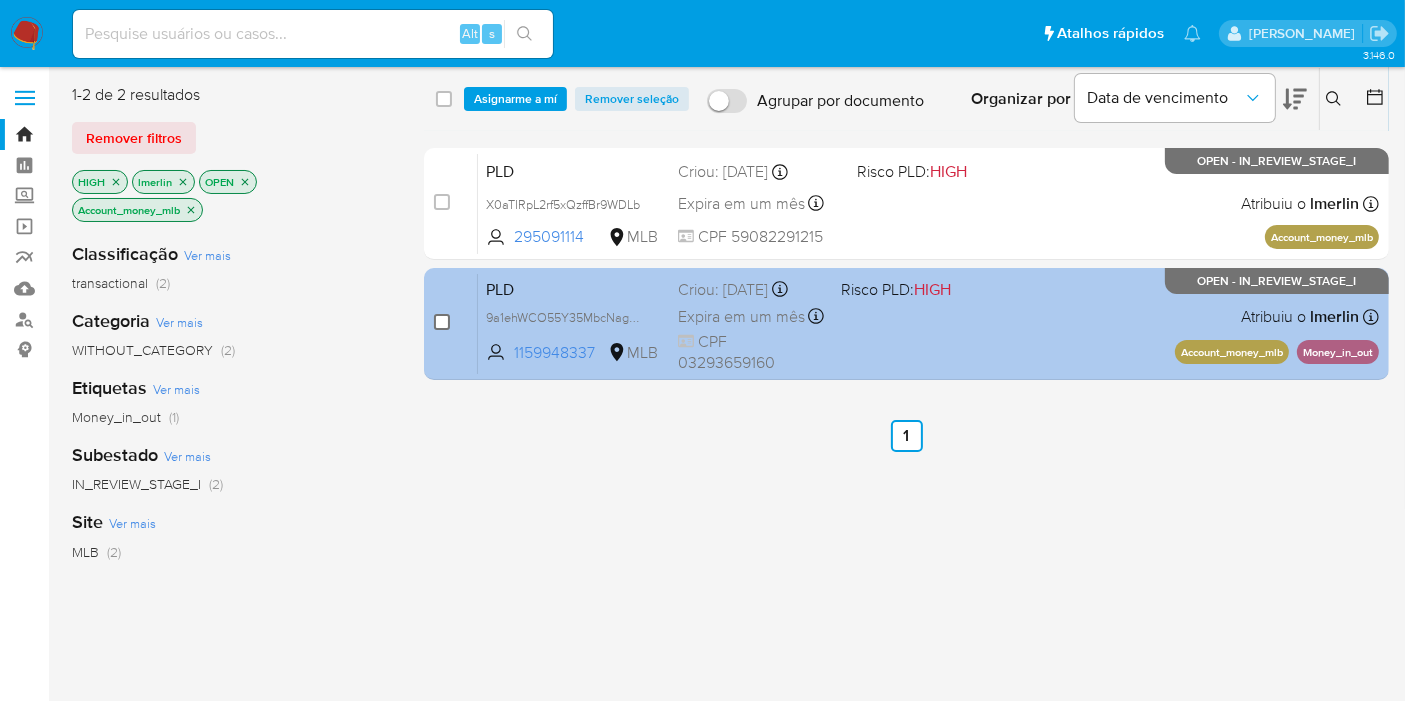 checkbox on "false" 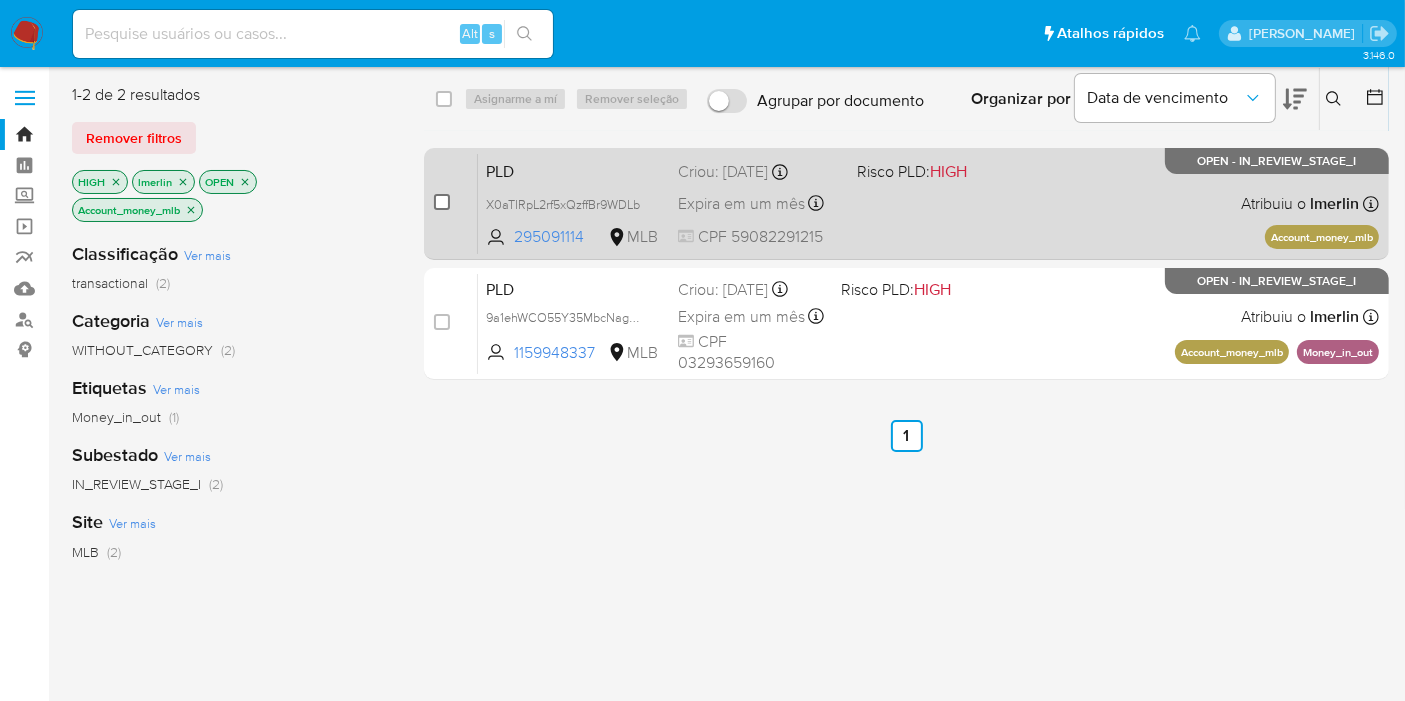 click at bounding box center [442, 202] 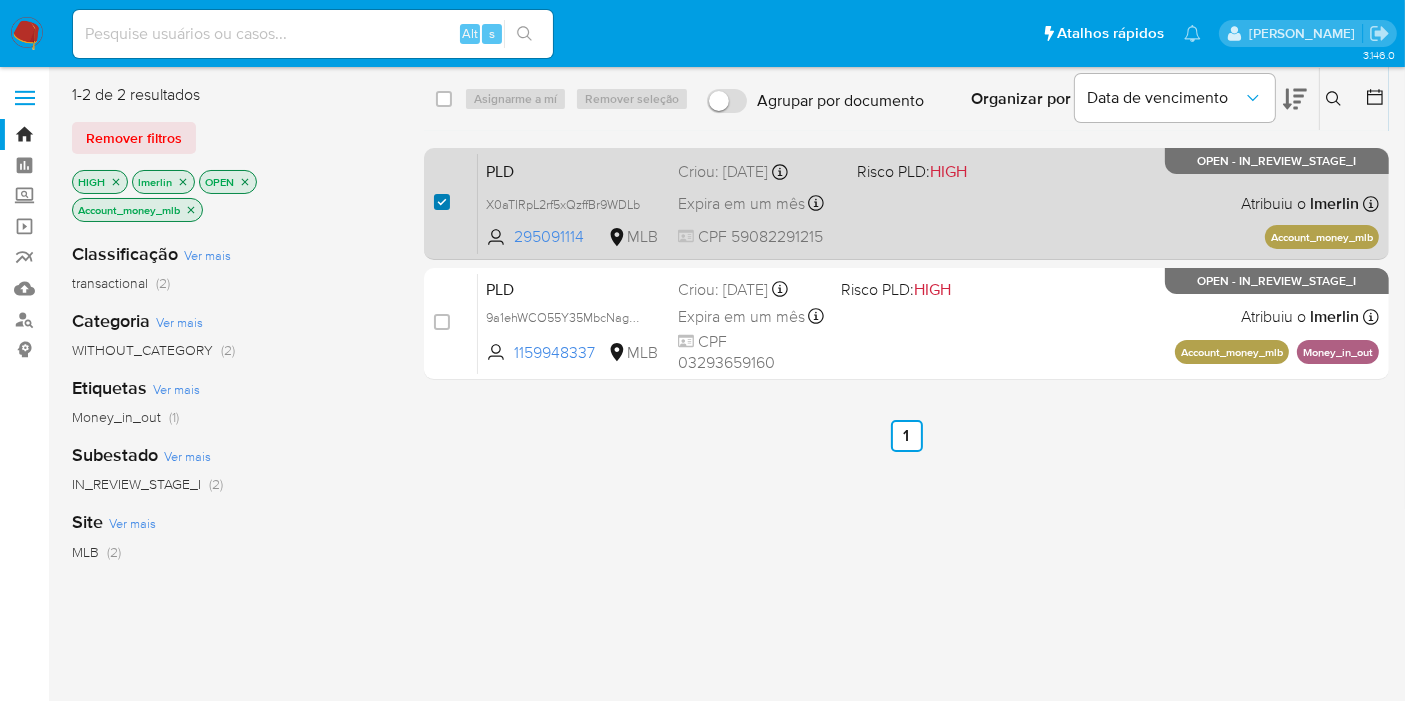 checkbox on "true" 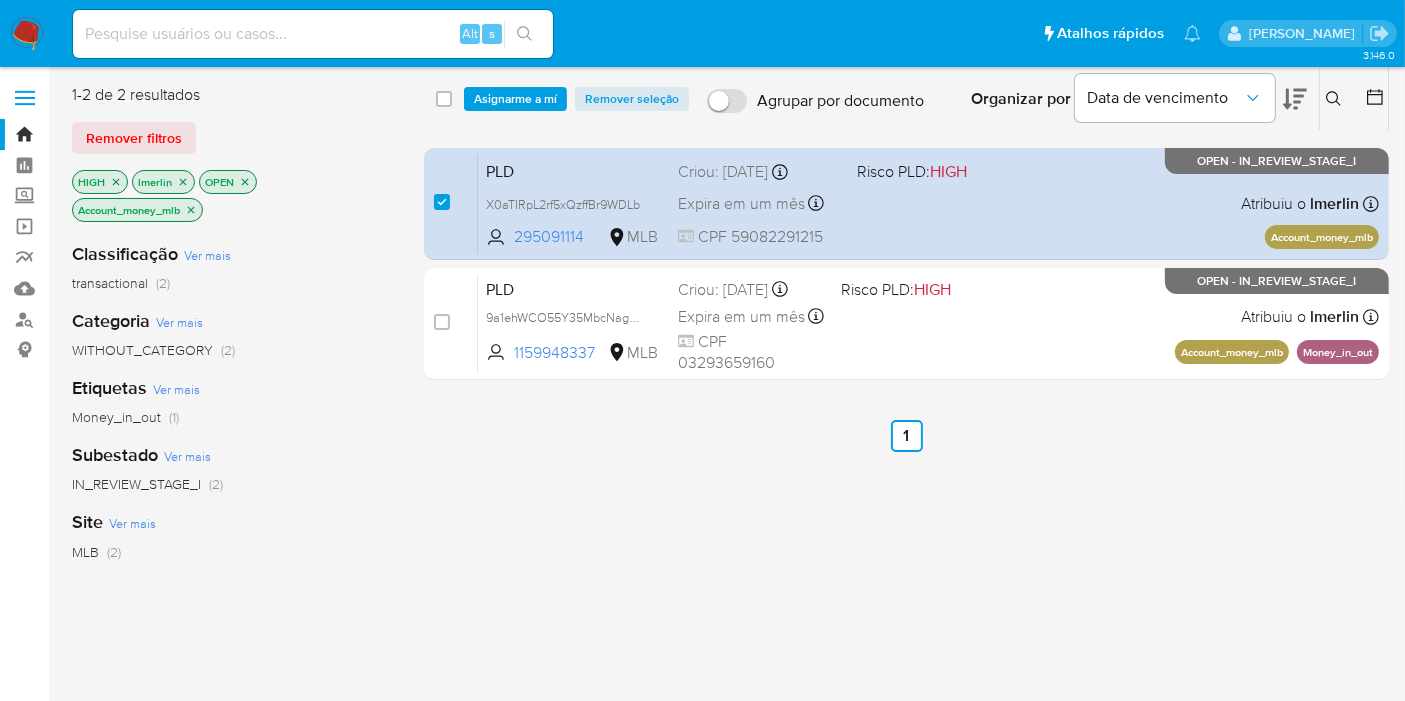 click on "select-all-cases-checkbox Asignarme a mí Remover seleção Agrupar por documento Organizar por Data de vencimento   Os resultados não podem ser classificados enquanto agrupados. Insira a ID do usuário ou caso Procurar Remover filtros" at bounding box center (906, 99) 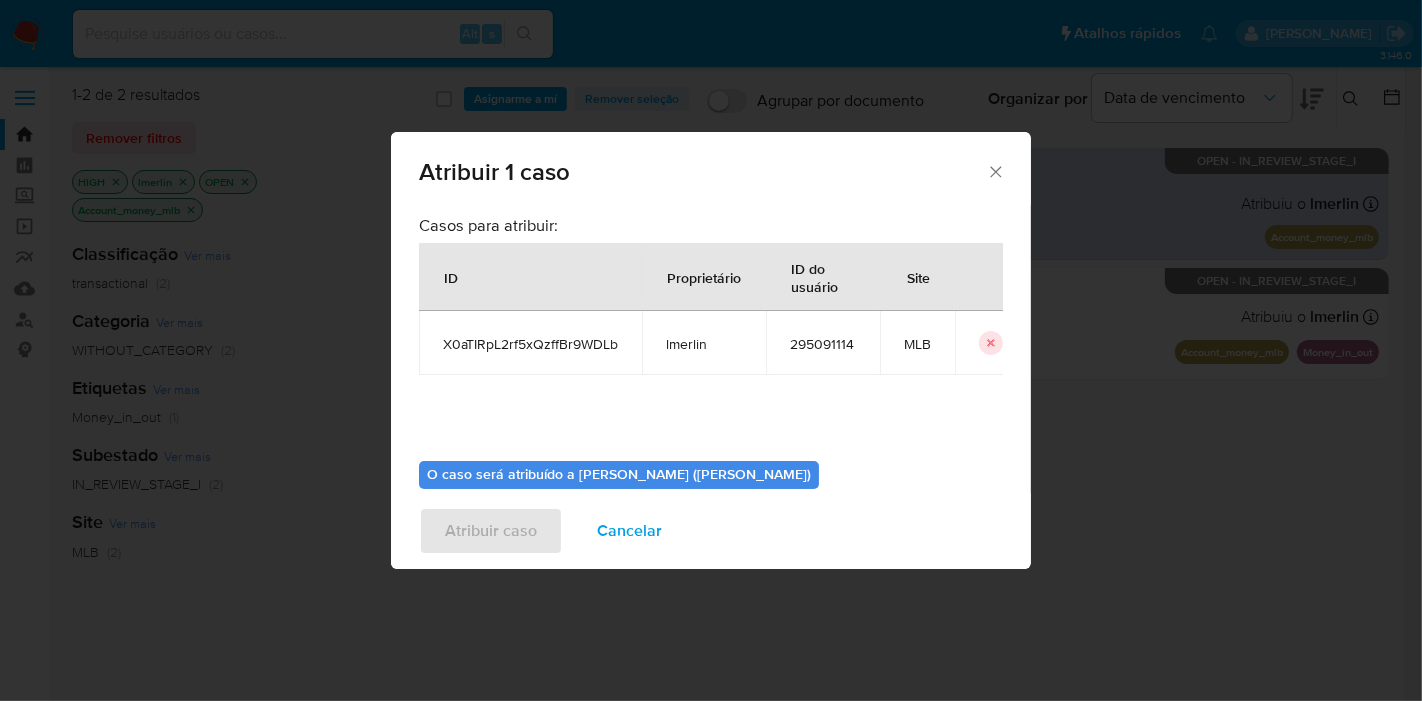 click on "X0aTIRpL2rf5xQzffBr9WDLb" at bounding box center (530, 343) 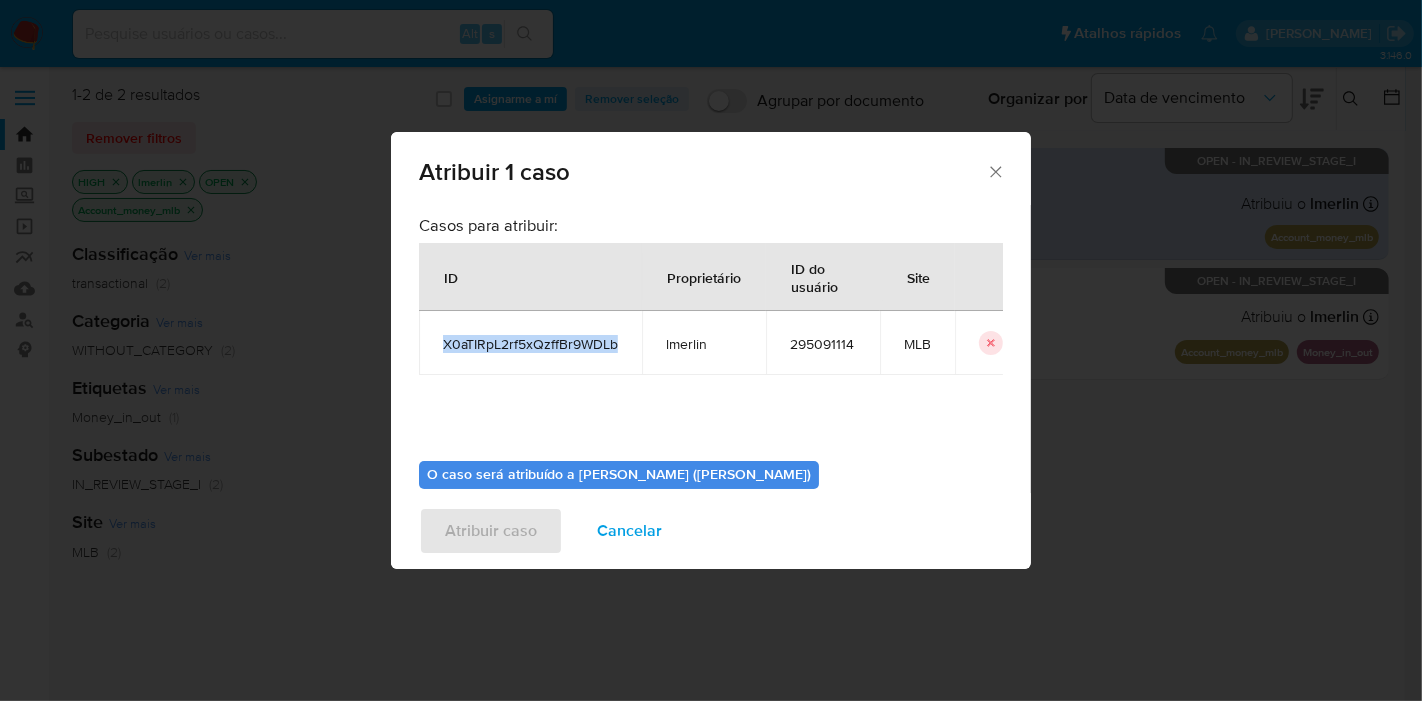 click on "X0aTIRpL2rf5xQzffBr9WDLb" at bounding box center (530, 343) 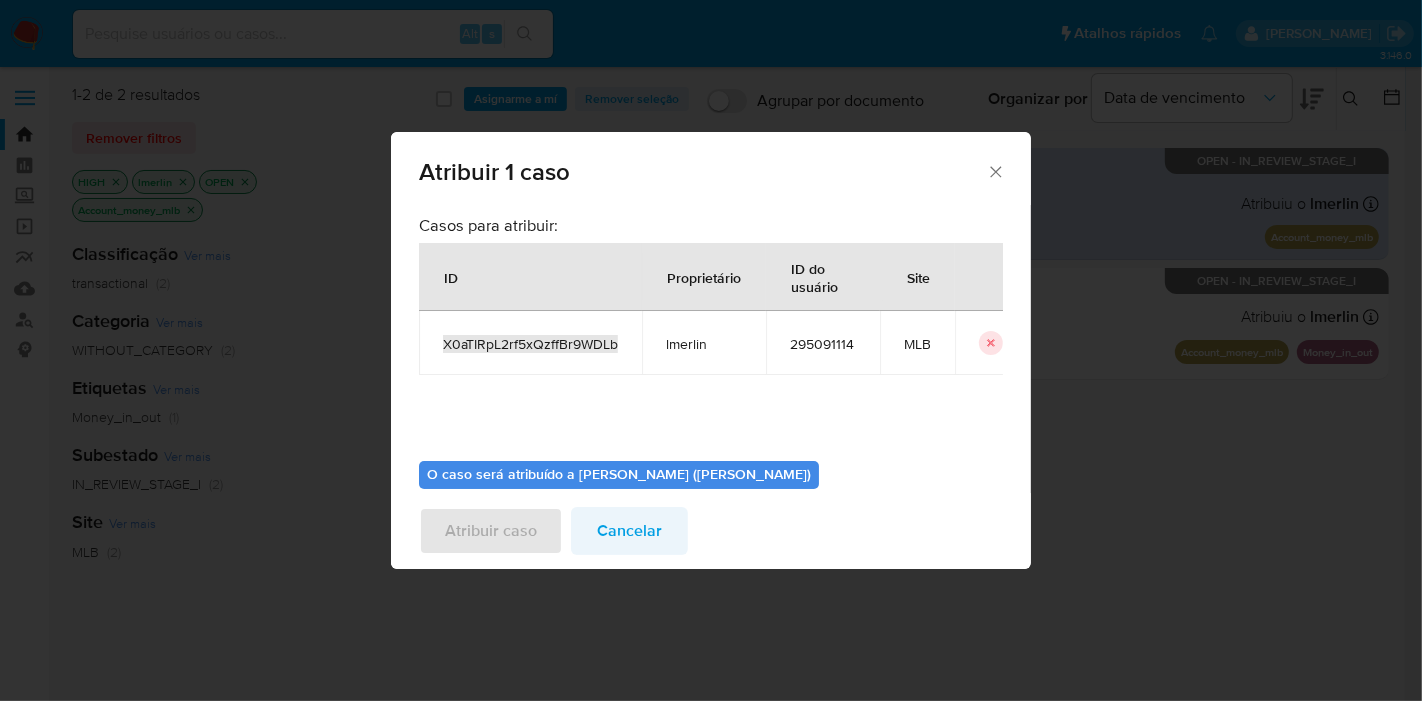 copy on "X0aTIRpL2rf5xQzffBr9WDLb" 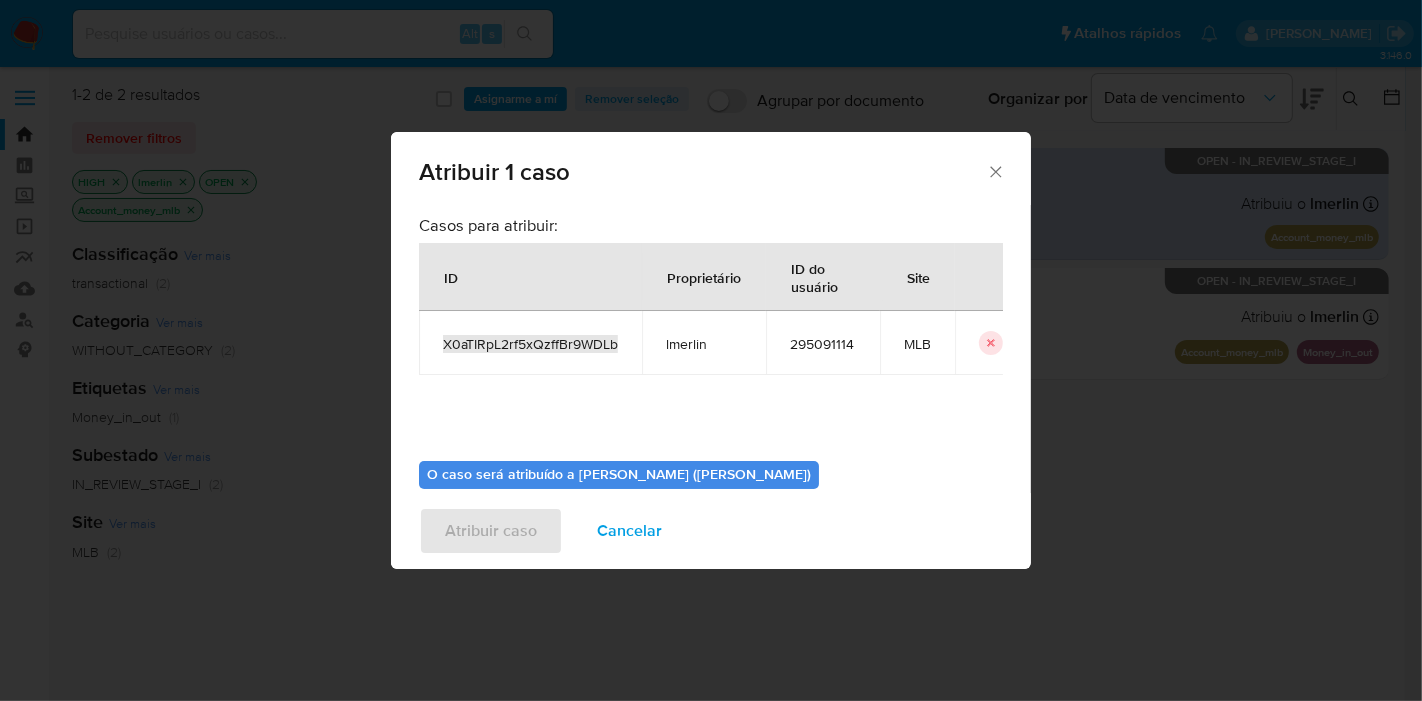 click on "Cancelar" at bounding box center [629, 531] 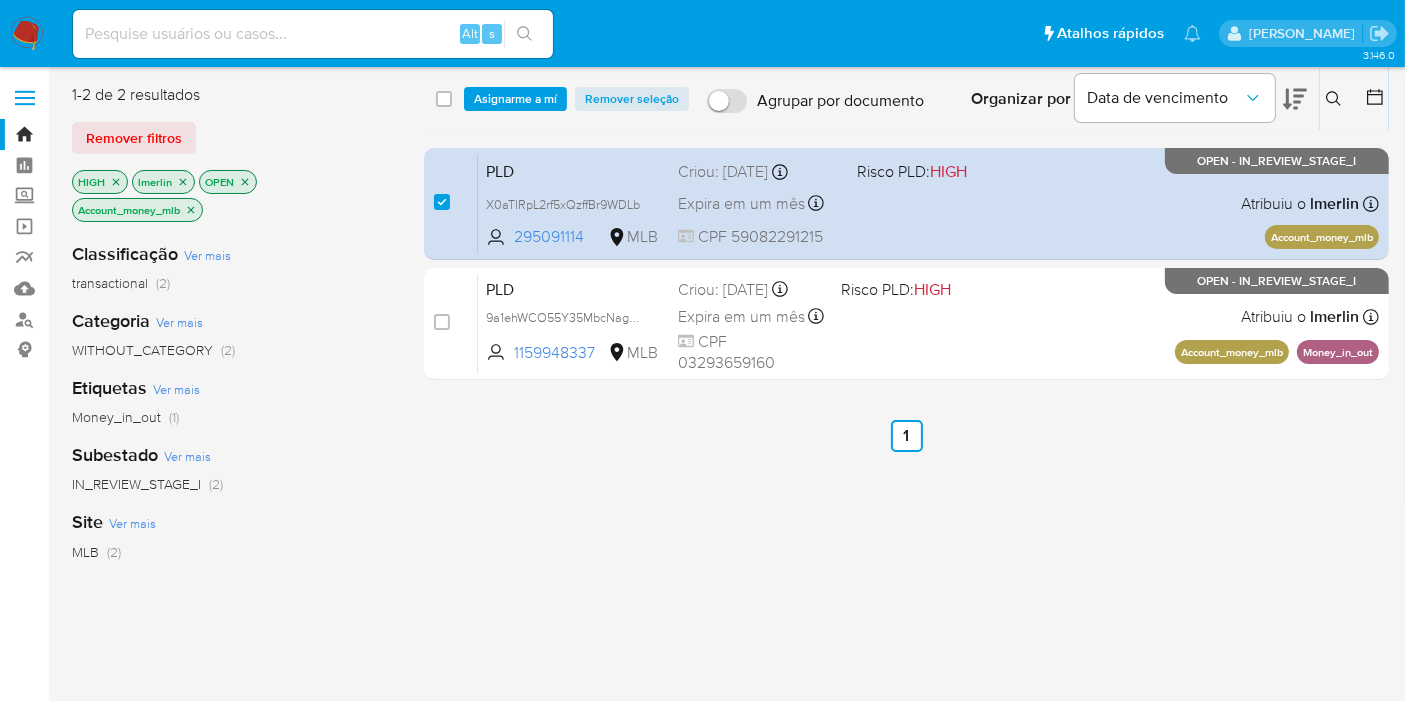 drag, startPoint x: 577, startPoint y: 238, endPoint x: 328, endPoint y: 295, distance: 255.4408 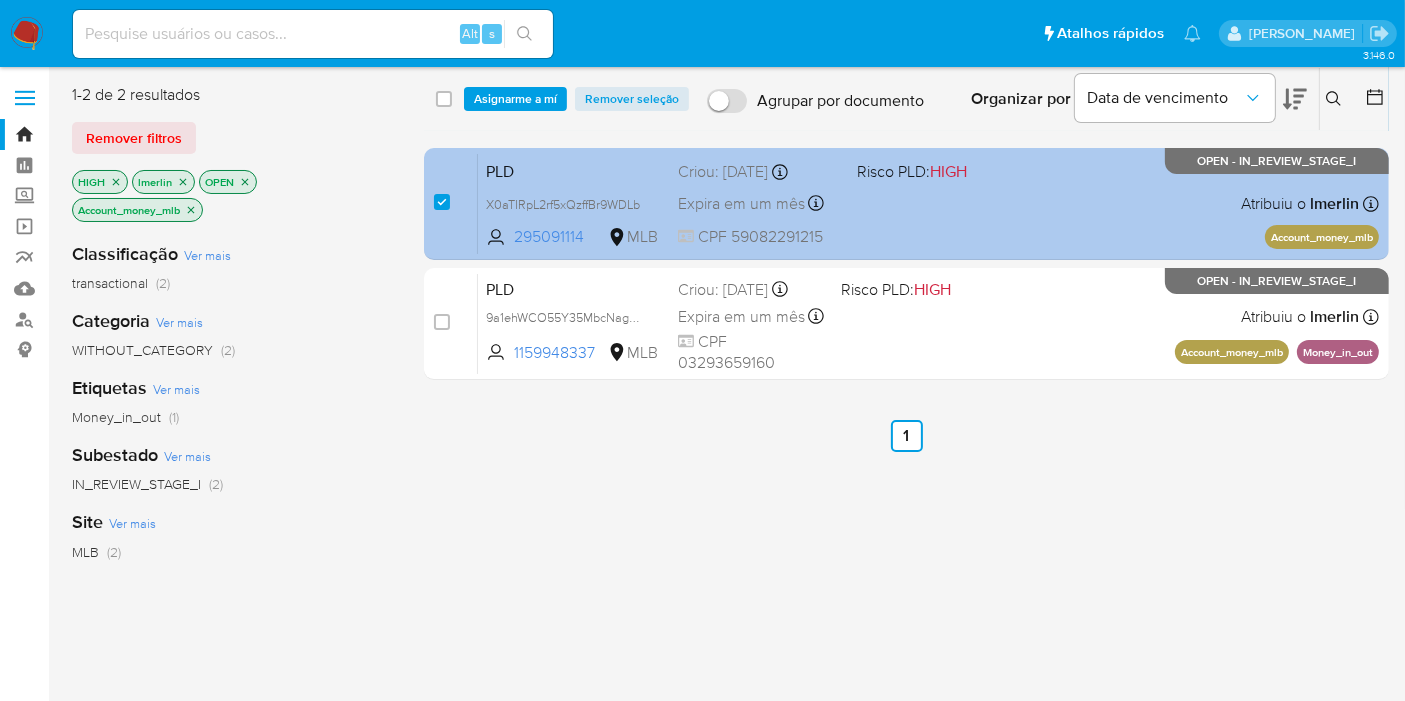 click on "PLD" at bounding box center [574, 170] 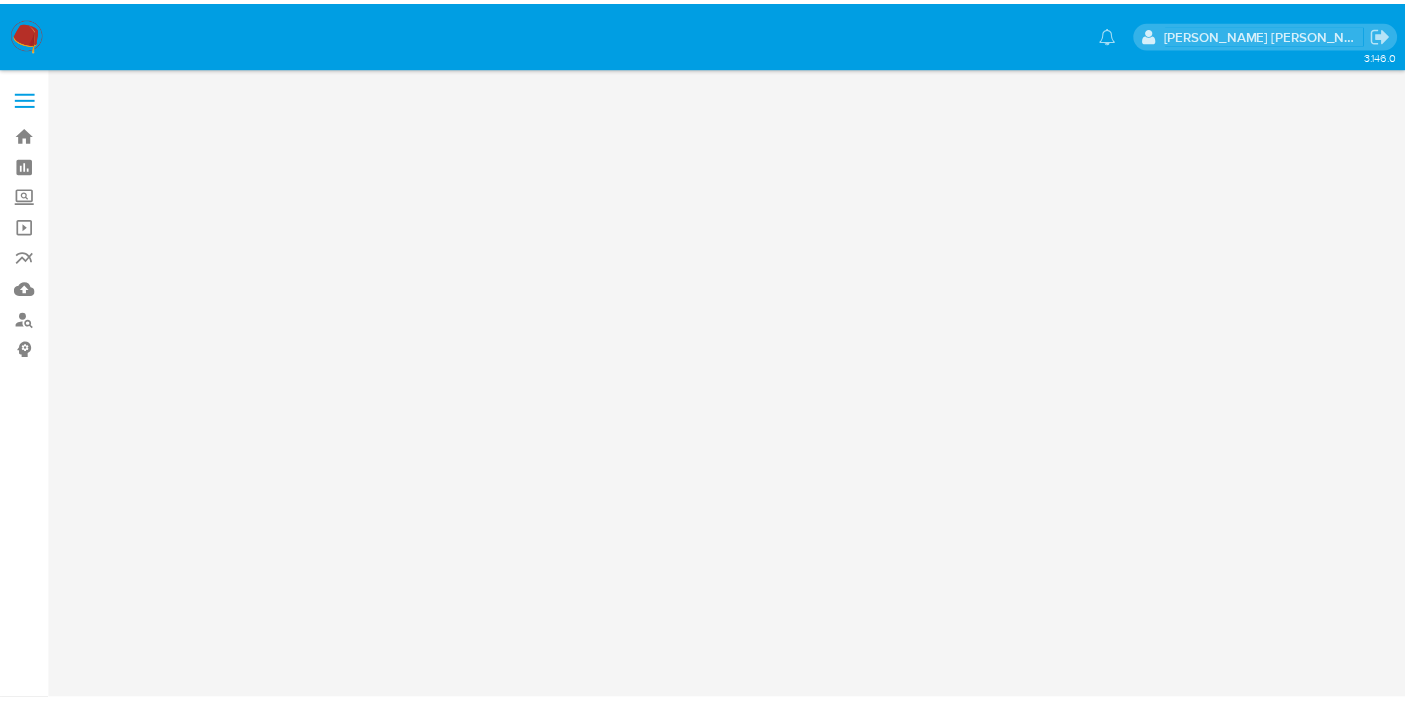 scroll, scrollTop: 0, scrollLeft: 0, axis: both 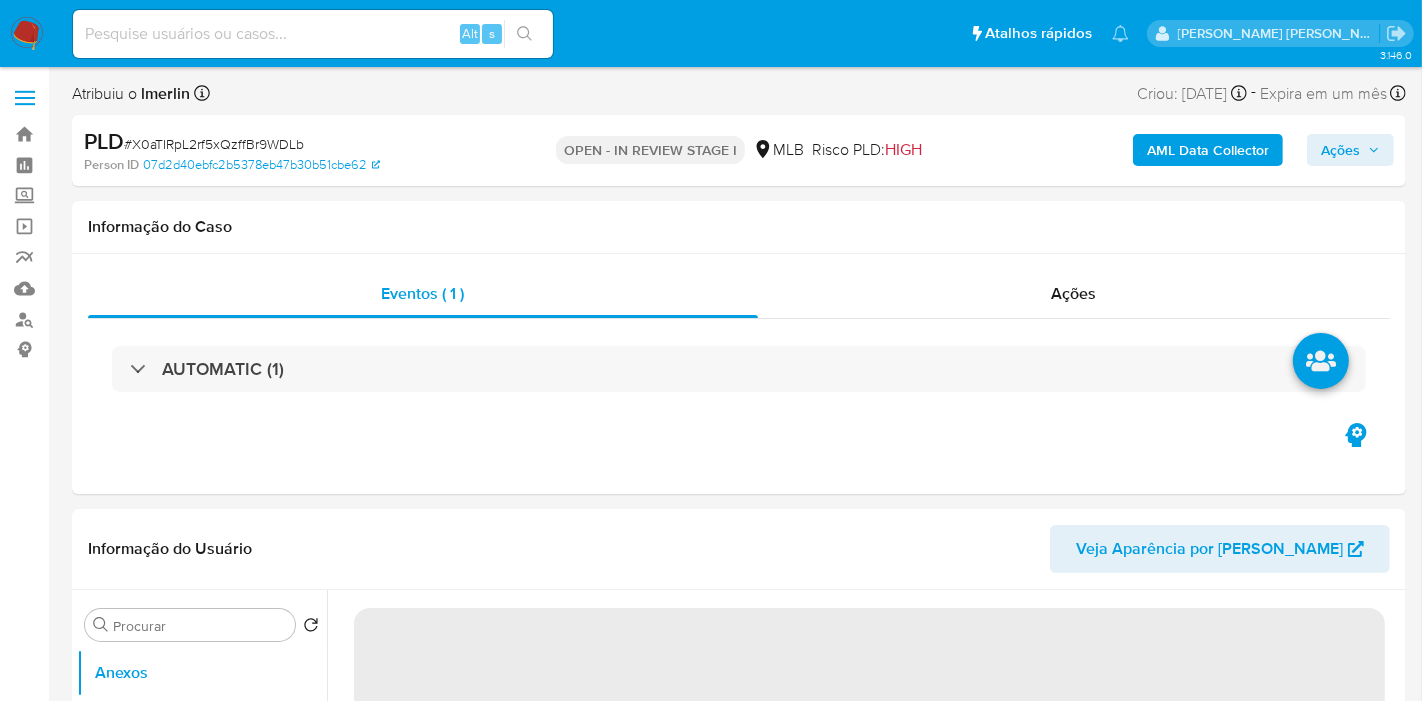 select on "10" 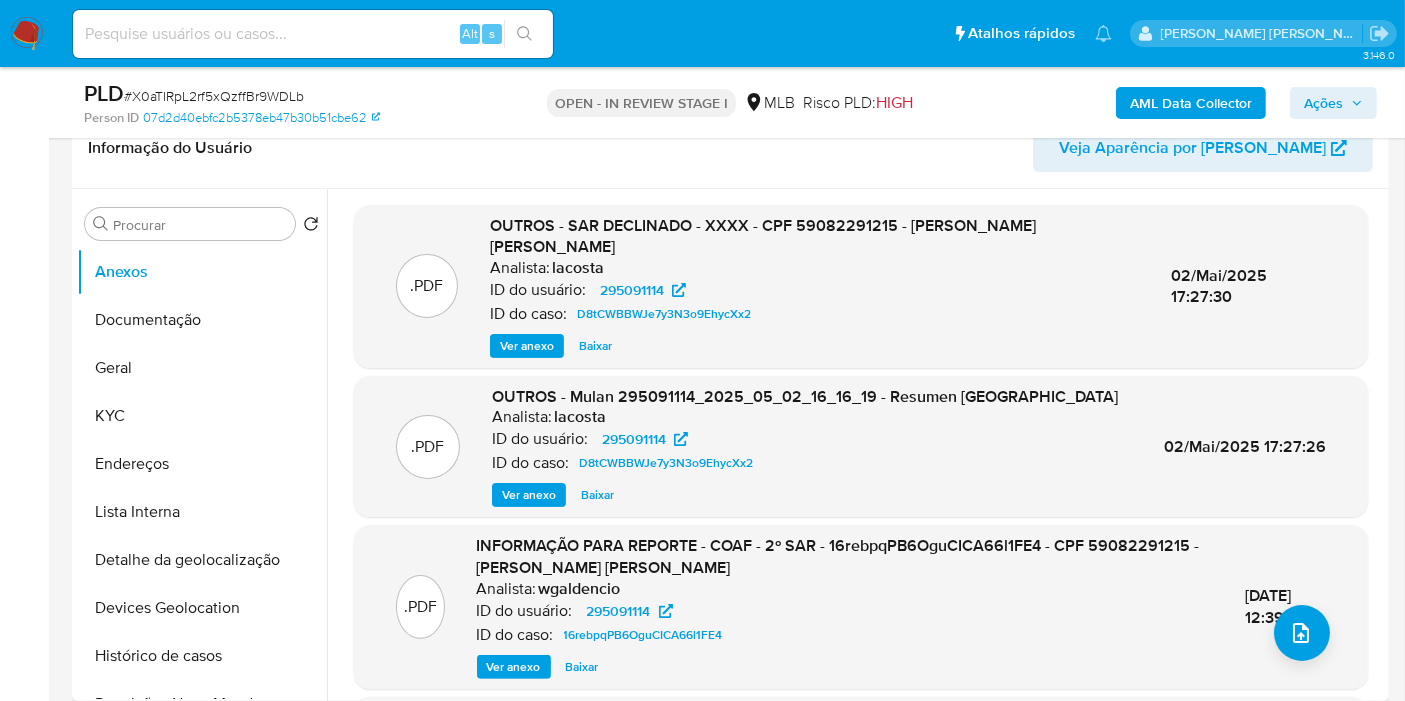scroll, scrollTop: 111, scrollLeft: 0, axis: vertical 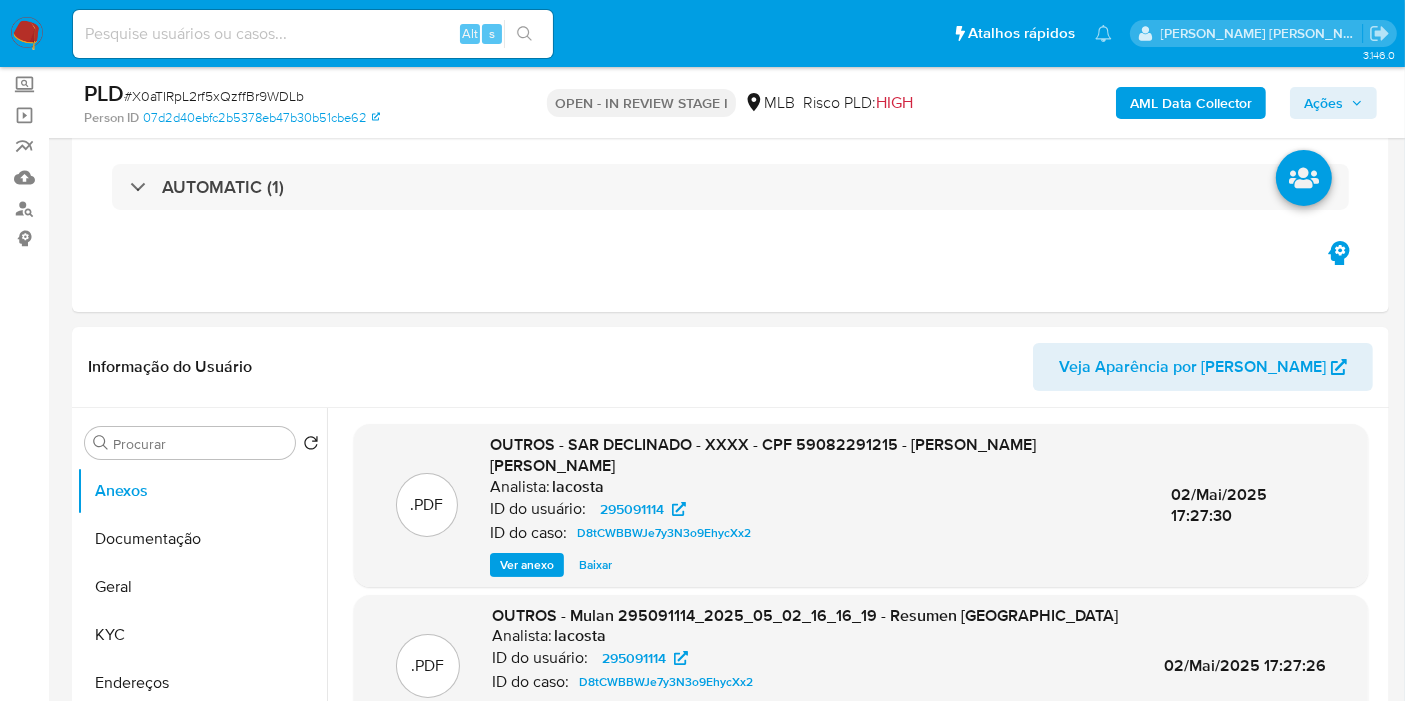 click at bounding box center (27, 34) 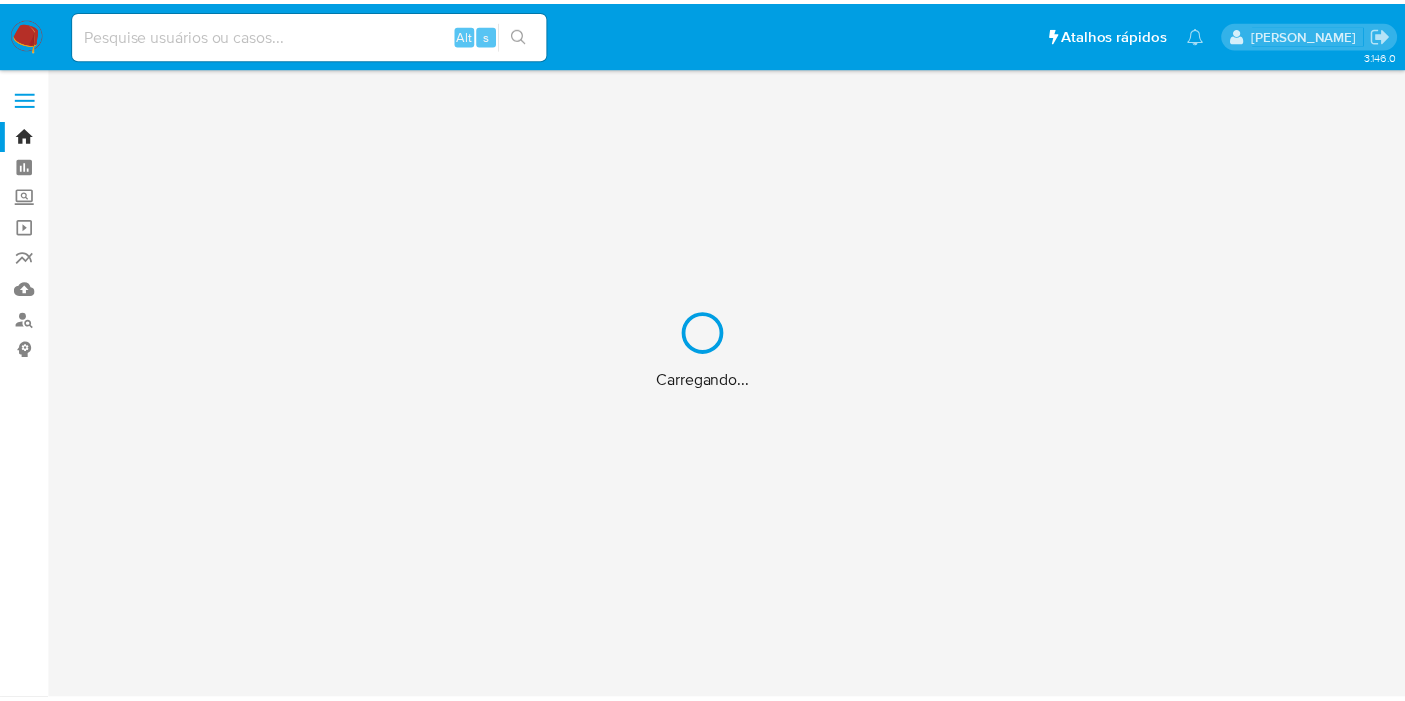 scroll, scrollTop: 0, scrollLeft: 0, axis: both 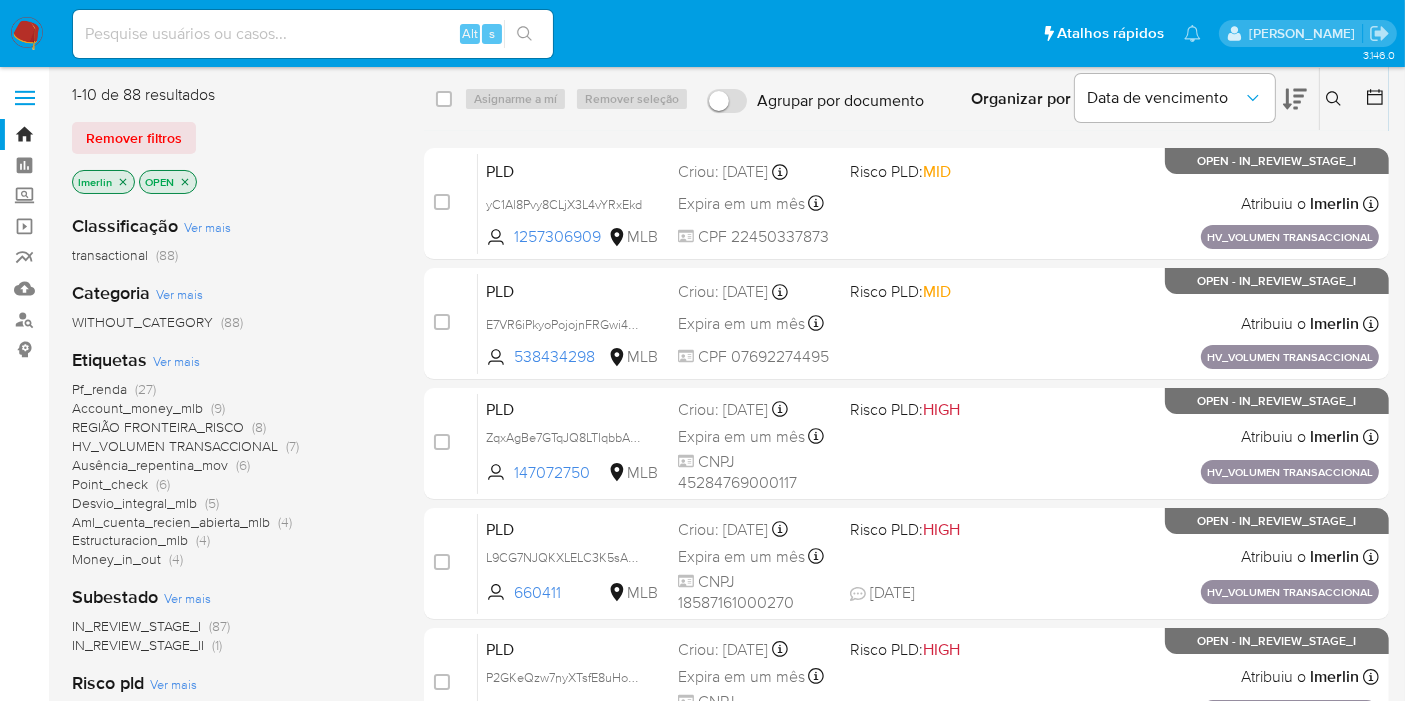 click on "HV_VOLUMEN TRANSACCIONAL" at bounding box center [175, 446] 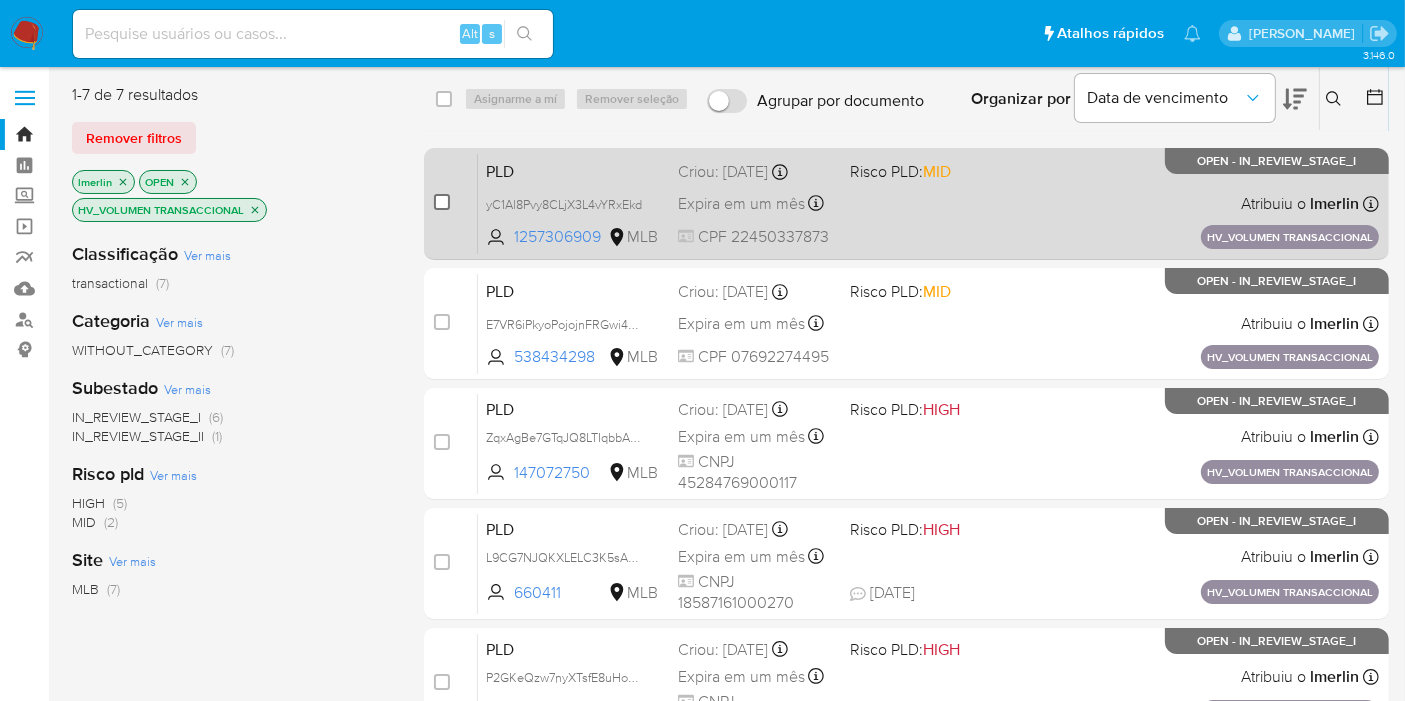click at bounding box center [442, 202] 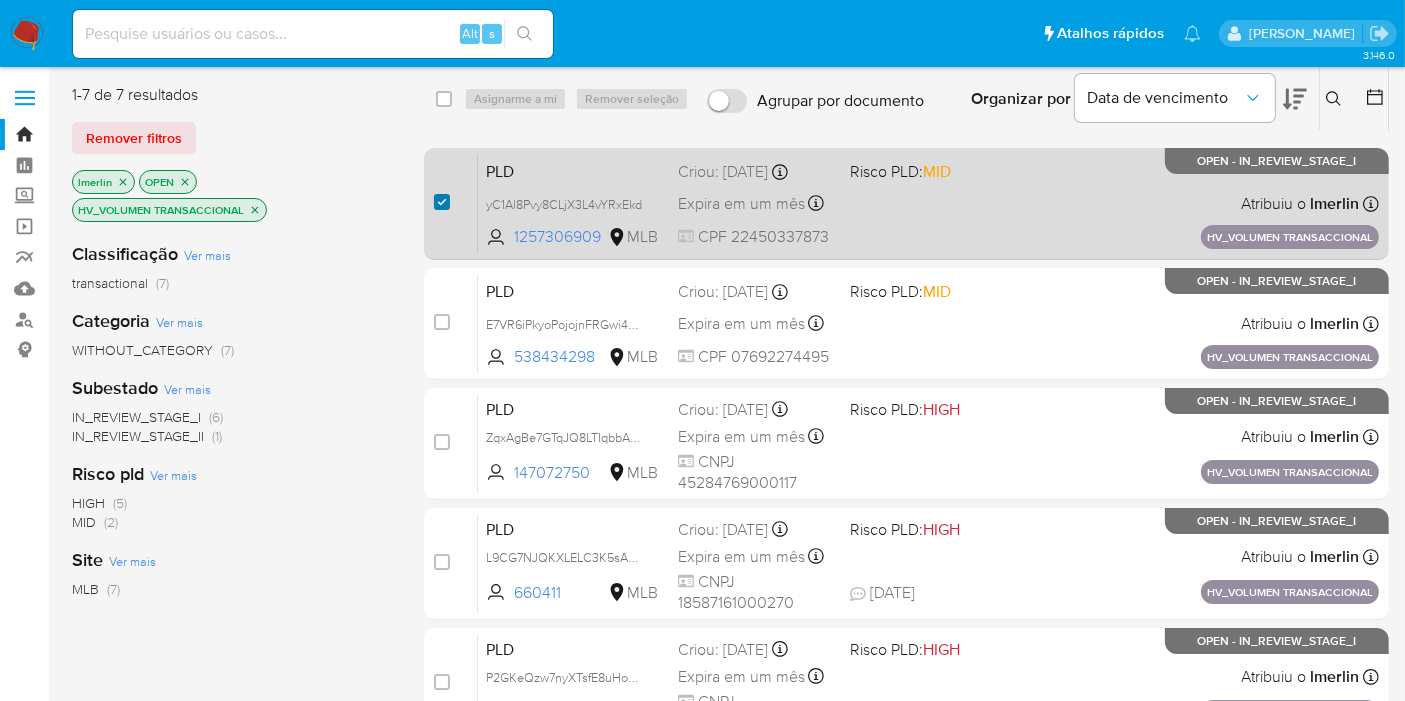 checkbox on "true" 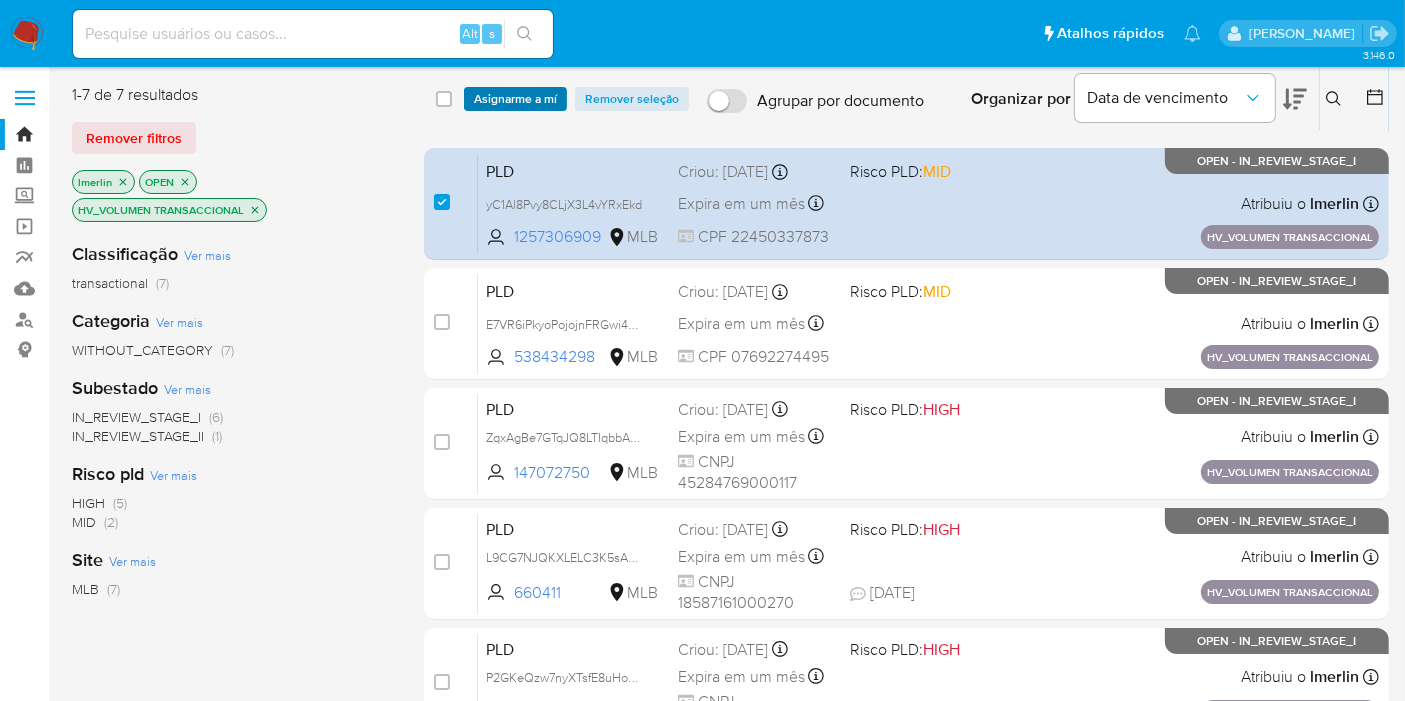 click on "Asignarme a mí" at bounding box center (515, 99) 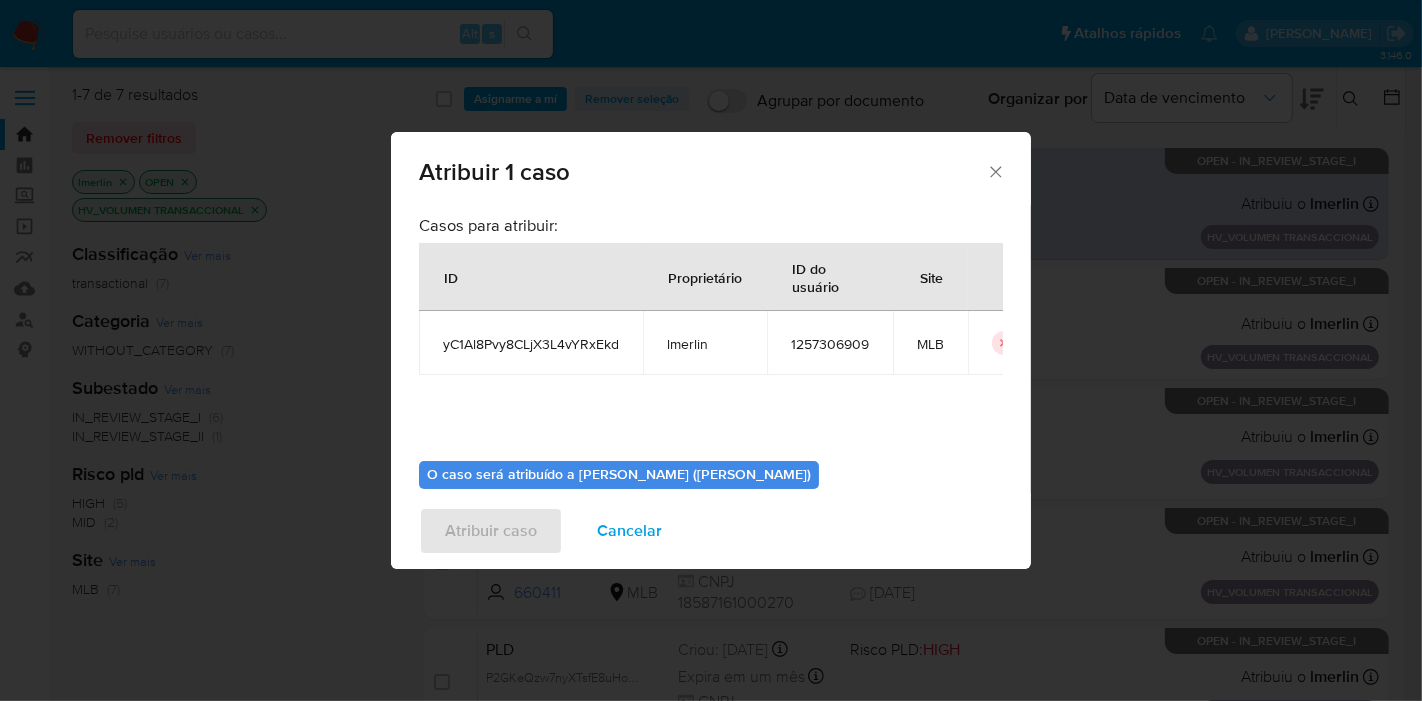 click on "yC1Al8Pvy8CLjX3L4vYRxEkd" at bounding box center (531, 344) 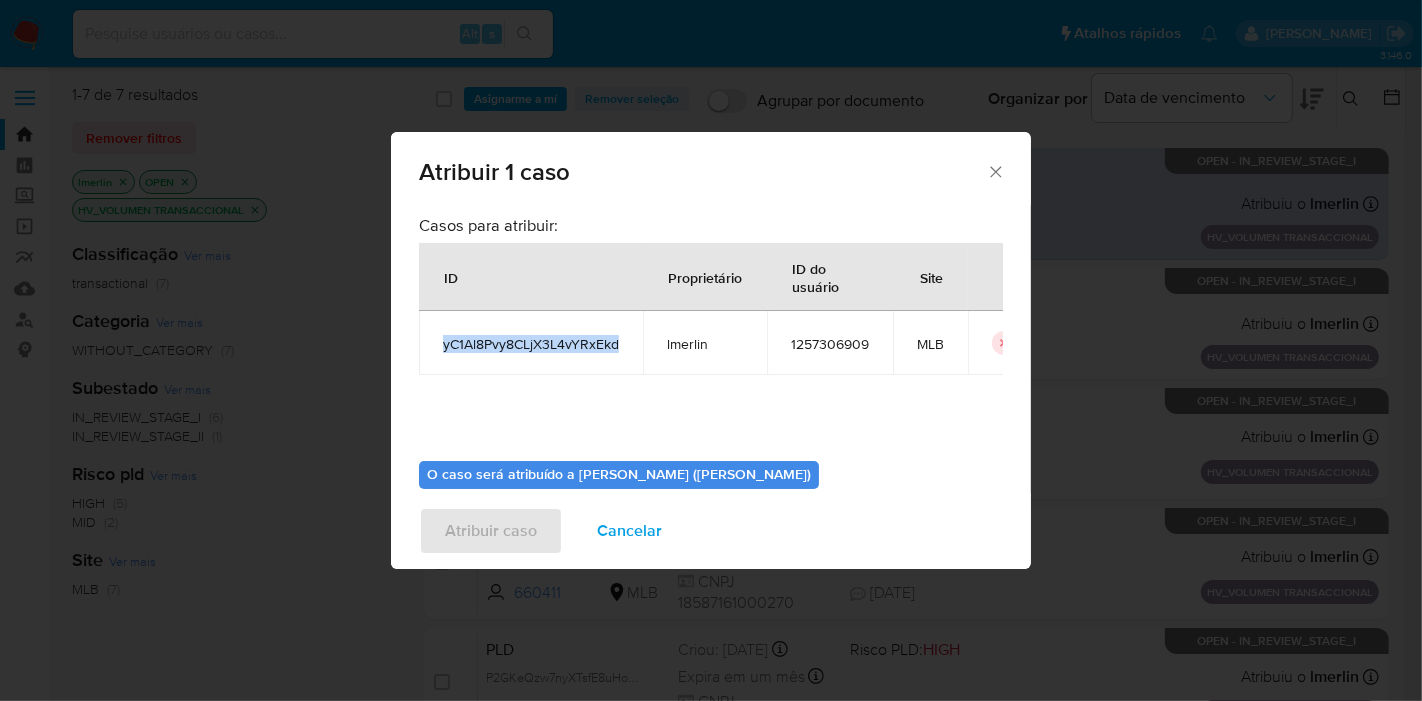 click on "yC1Al8Pvy8CLjX3L4vYRxEkd" at bounding box center [531, 344] 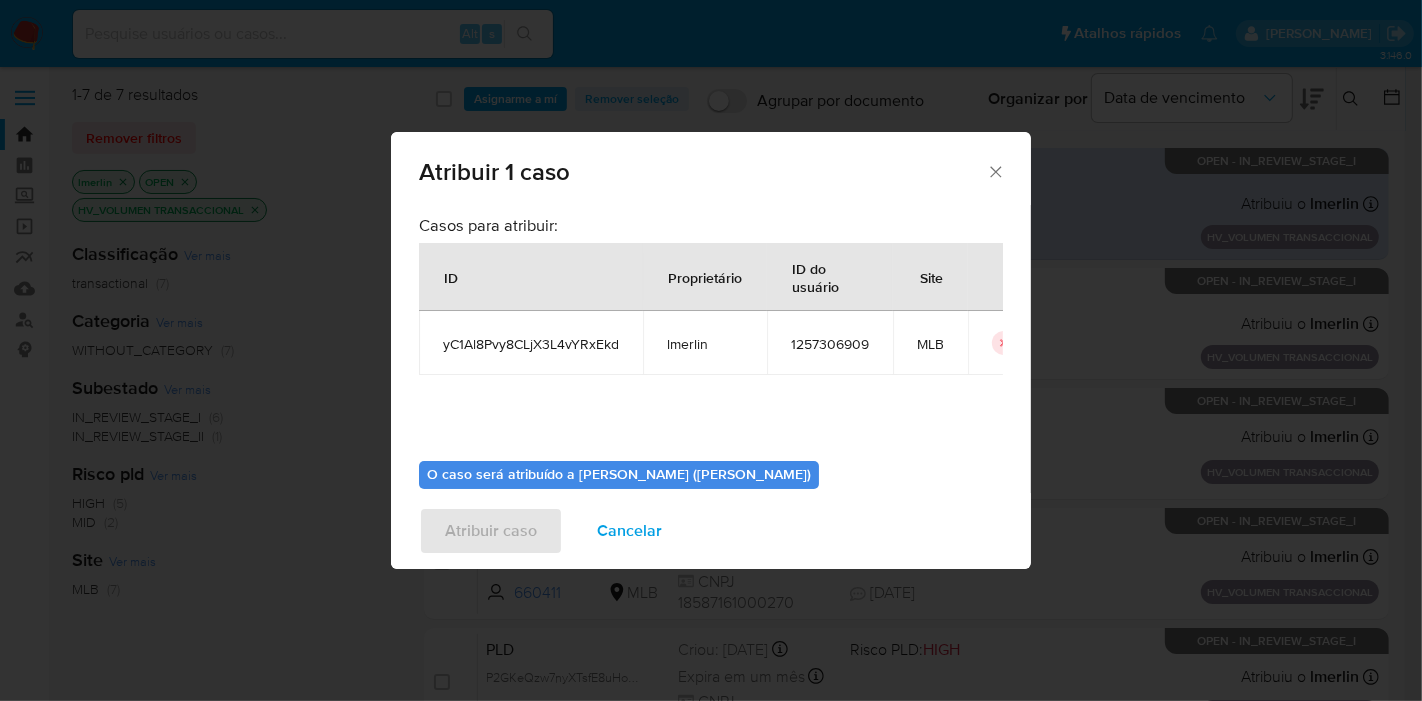 click on "1257306909" at bounding box center (830, 343) 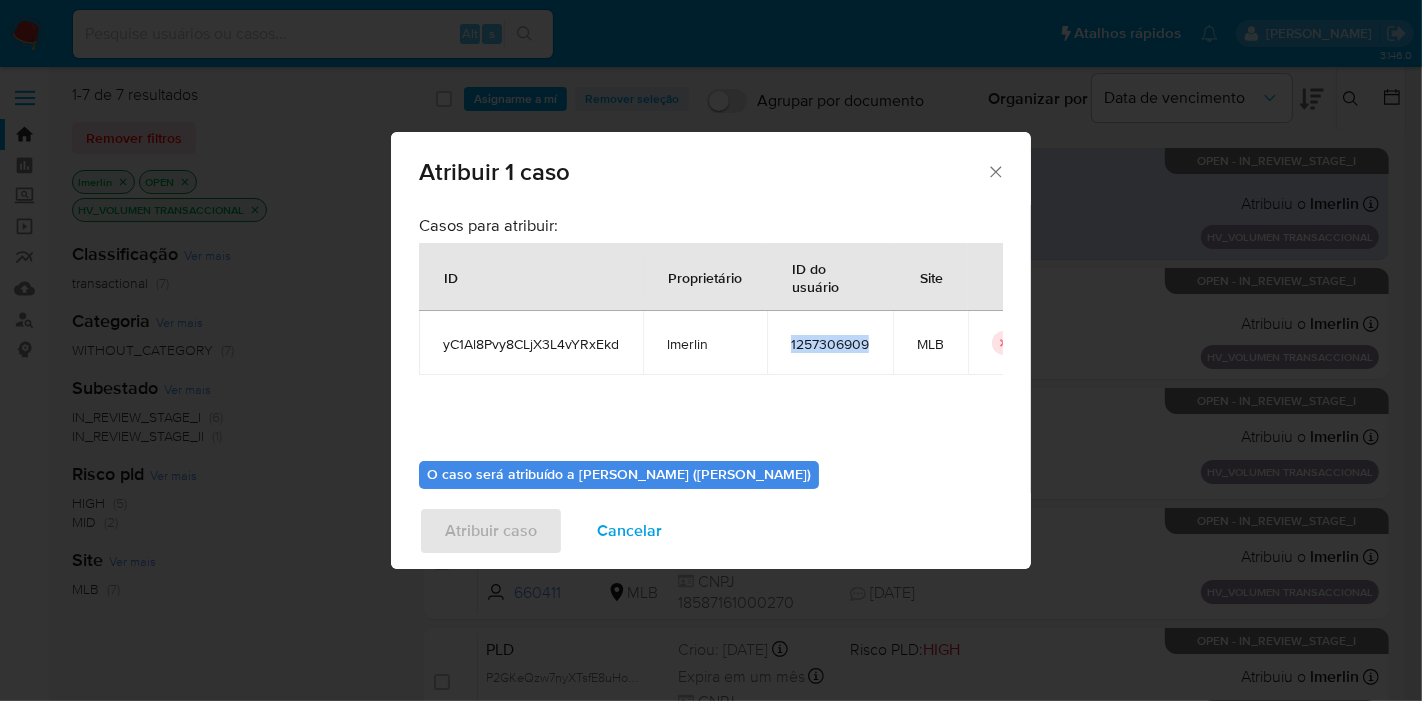 click on "1257306909" at bounding box center (830, 344) 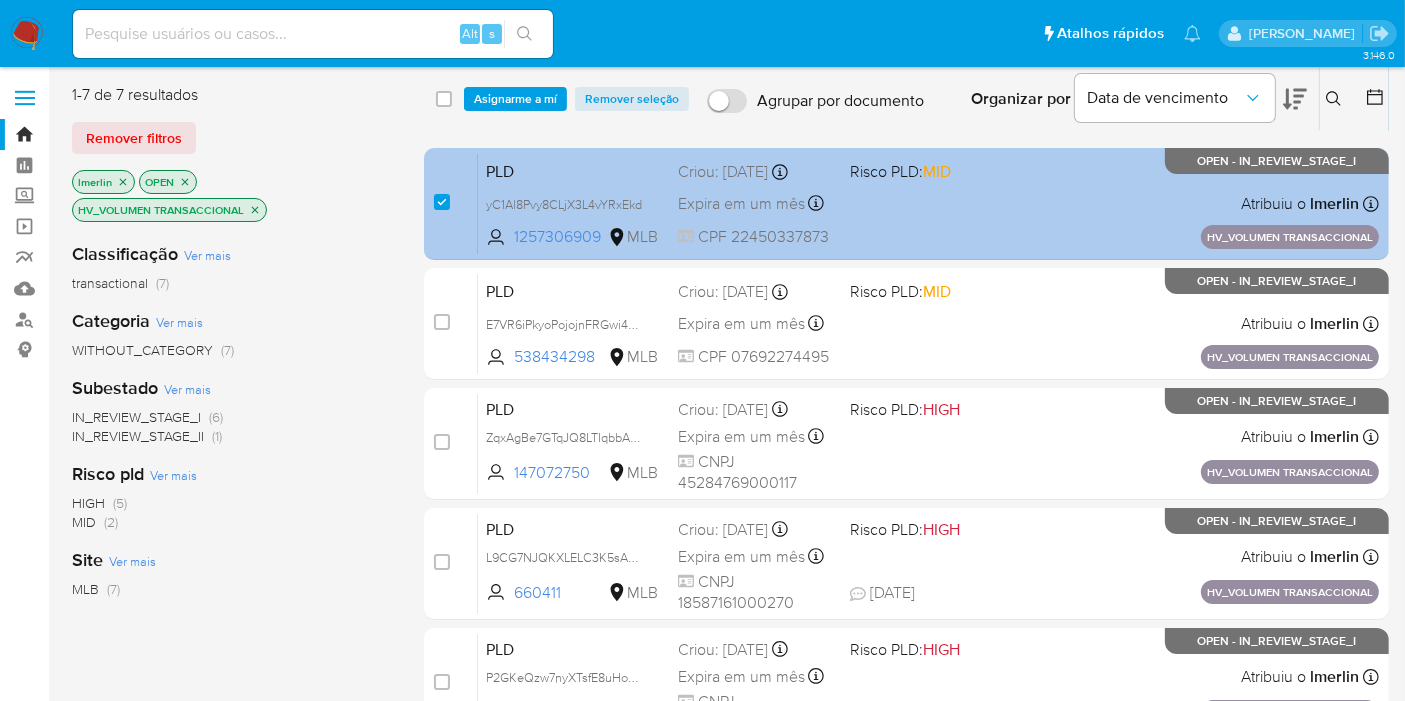 click on "PLD" at bounding box center (574, 170) 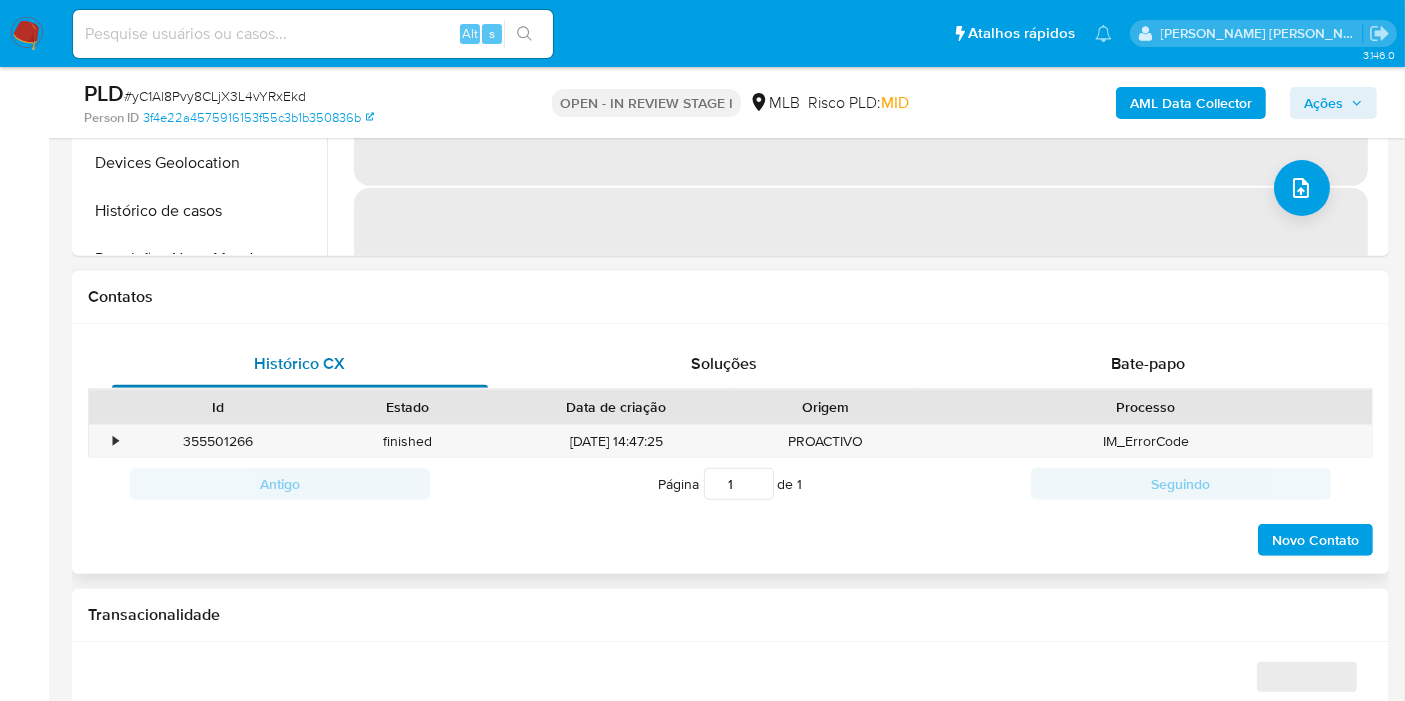scroll, scrollTop: 777, scrollLeft: 0, axis: vertical 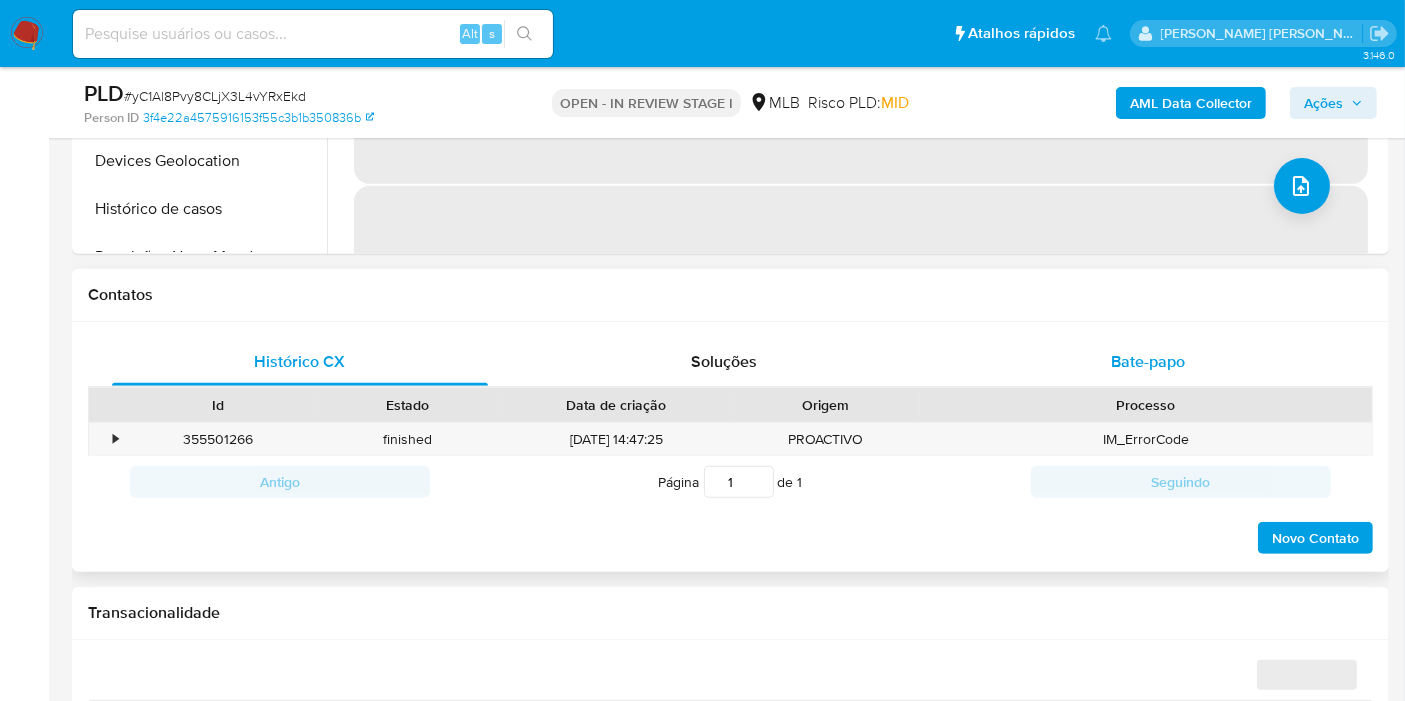 select on "10" 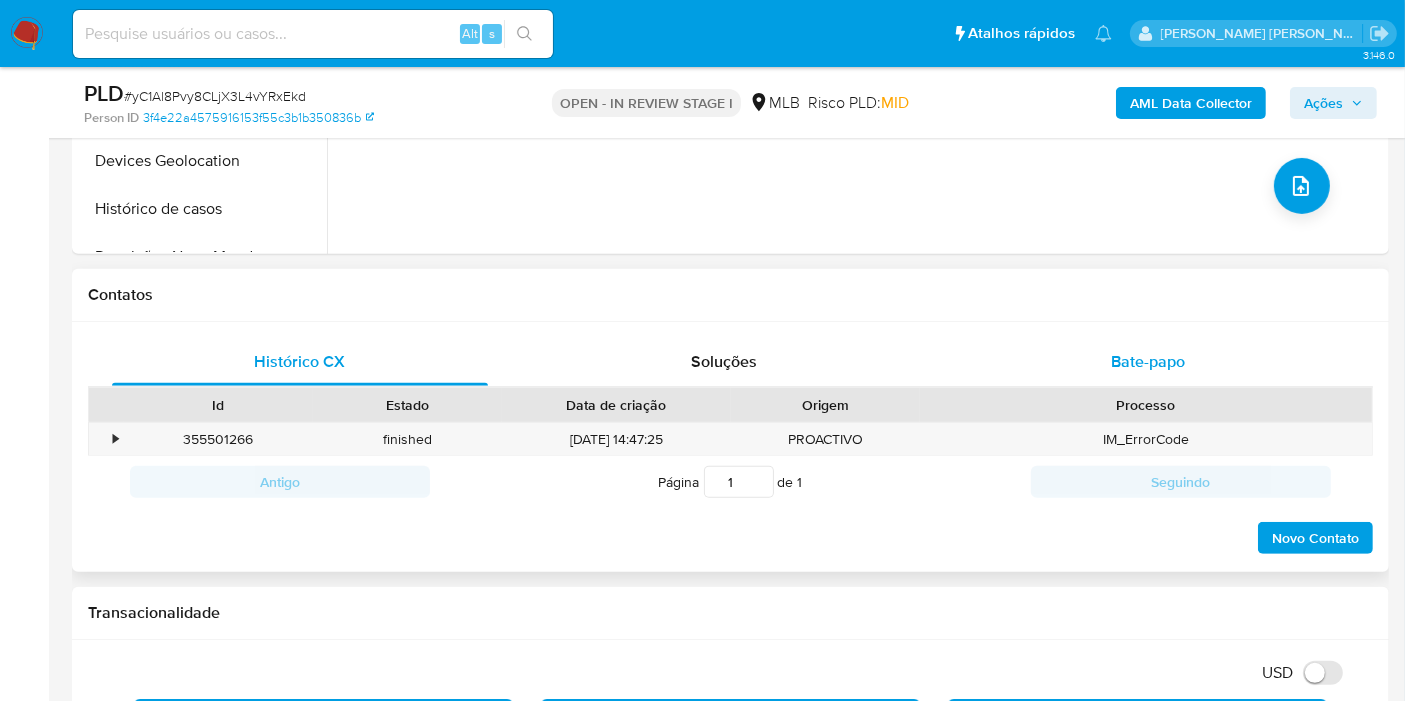 click on "Bate-papo" at bounding box center (1148, 362) 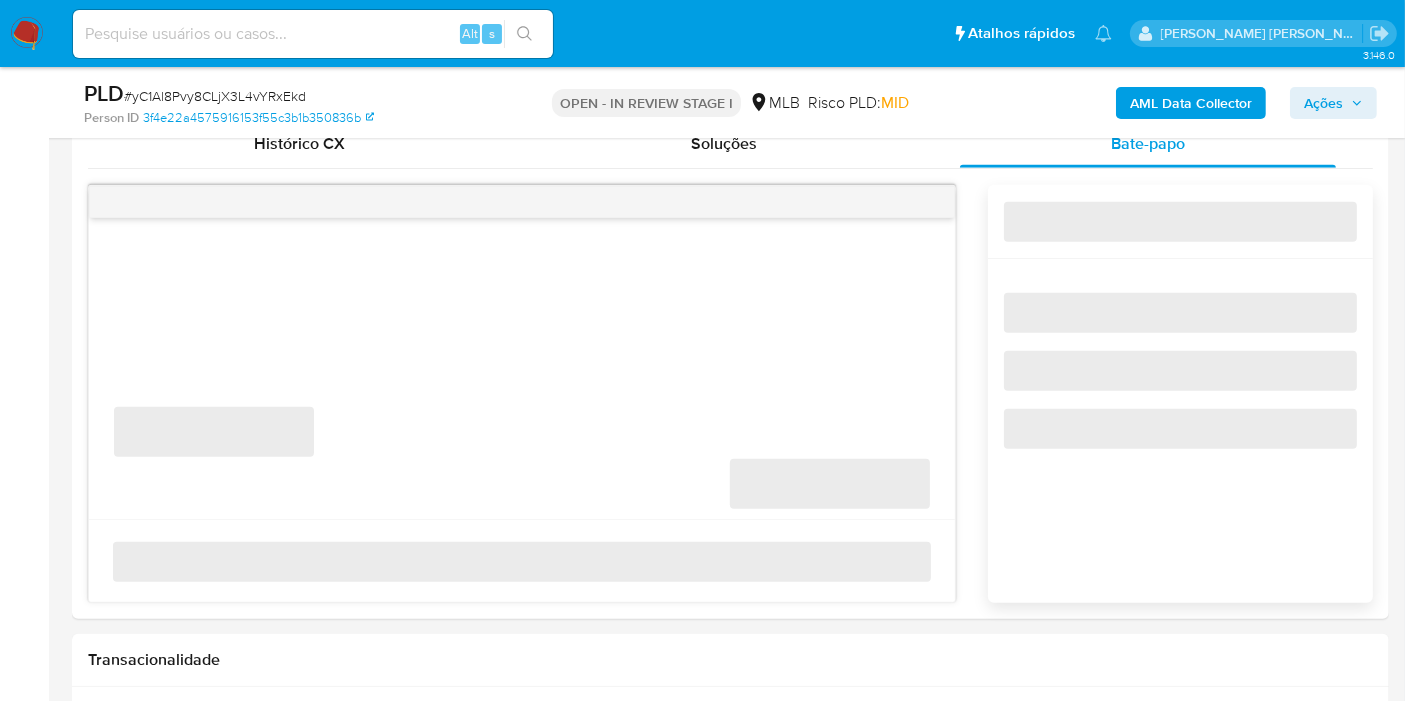 scroll, scrollTop: 1000, scrollLeft: 0, axis: vertical 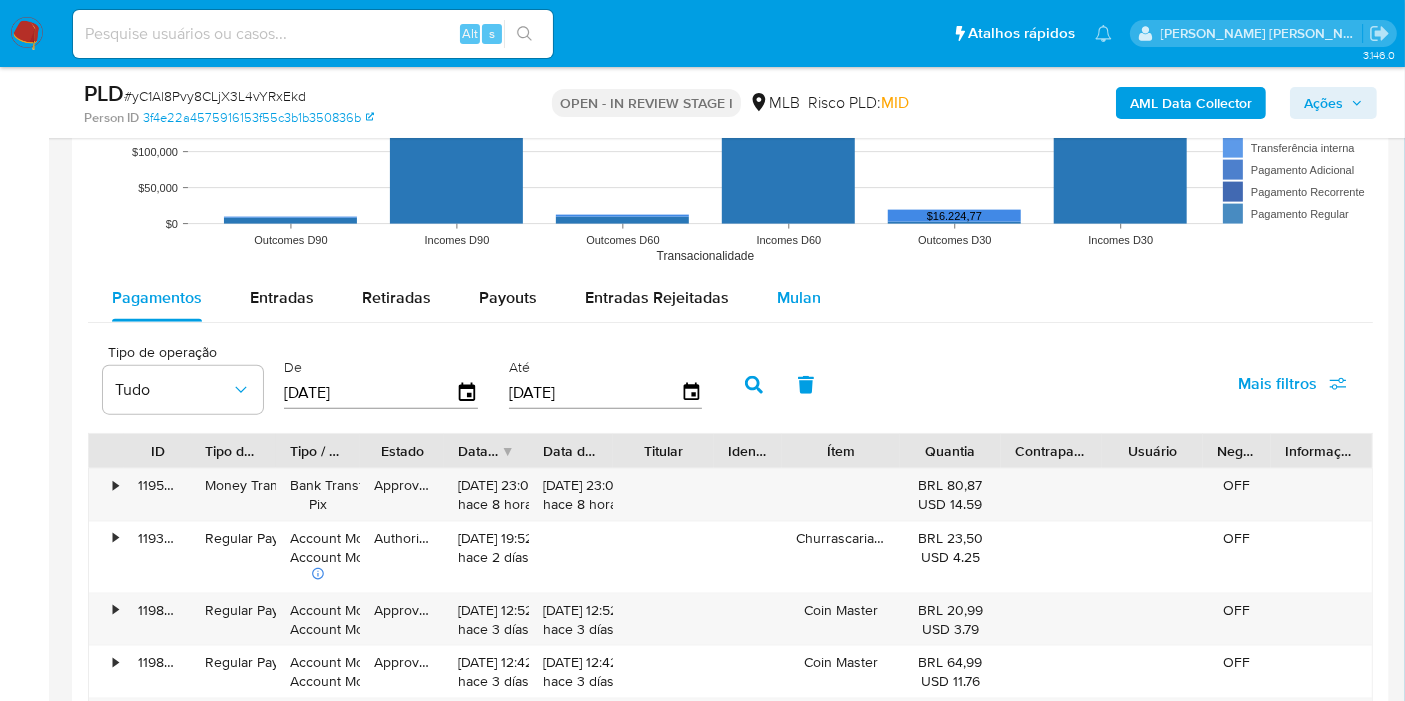 click on "Mulan" at bounding box center [799, 298] 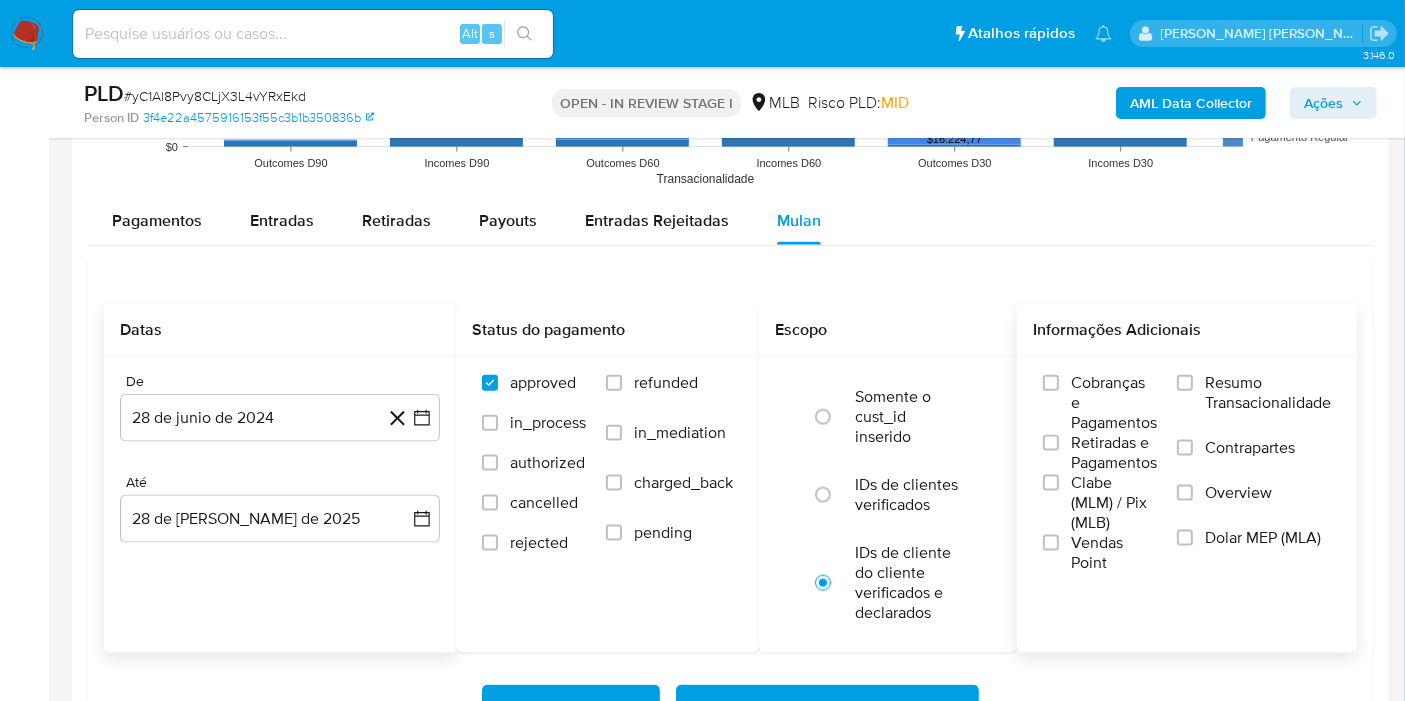 scroll, scrollTop: 2444, scrollLeft: 0, axis: vertical 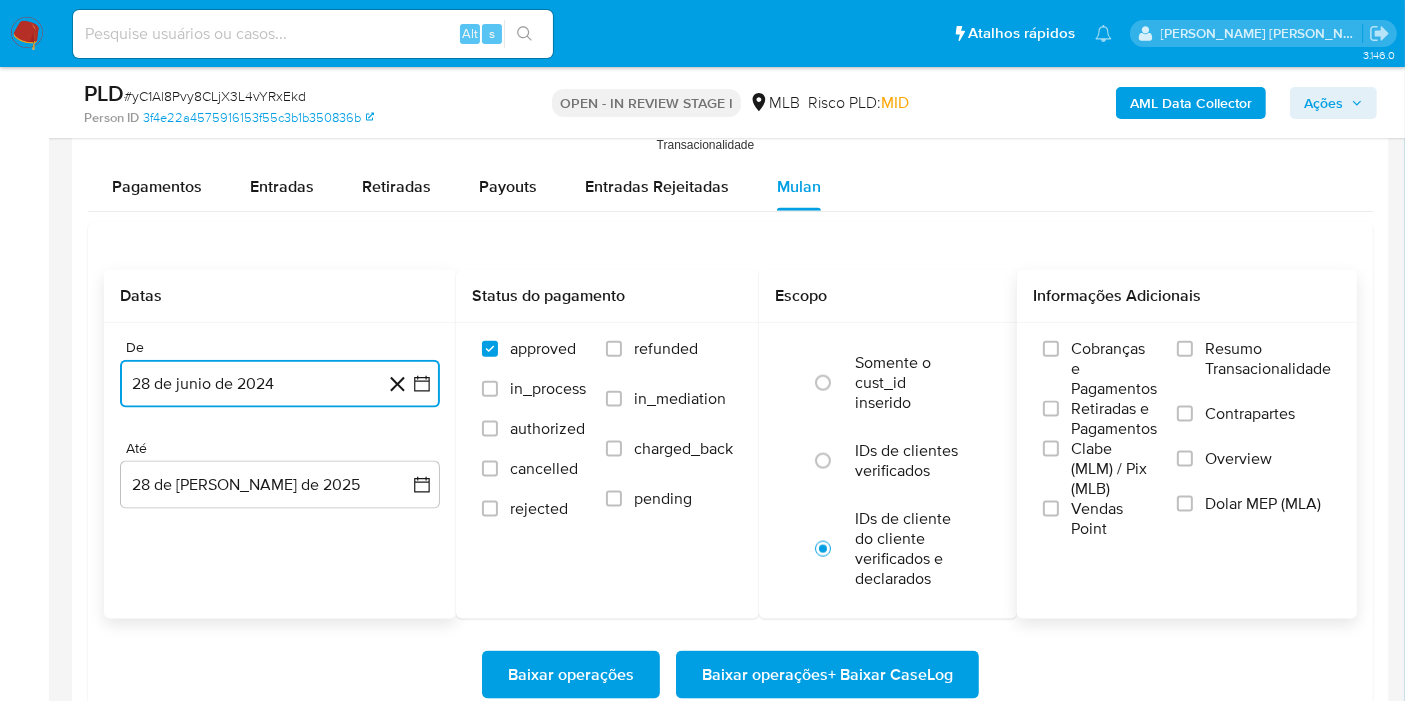 click on "28 de junio de 2024" at bounding box center [280, 384] 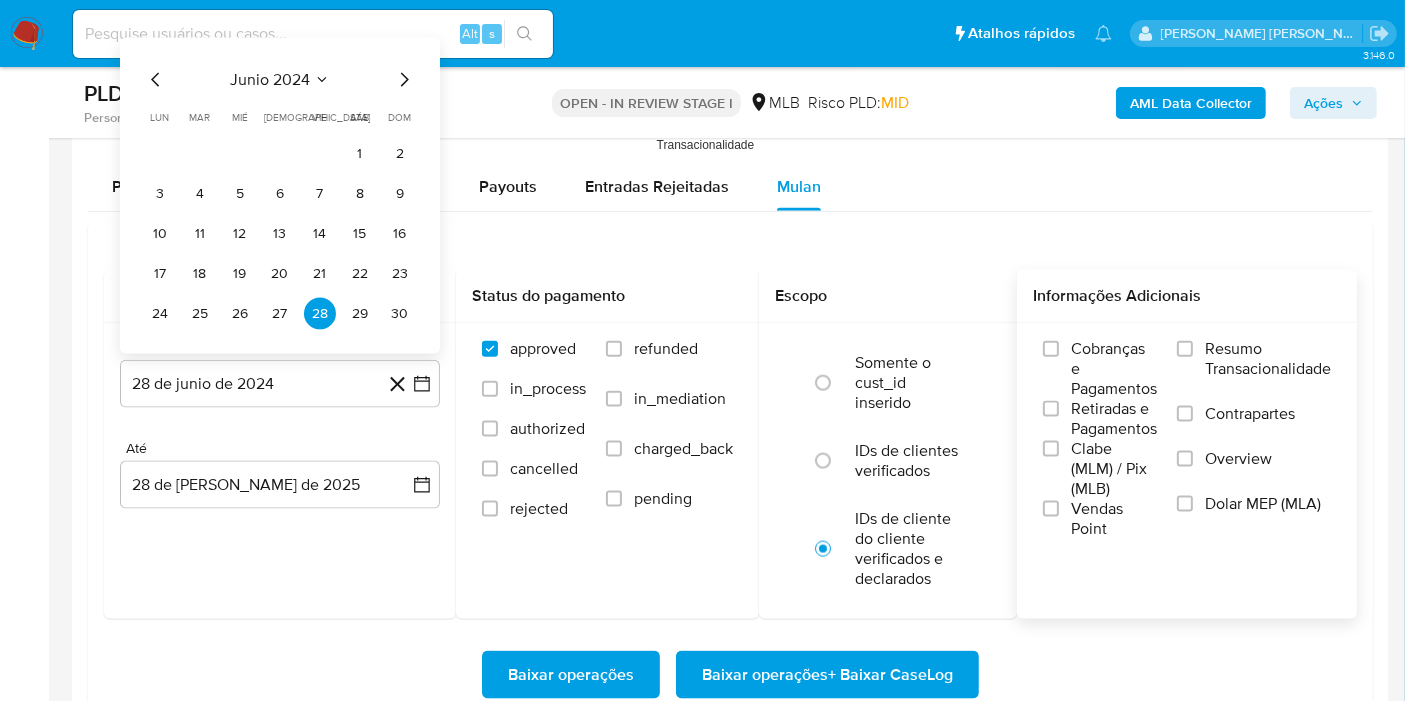 click on "Resumo Transacionalidade" at bounding box center (1268, 359) 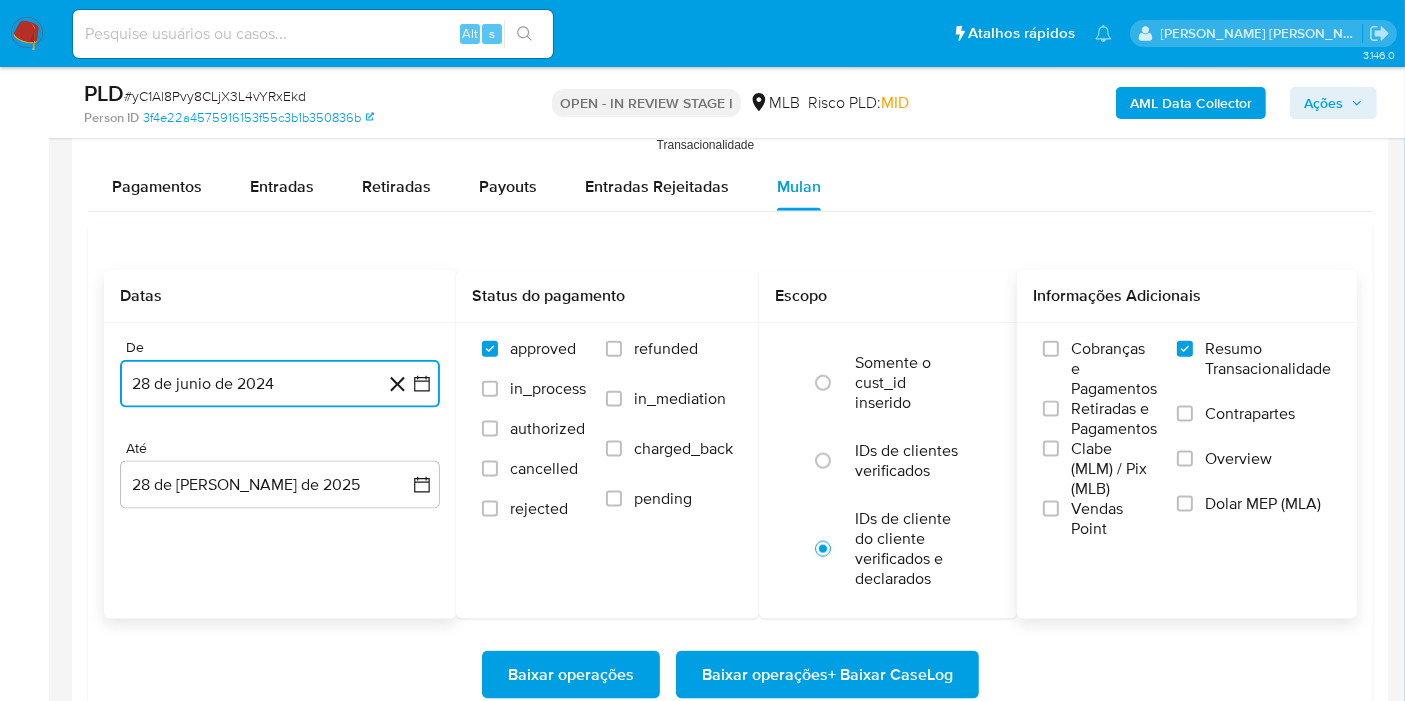 click 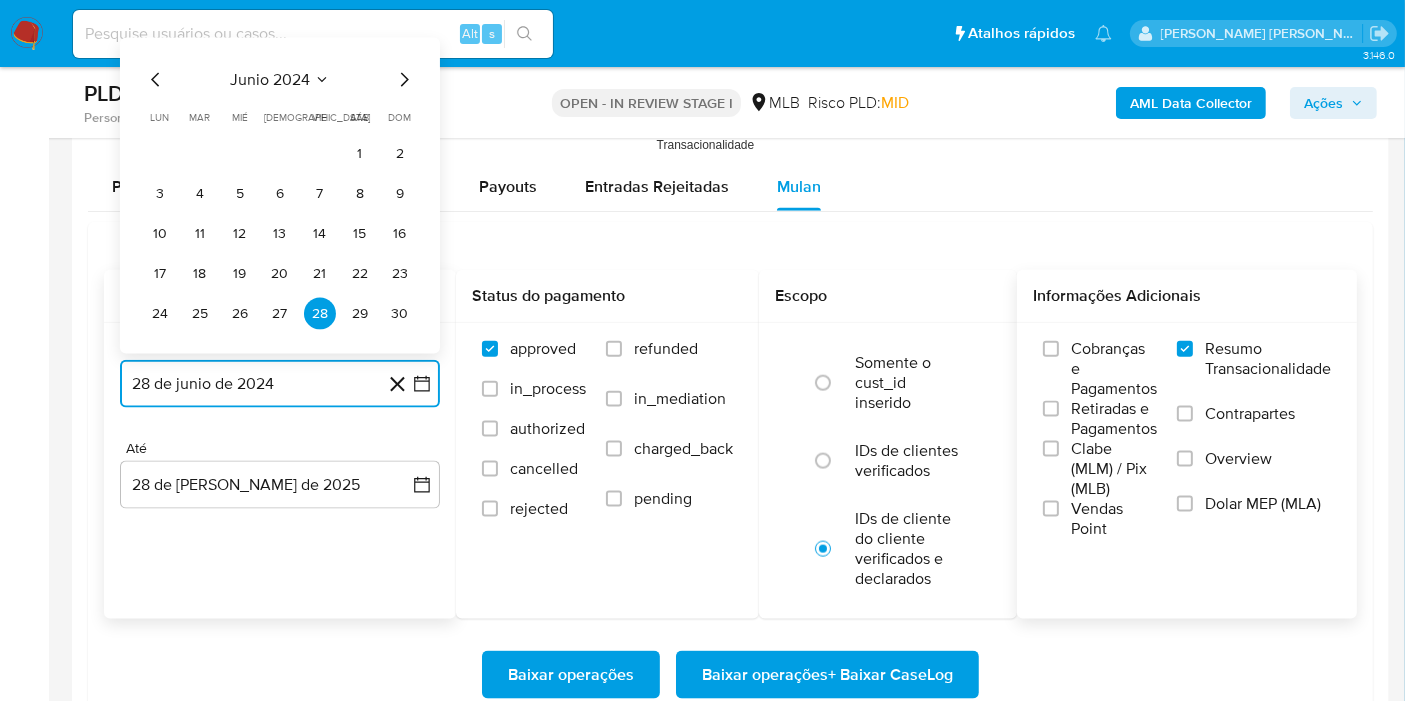 click on "junio 2024" at bounding box center (270, 80) 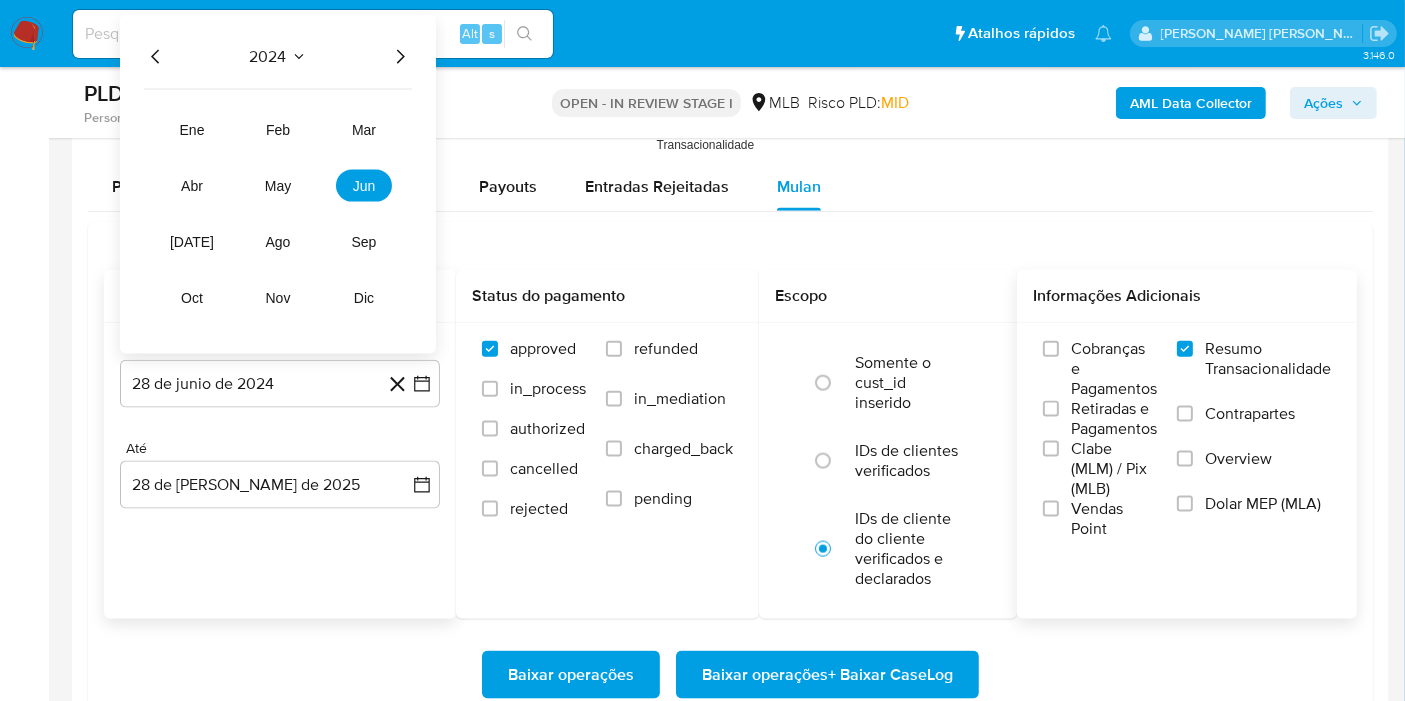 click 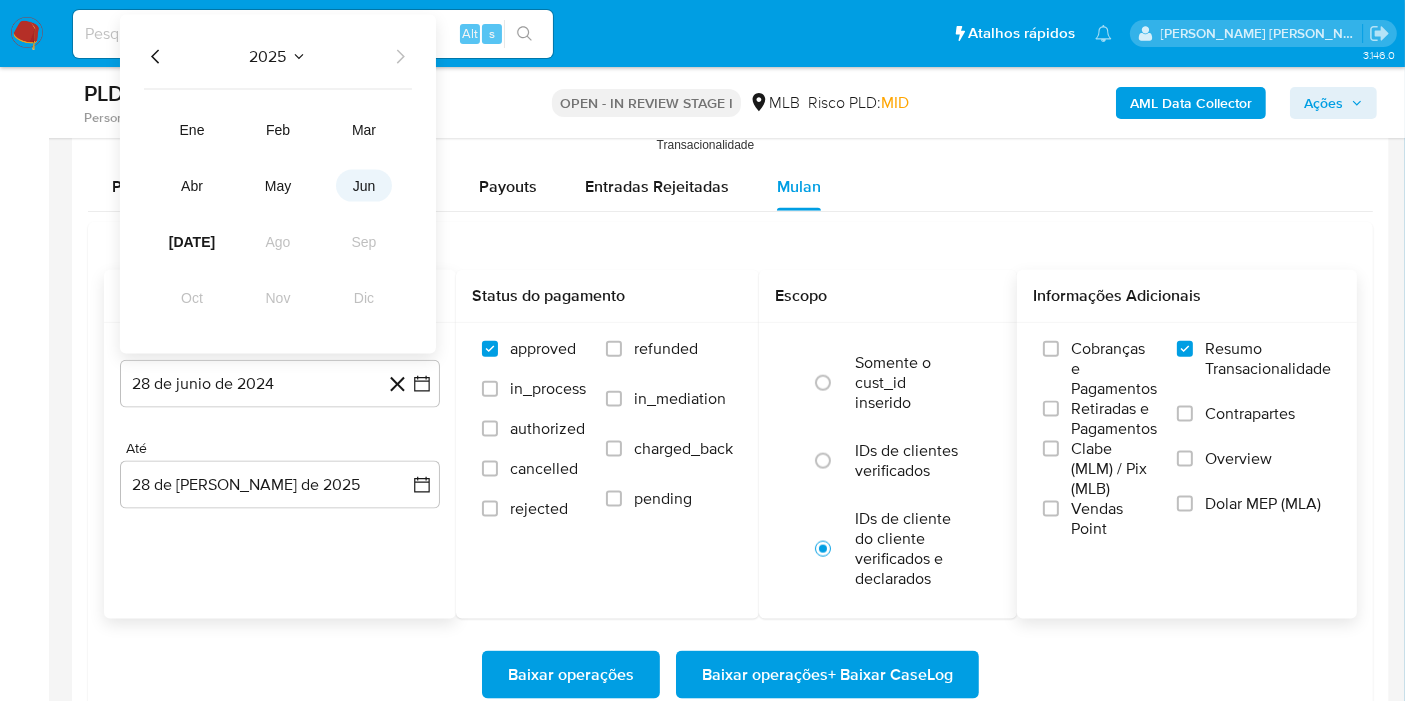 click on "jun" at bounding box center (364, 186) 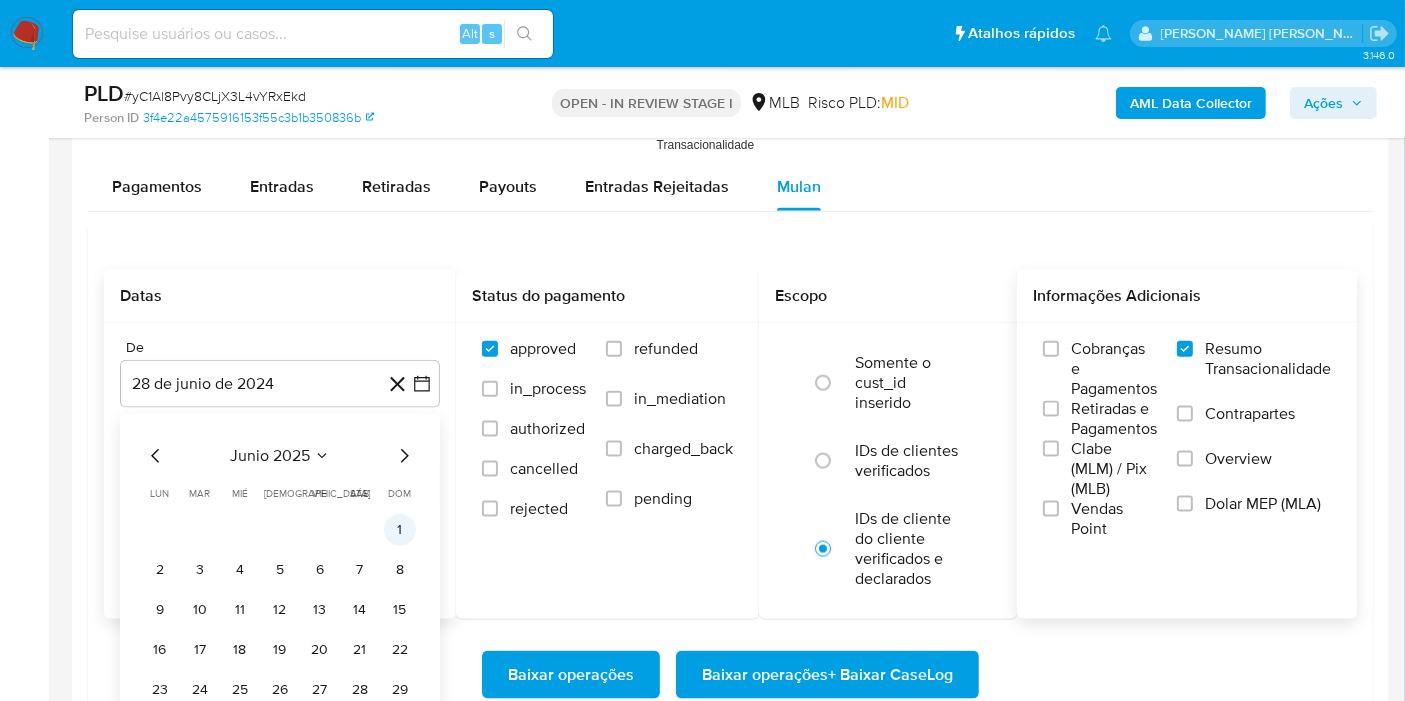 drag, startPoint x: 396, startPoint y: 503, endPoint x: 395, endPoint y: 516, distance: 13.038404 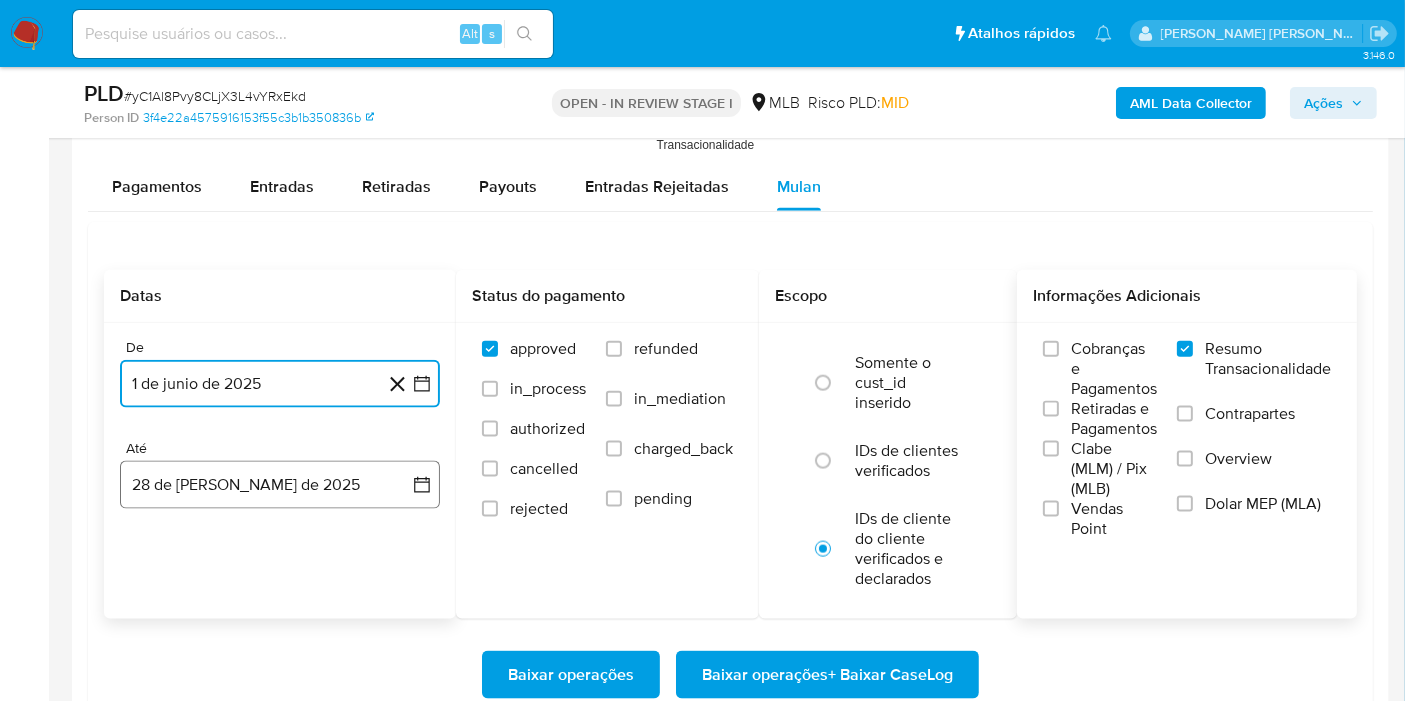 click on "28 de julio de 2025" at bounding box center (280, 485) 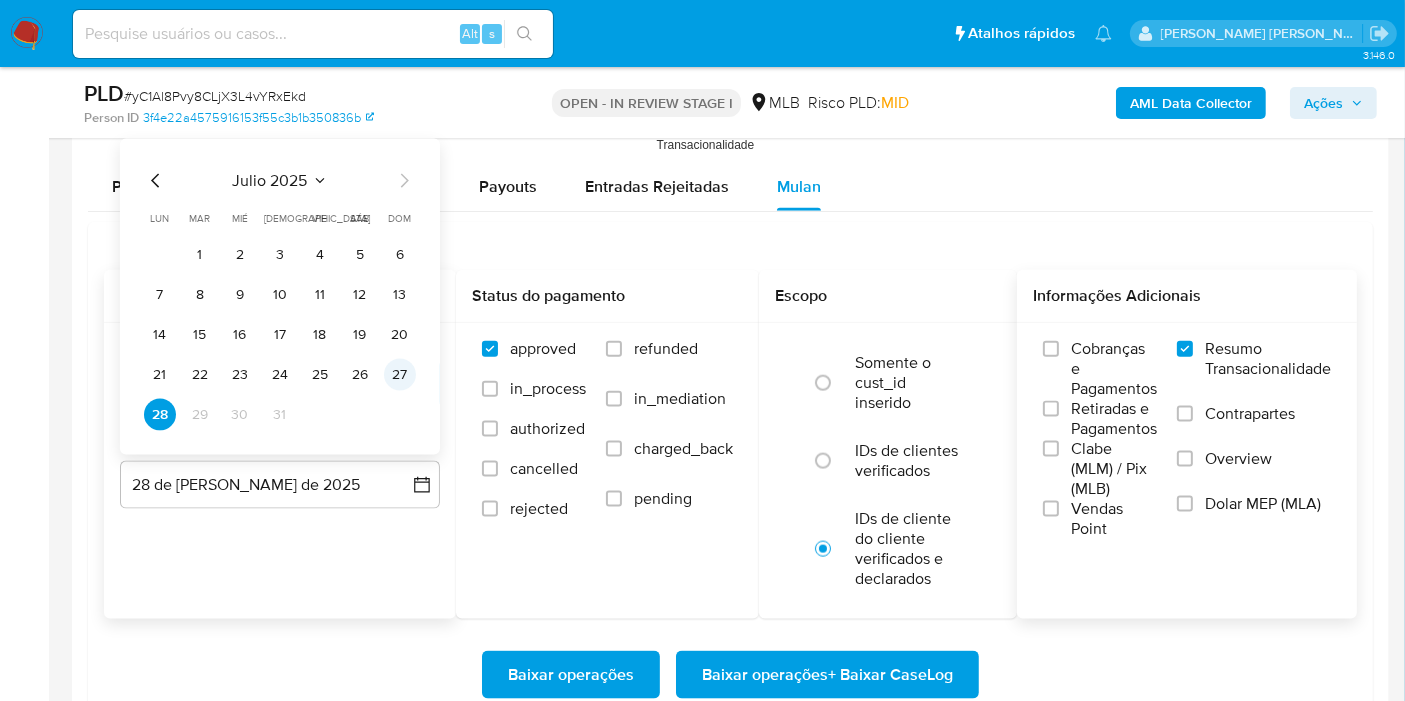click on "27" at bounding box center [400, 375] 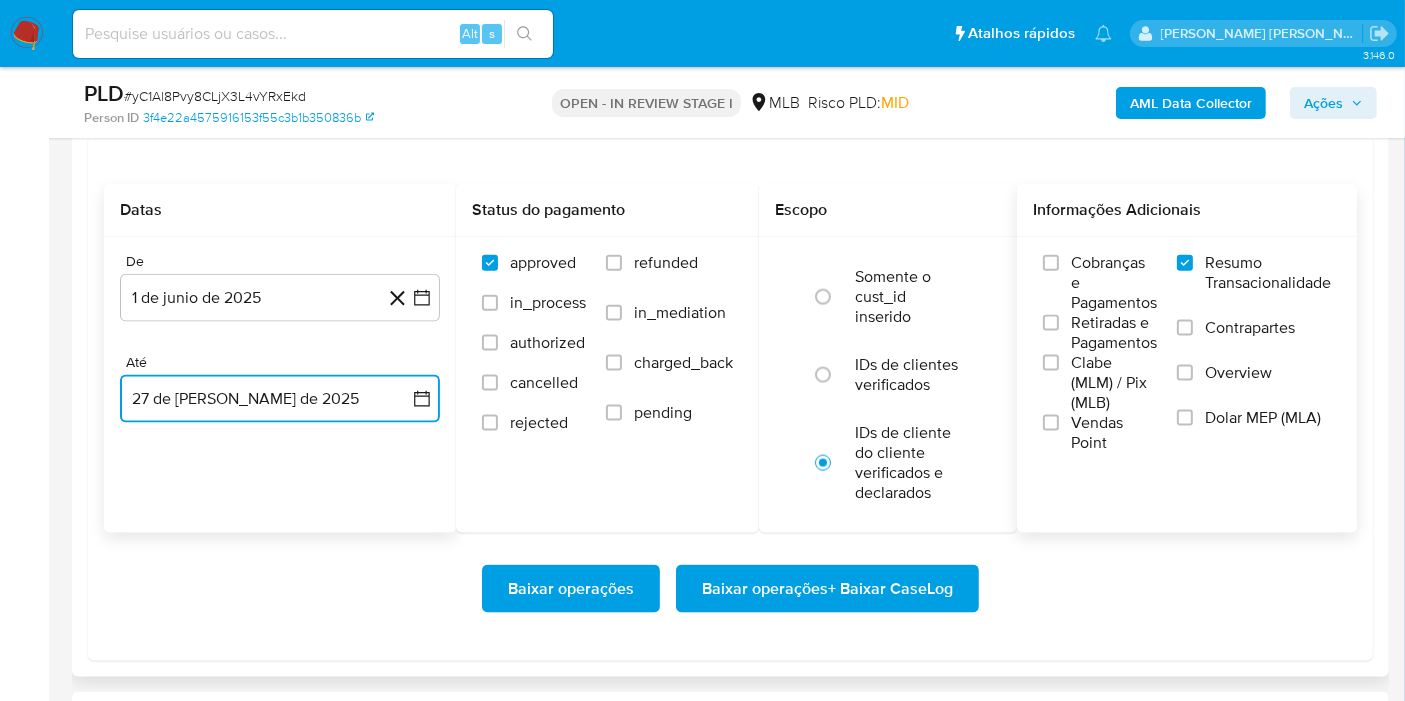 scroll, scrollTop: 2666, scrollLeft: 0, axis: vertical 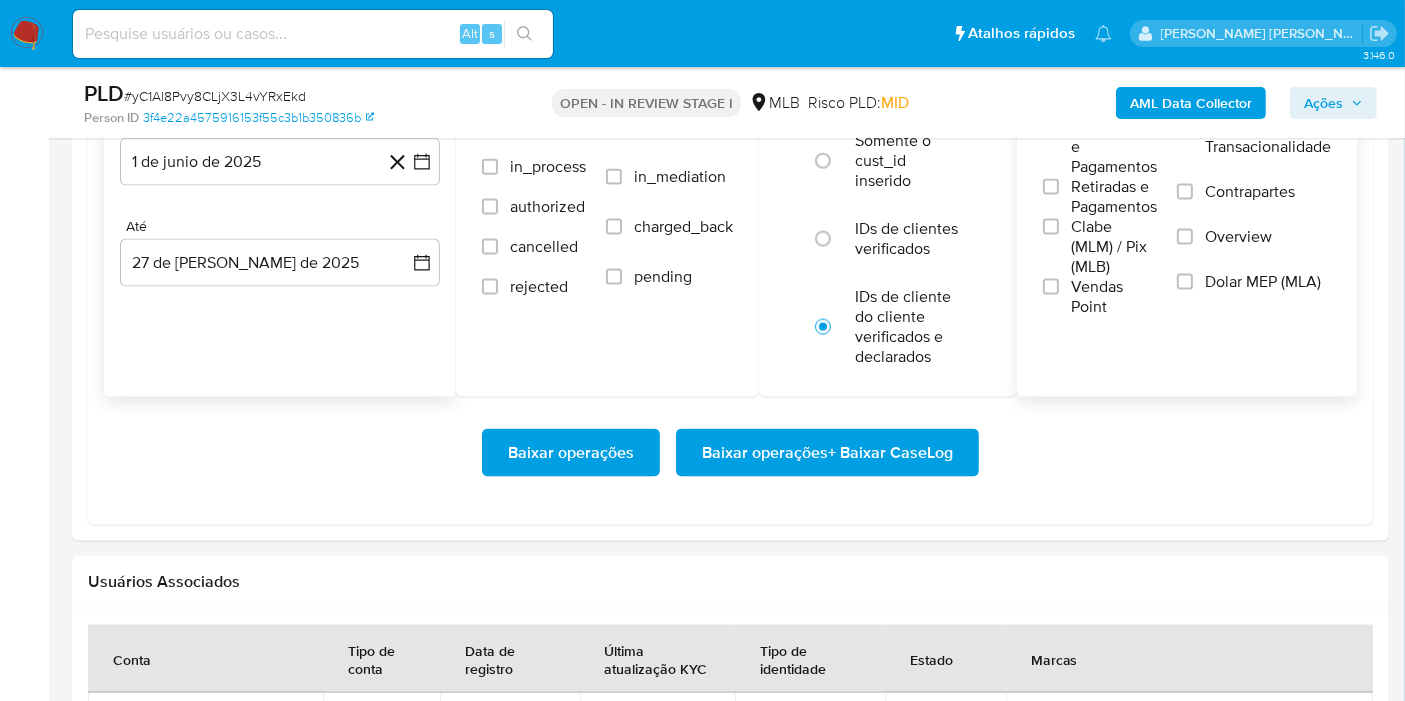 click on "Baixar operações Baixar operações  +   Baixar CaseLog" at bounding box center [730, 453] 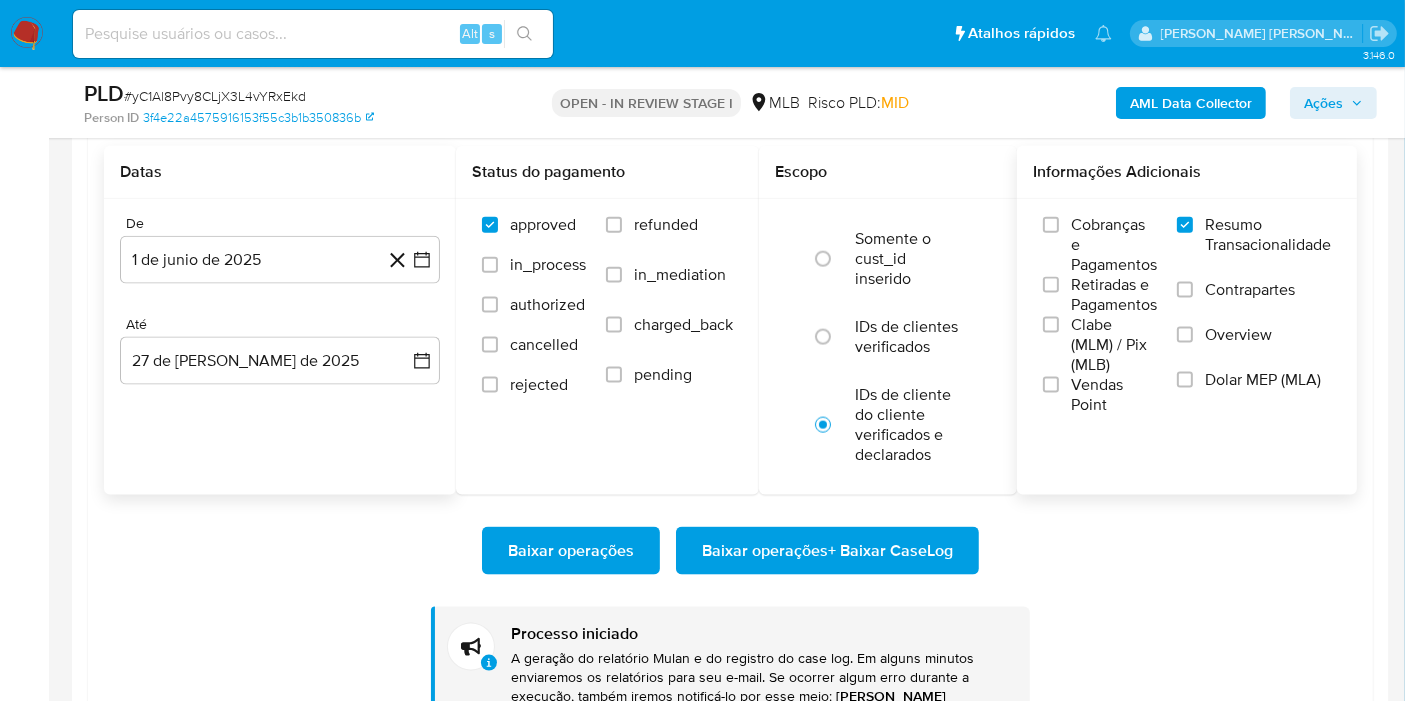 scroll, scrollTop: 2444, scrollLeft: 0, axis: vertical 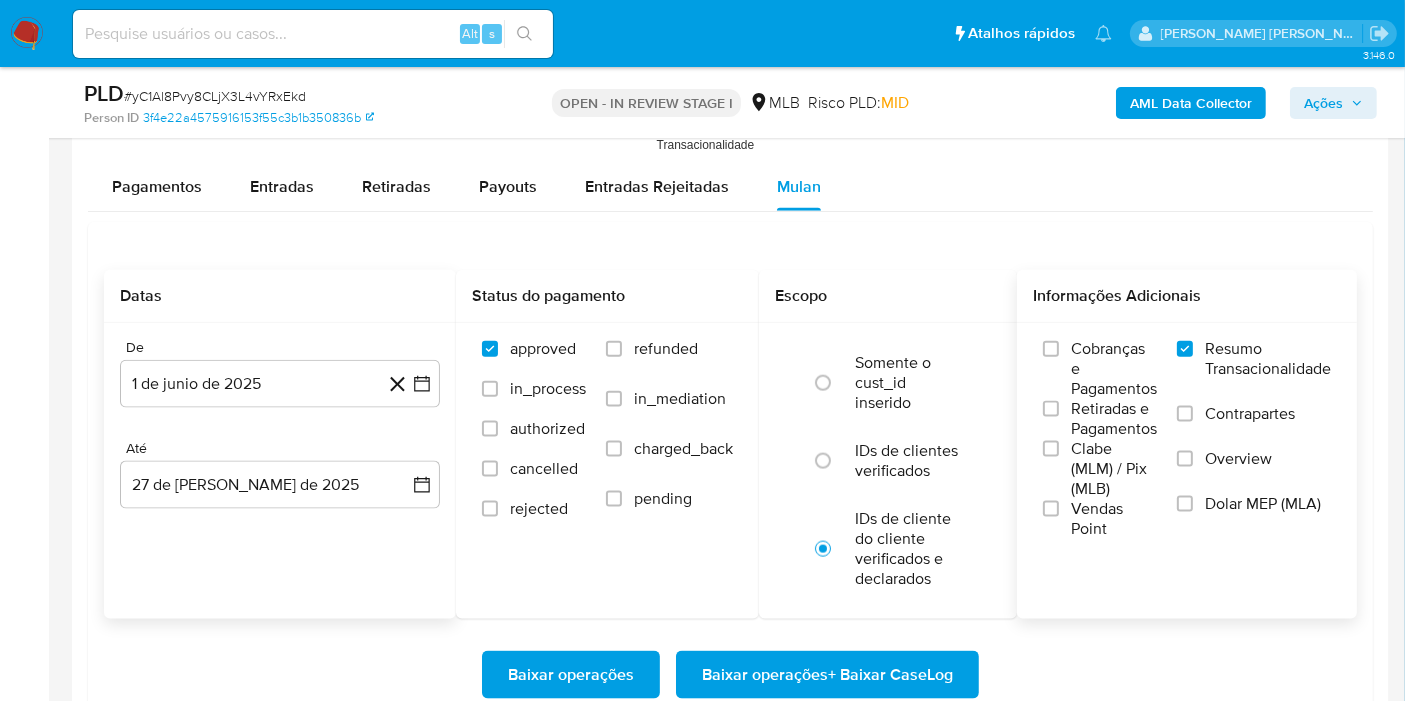 click at bounding box center (27, 34) 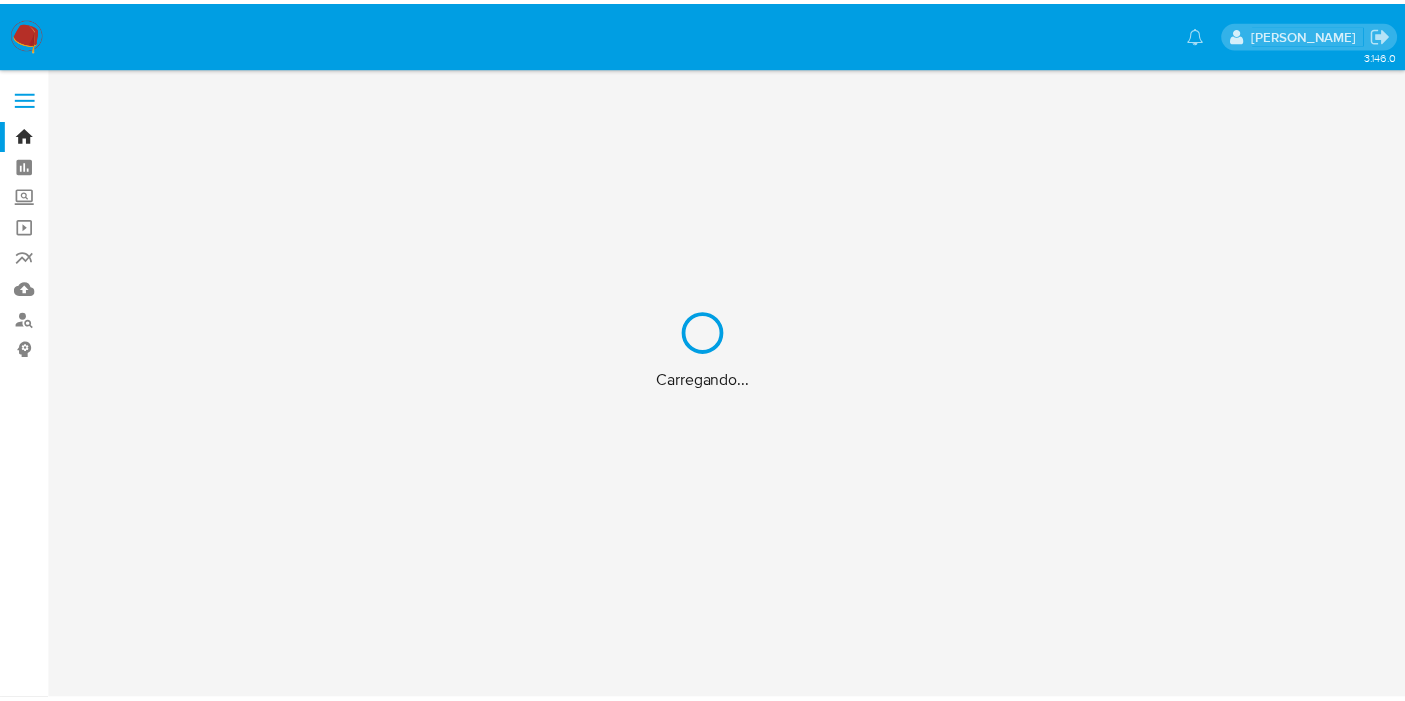 scroll, scrollTop: 0, scrollLeft: 0, axis: both 